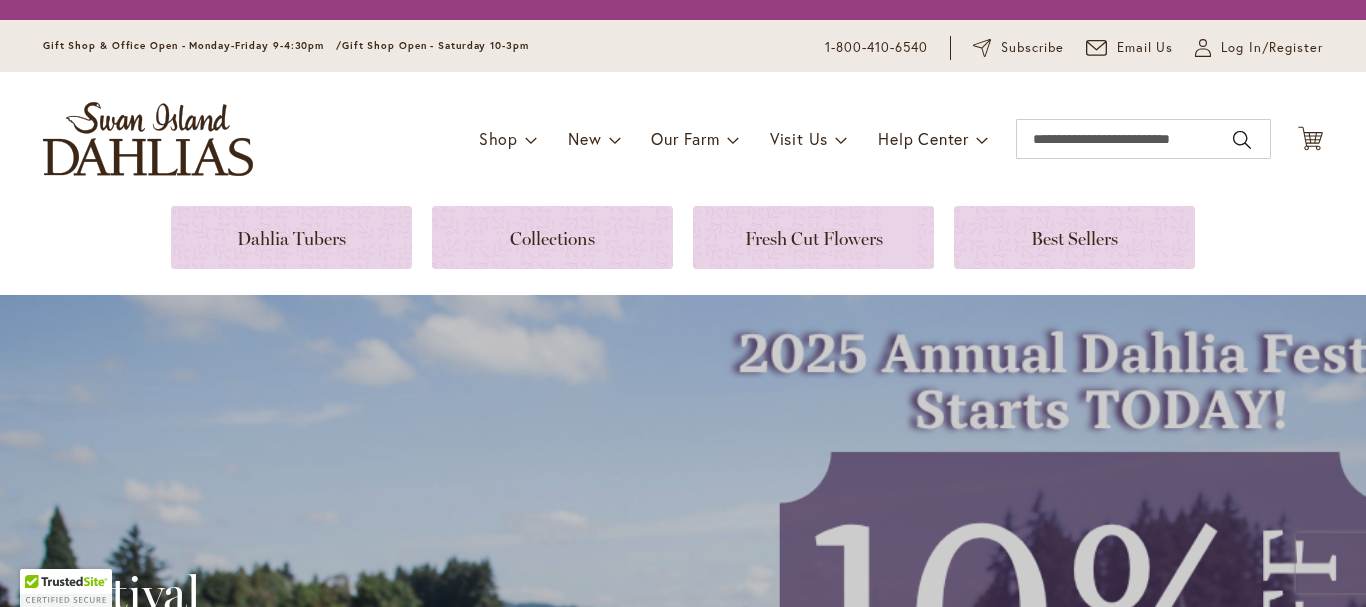 click on "Log In/Register" at bounding box center (1272, 48) 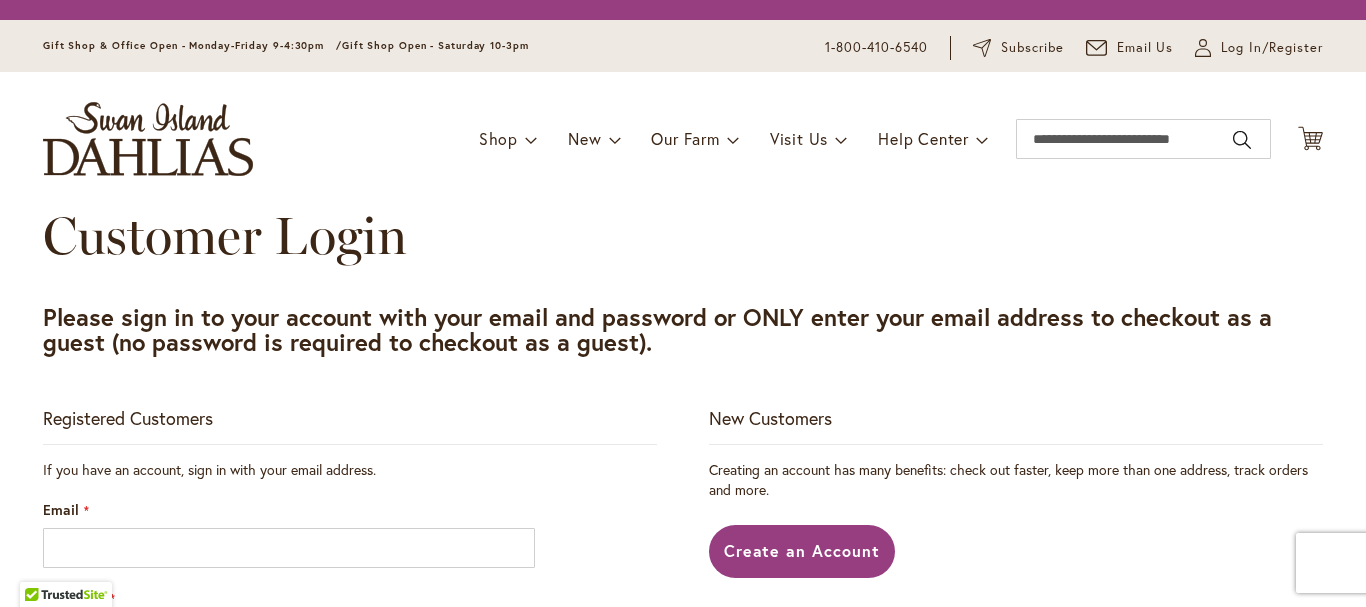 scroll, scrollTop: 0, scrollLeft: 0, axis: both 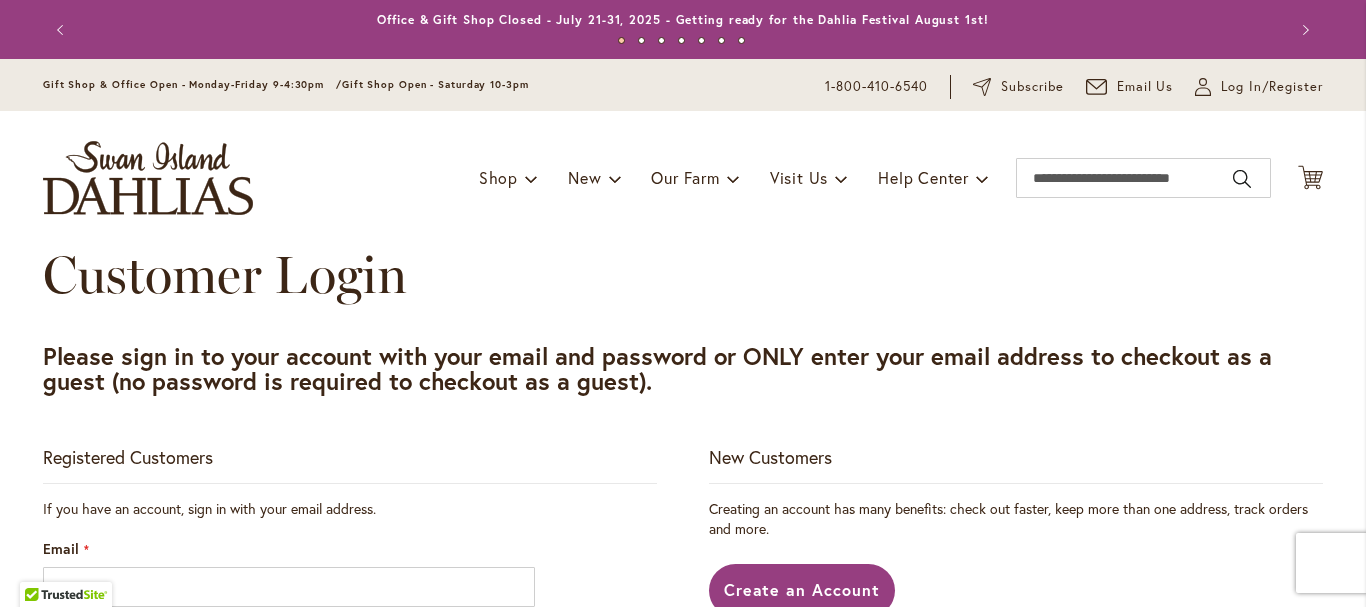 click on "If you have an account, sign in with your email address.
Email
Password
Show Password
Sign In
Forgot Your Password?" at bounding box center [350, 753] 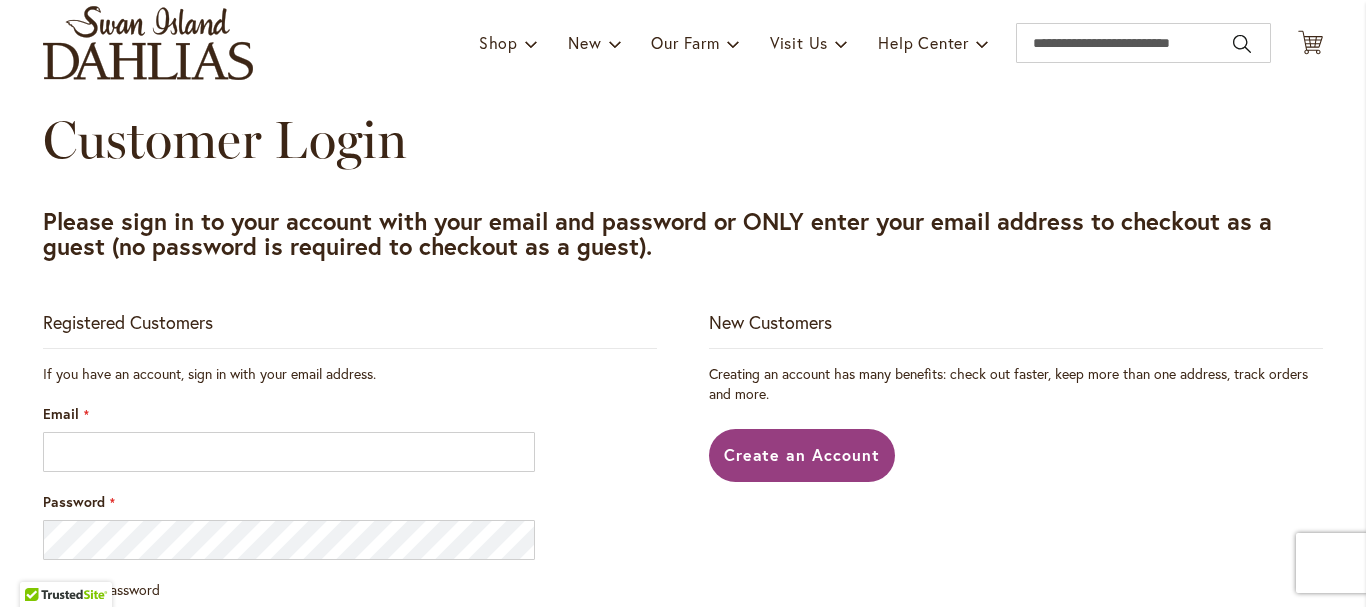 scroll, scrollTop: 155, scrollLeft: 0, axis: vertical 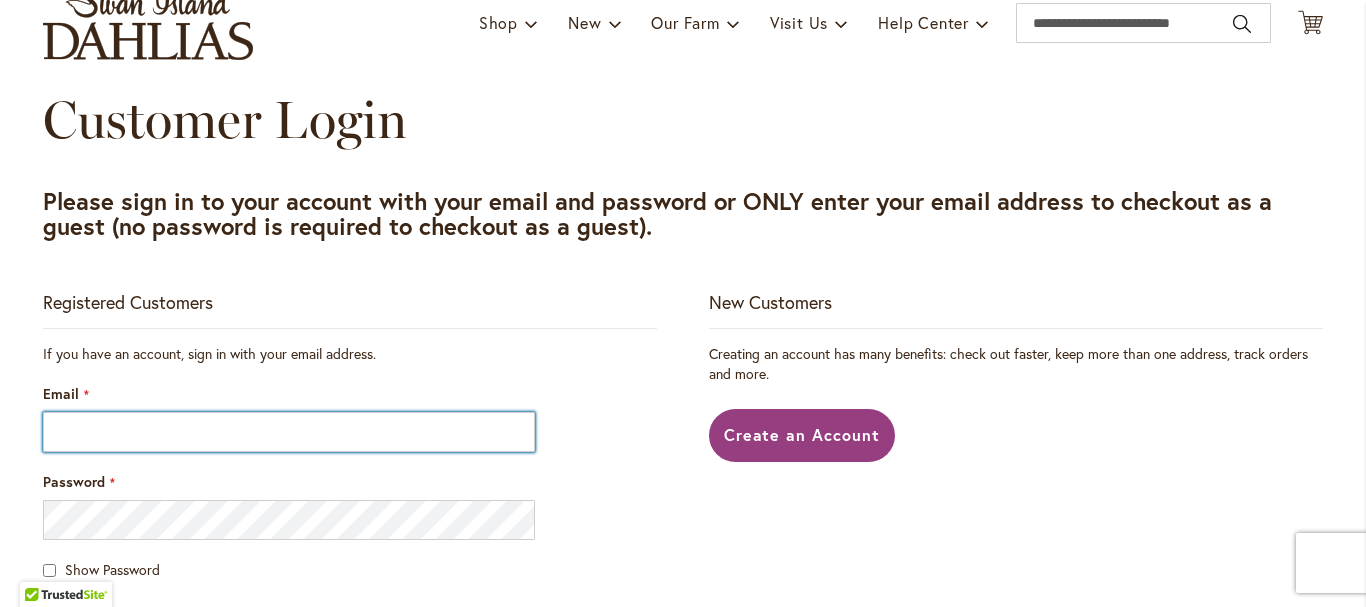 click on "Email" at bounding box center (289, 432) 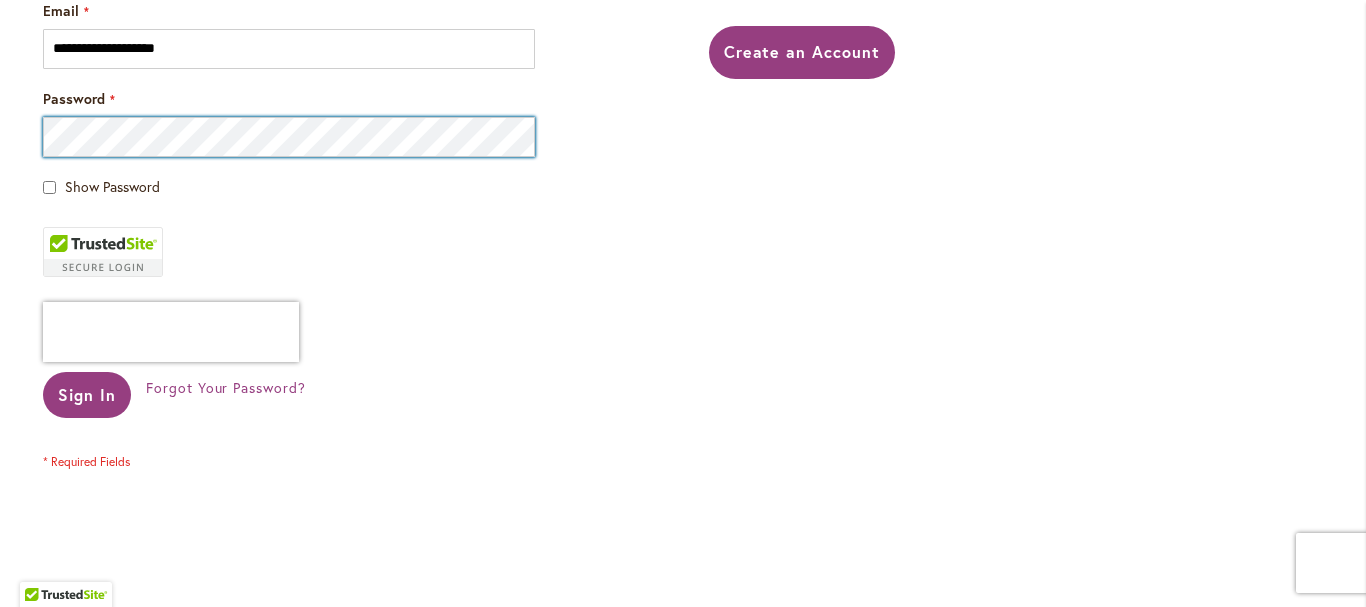 scroll, scrollTop: 539, scrollLeft: 0, axis: vertical 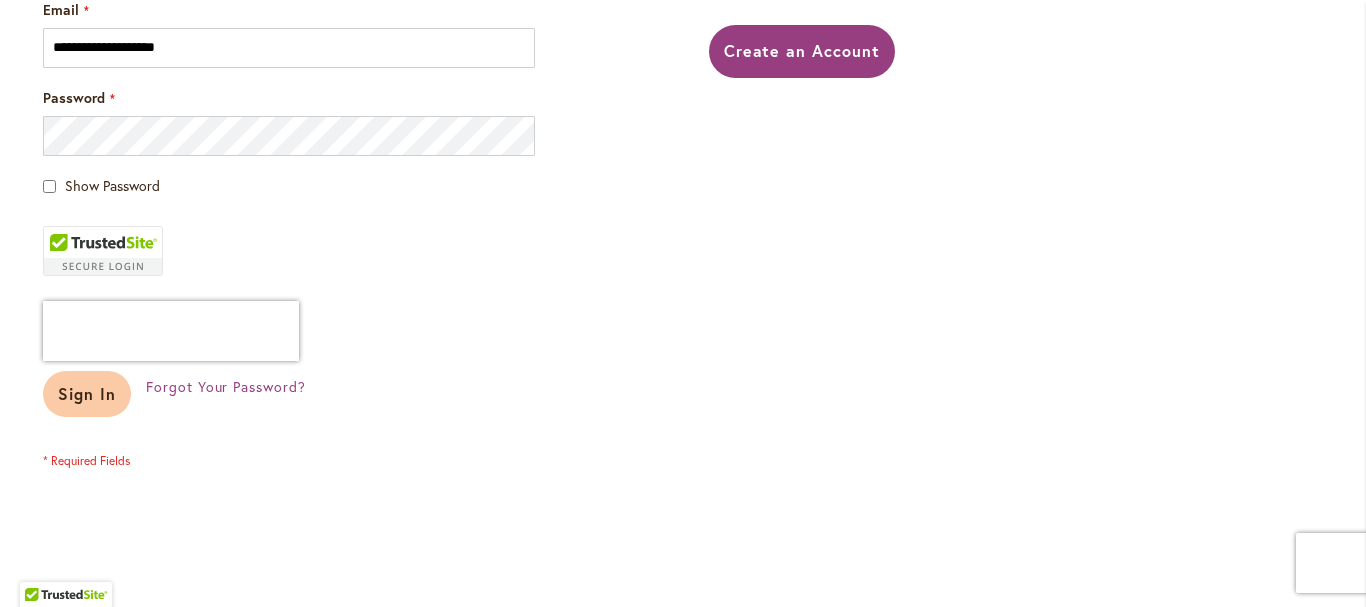 click on "Sign In" at bounding box center (87, 394) 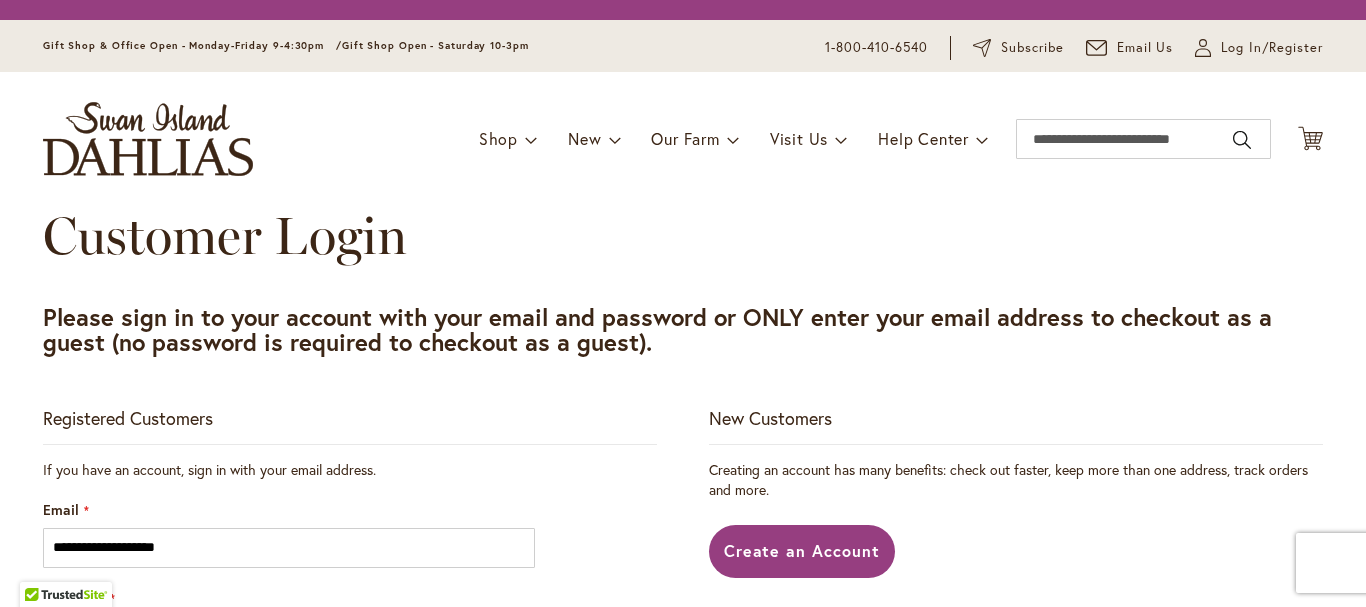 scroll, scrollTop: 0, scrollLeft: 0, axis: both 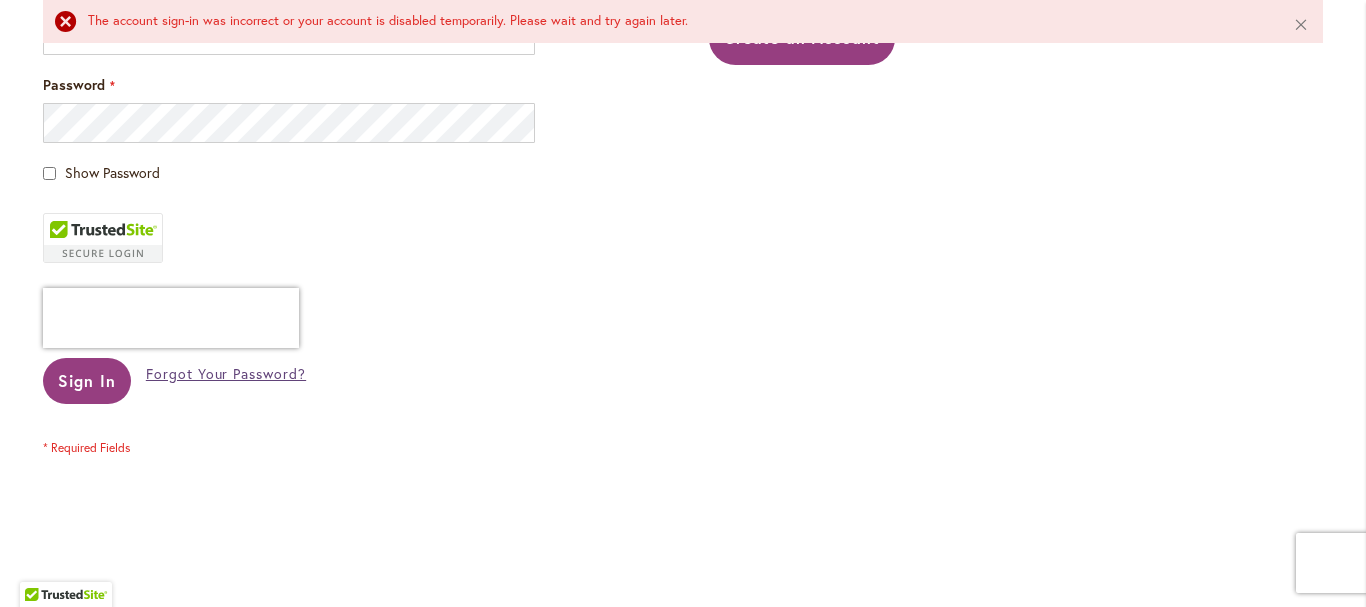 click on "Forgot Your Password?" at bounding box center (226, 373) 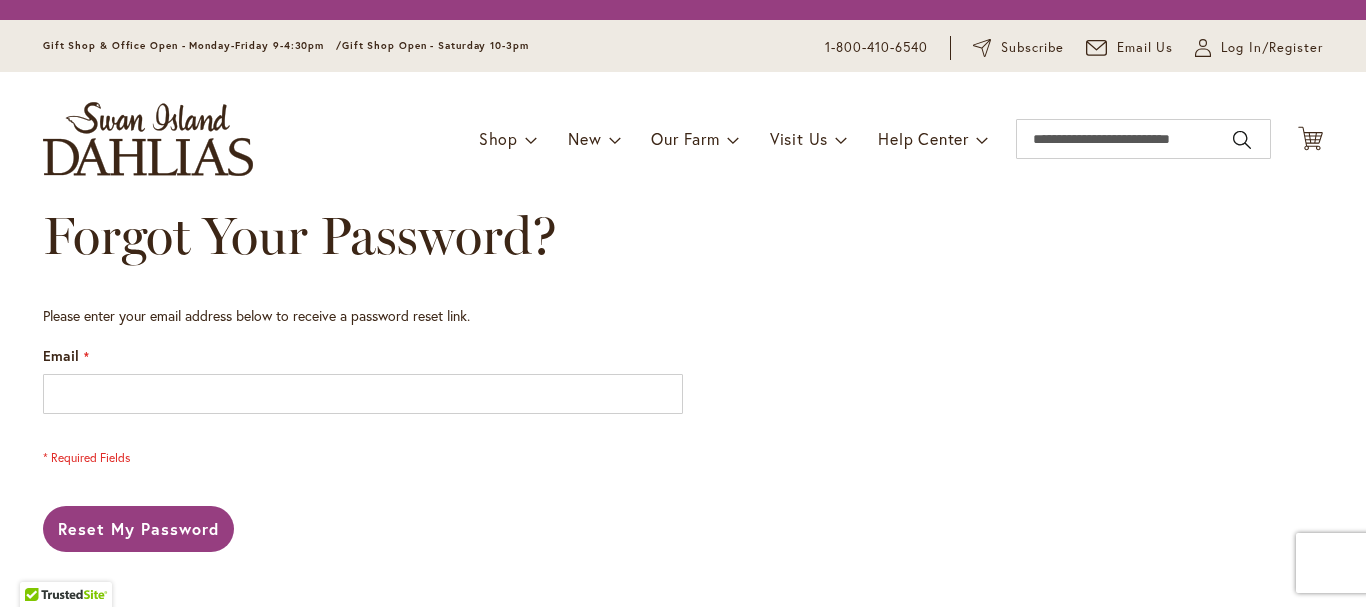 scroll, scrollTop: 0, scrollLeft: 0, axis: both 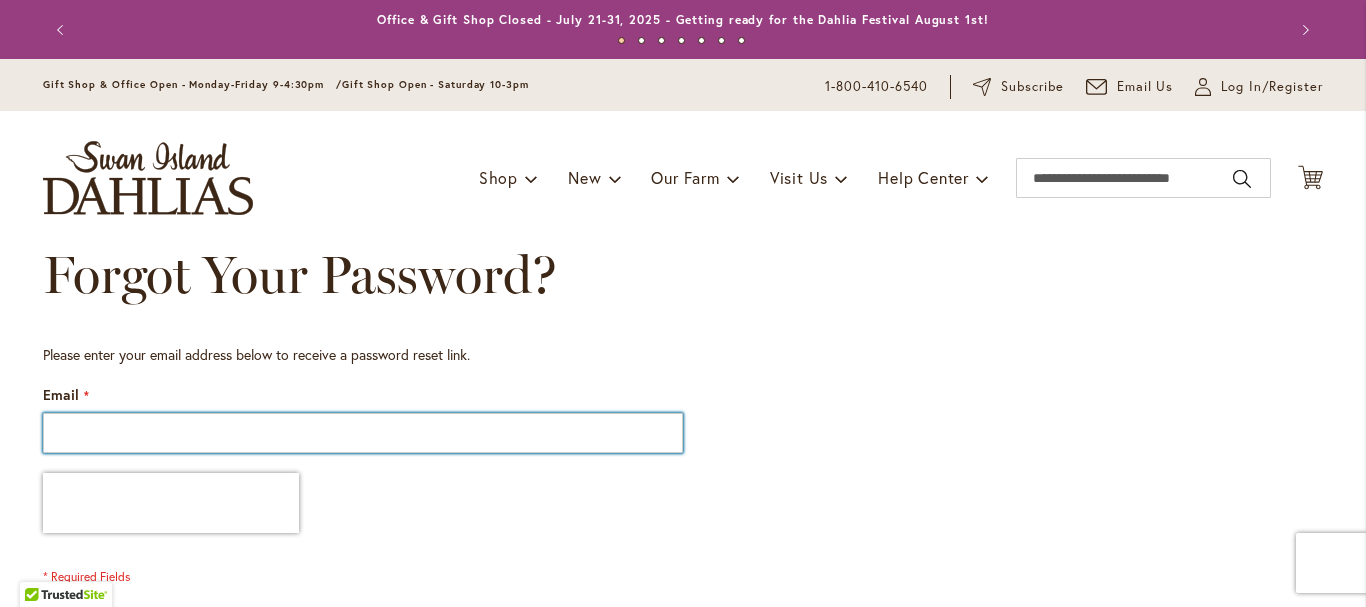 click on "Email" at bounding box center [363, 433] 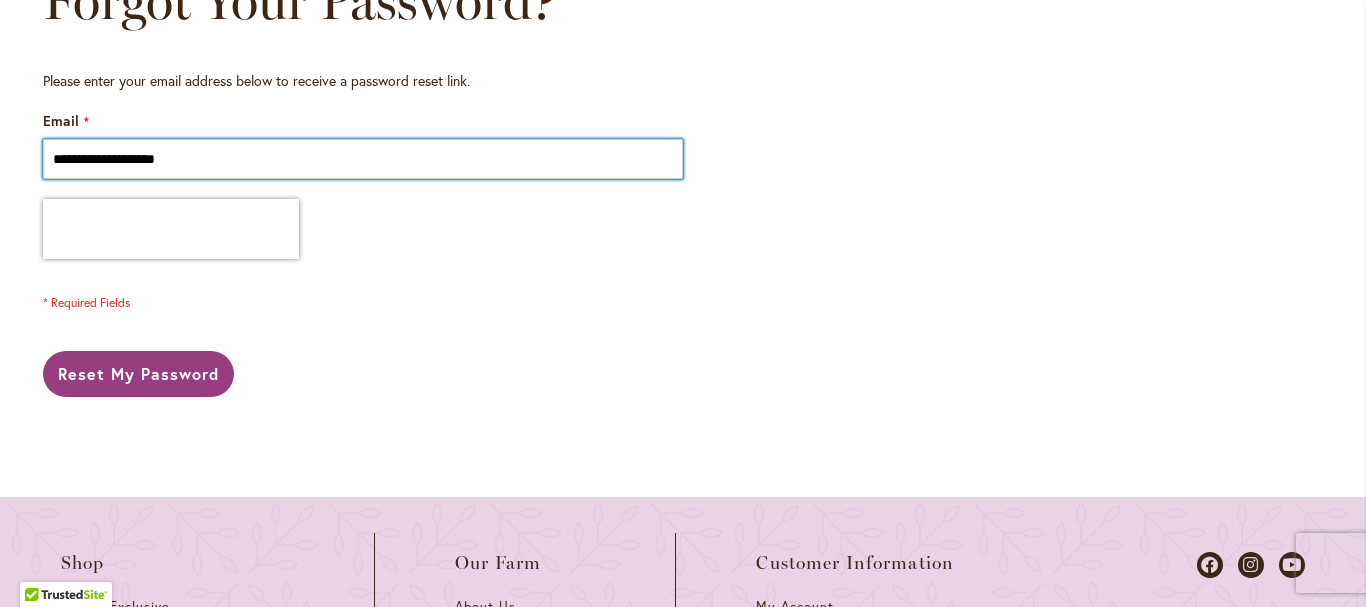 scroll, scrollTop: 276, scrollLeft: 0, axis: vertical 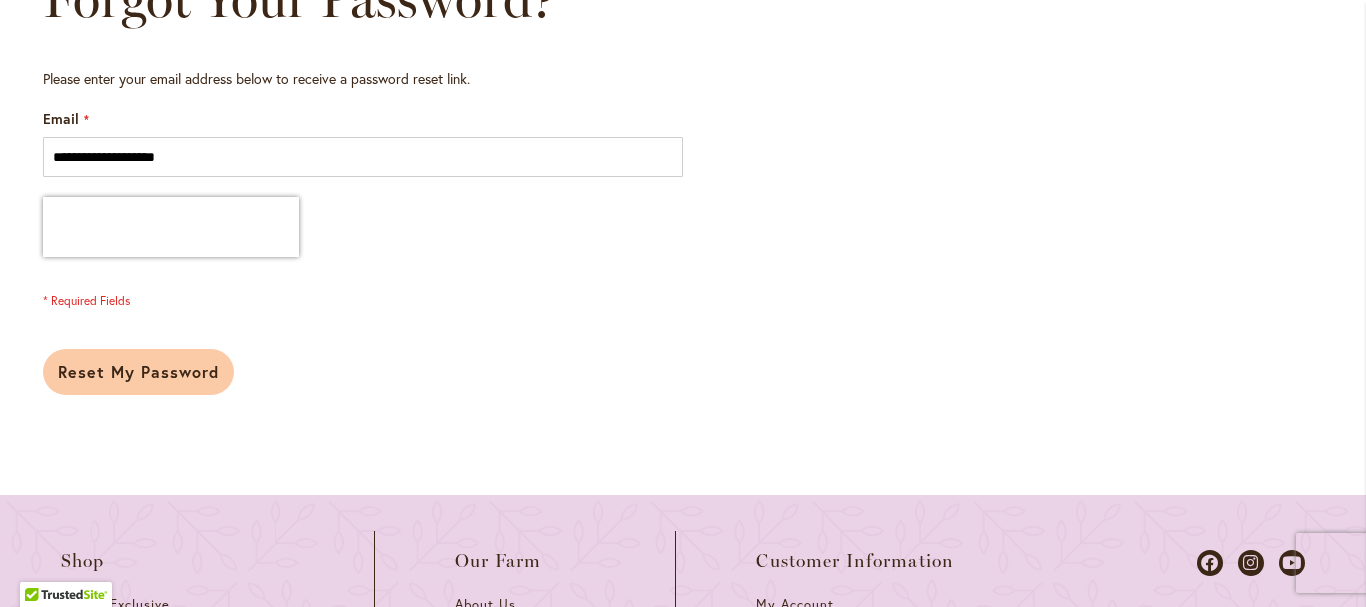 click on "Reset My Password" at bounding box center (138, 371) 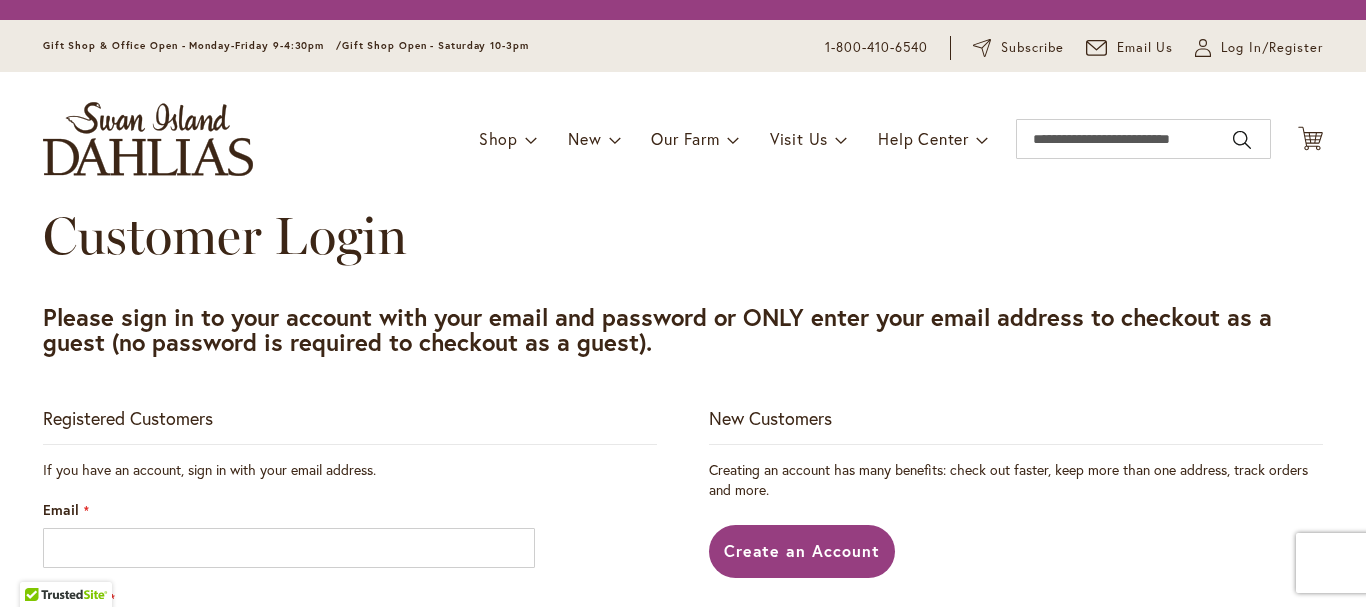 scroll, scrollTop: 0, scrollLeft: 0, axis: both 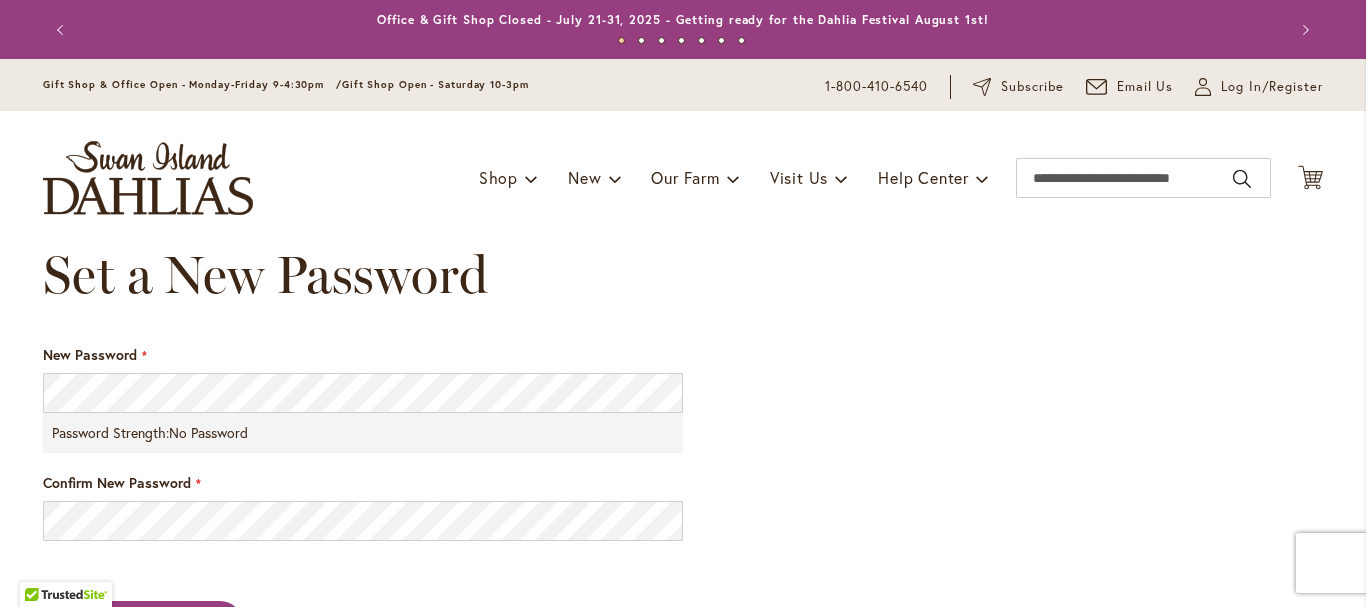 click on "New Password
Password Strength:
No Password" at bounding box center [363, 399] 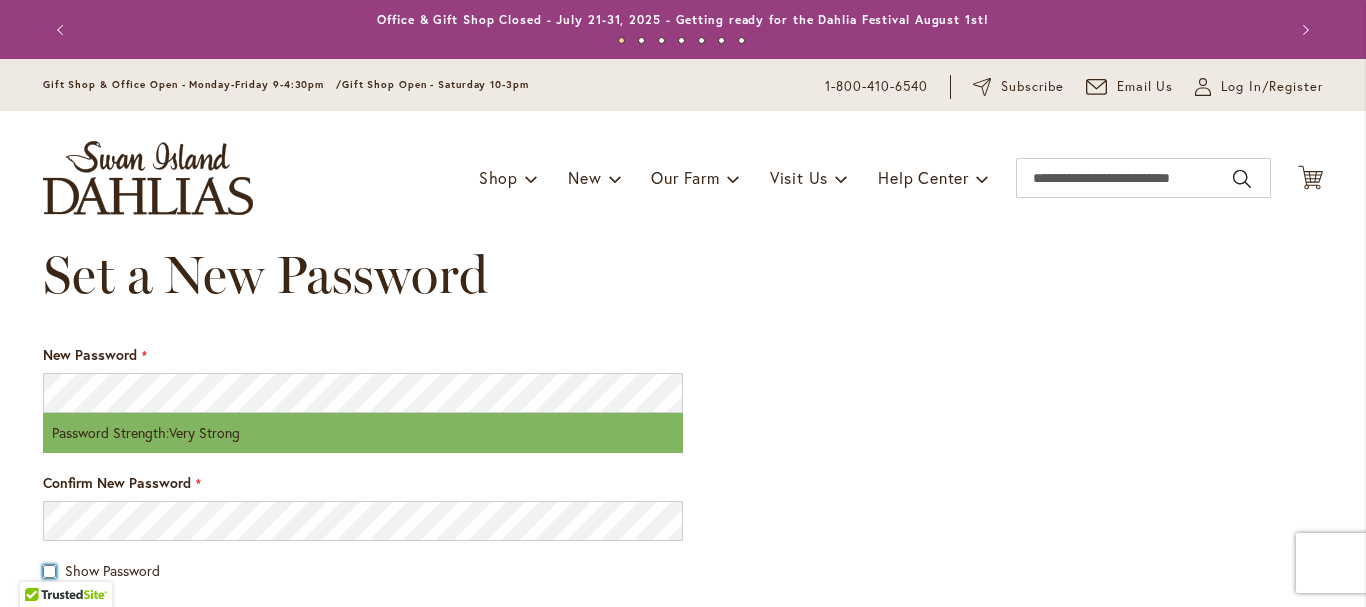scroll, scrollTop: 307, scrollLeft: 0, axis: vertical 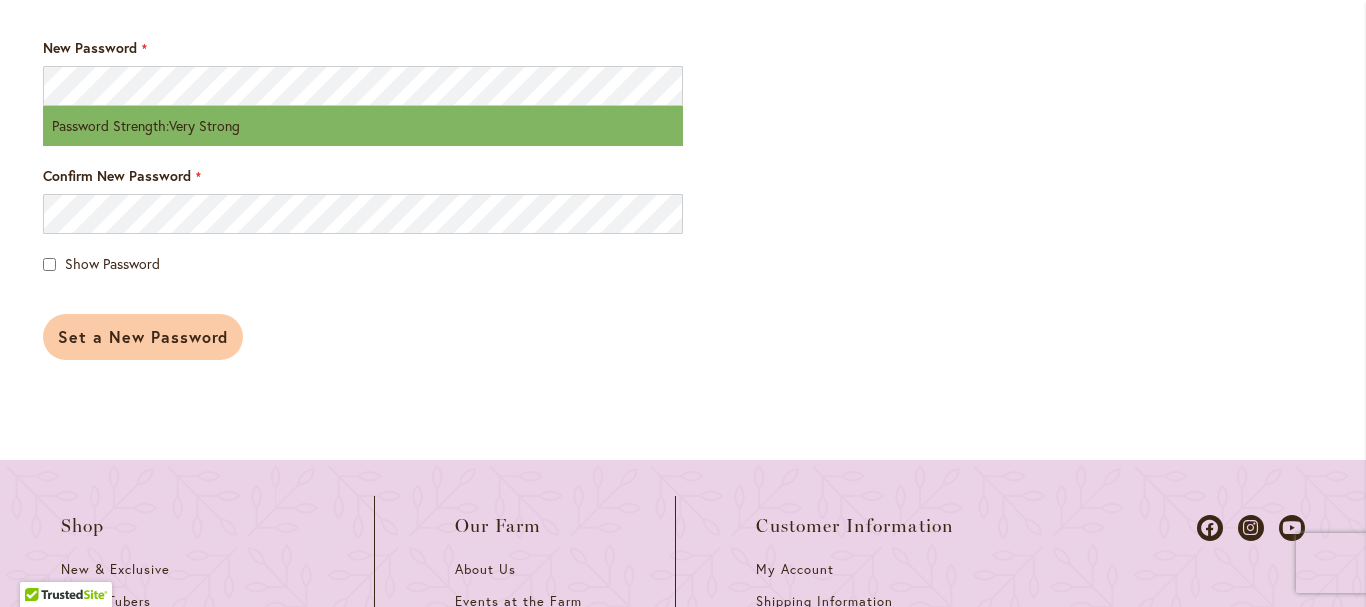 click on "Set a New Password" at bounding box center [143, 336] 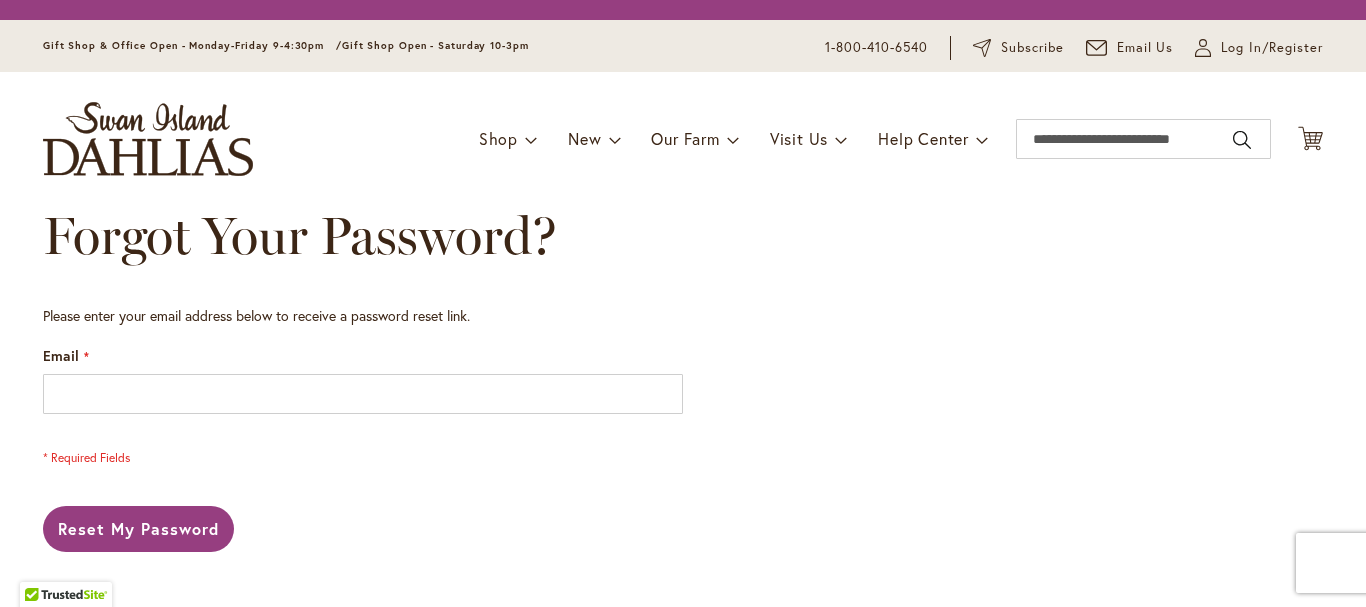 scroll, scrollTop: 0, scrollLeft: 0, axis: both 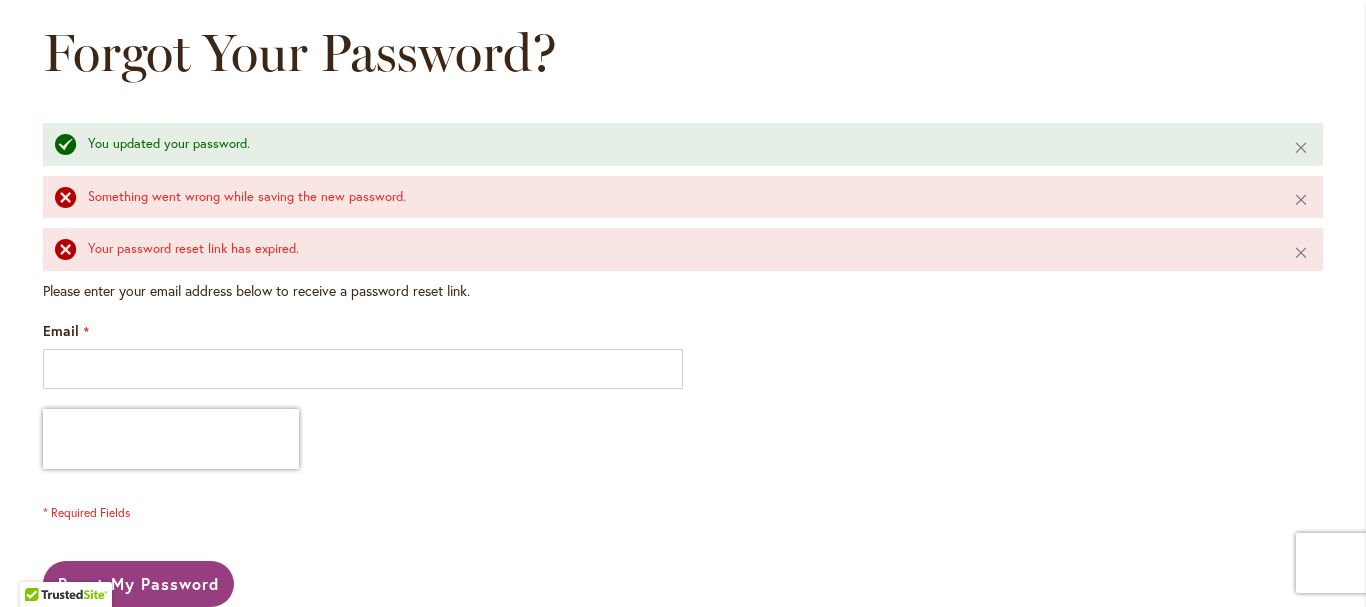 type on "**********" 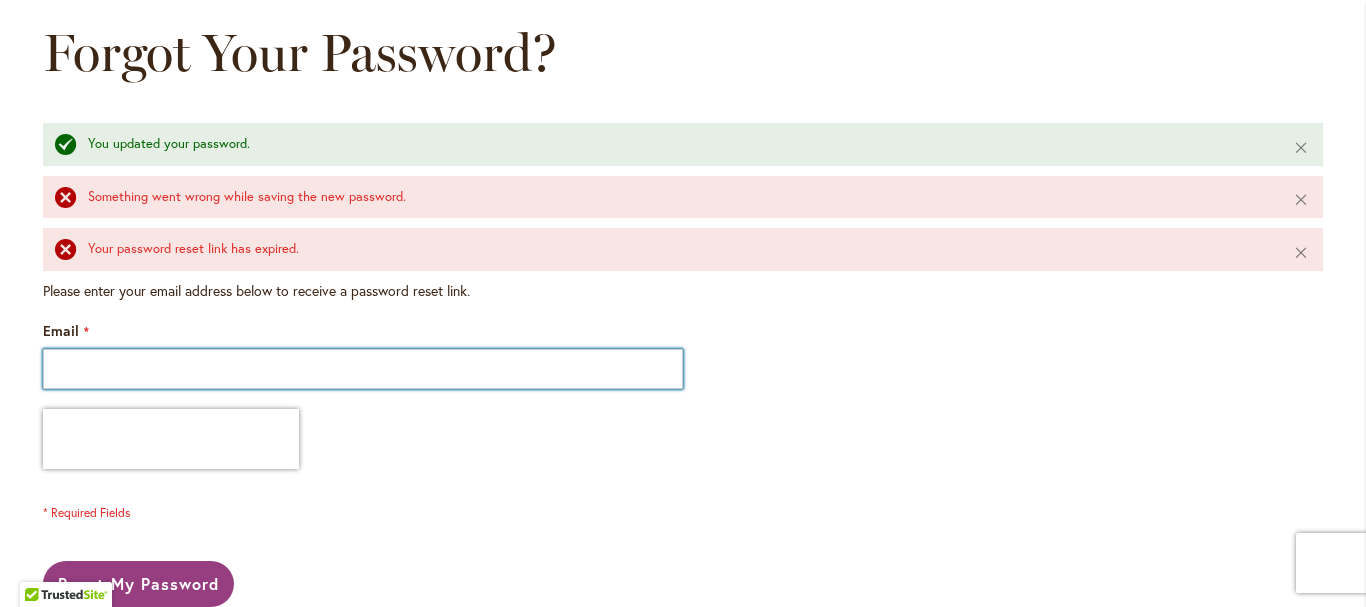 click on "Email" at bounding box center (363, 369) 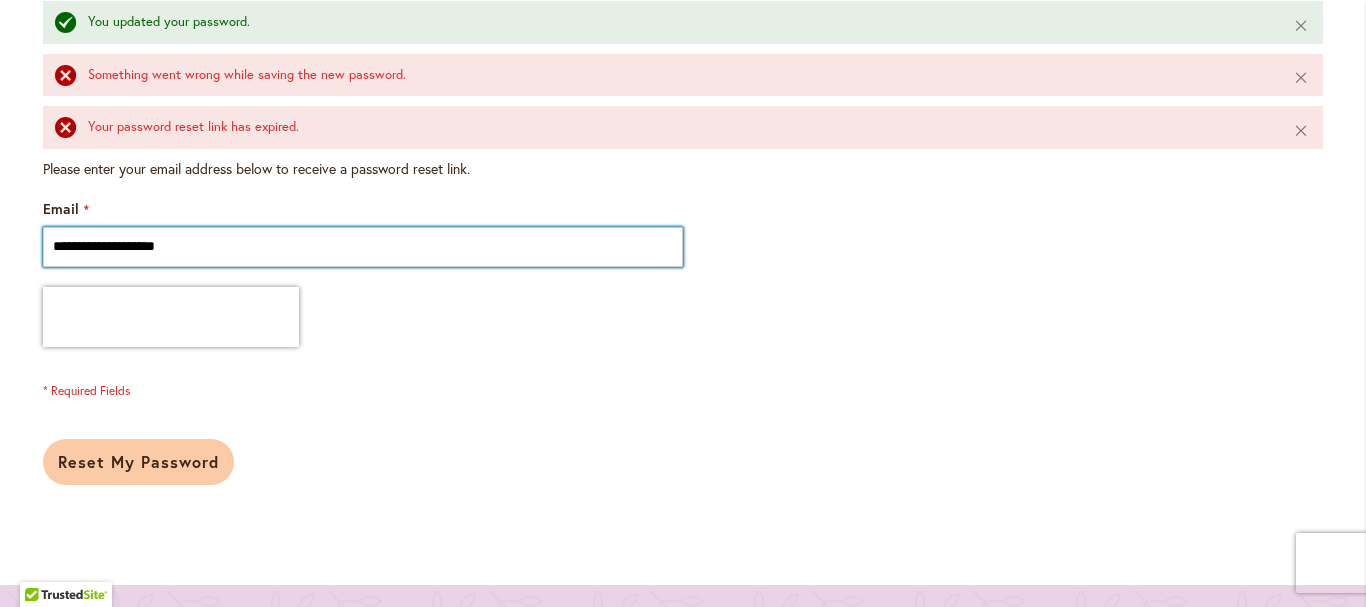 scroll, scrollTop: 345, scrollLeft: 0, axis: vertical 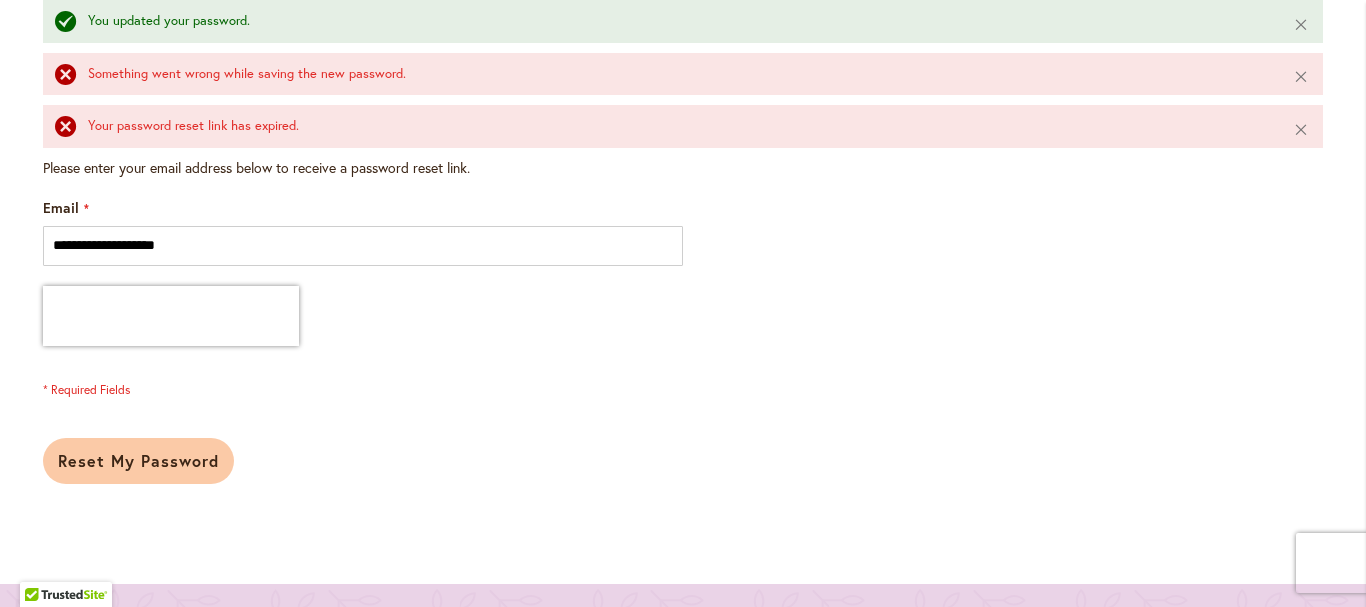 click on "Reset My Password" at bounding box center (138, 461) 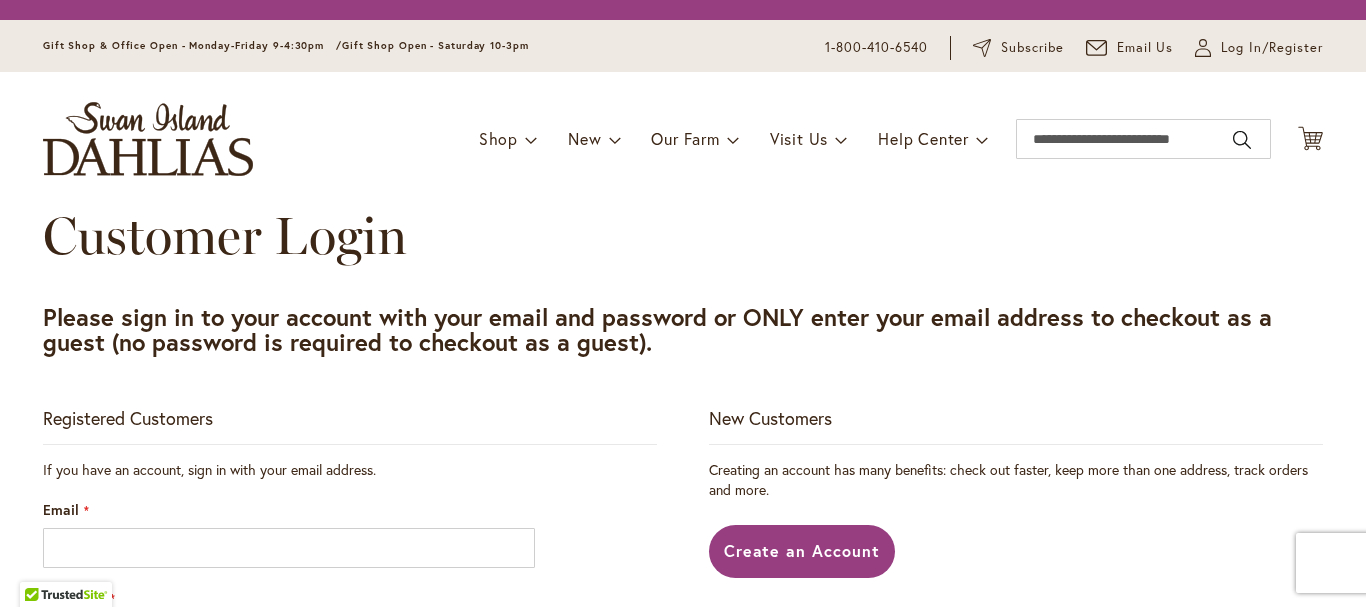 scroll, scrollTop: 0, scrollLeft: 0, axis: both 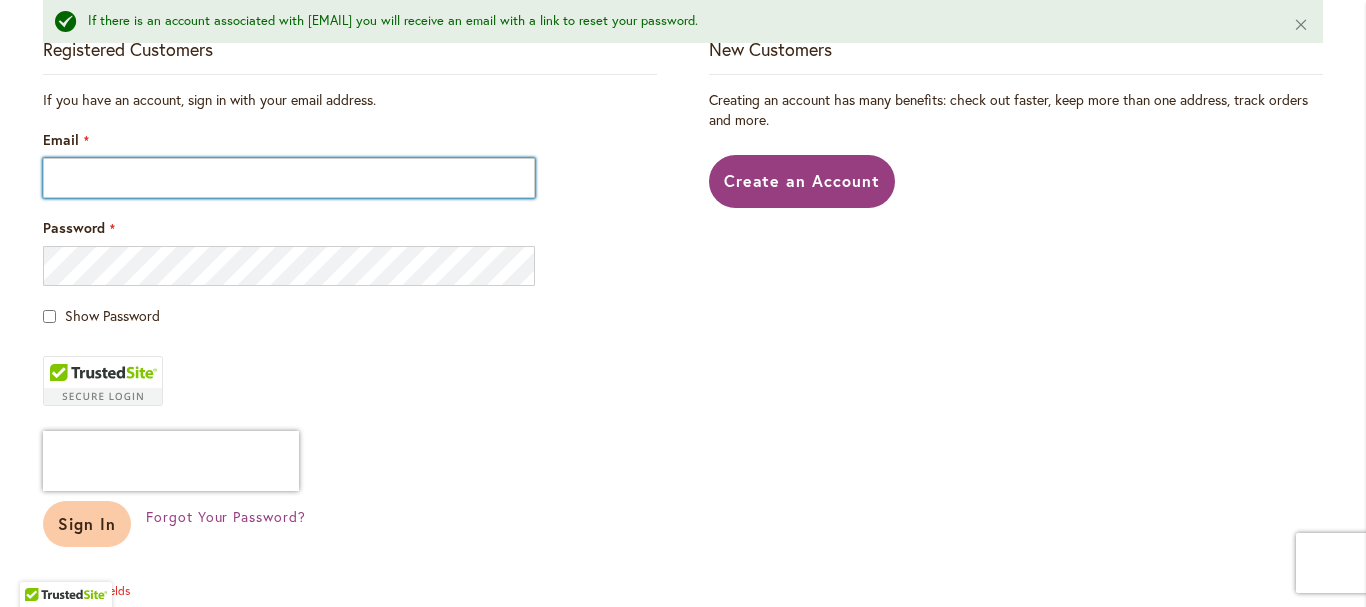 type on "**********" 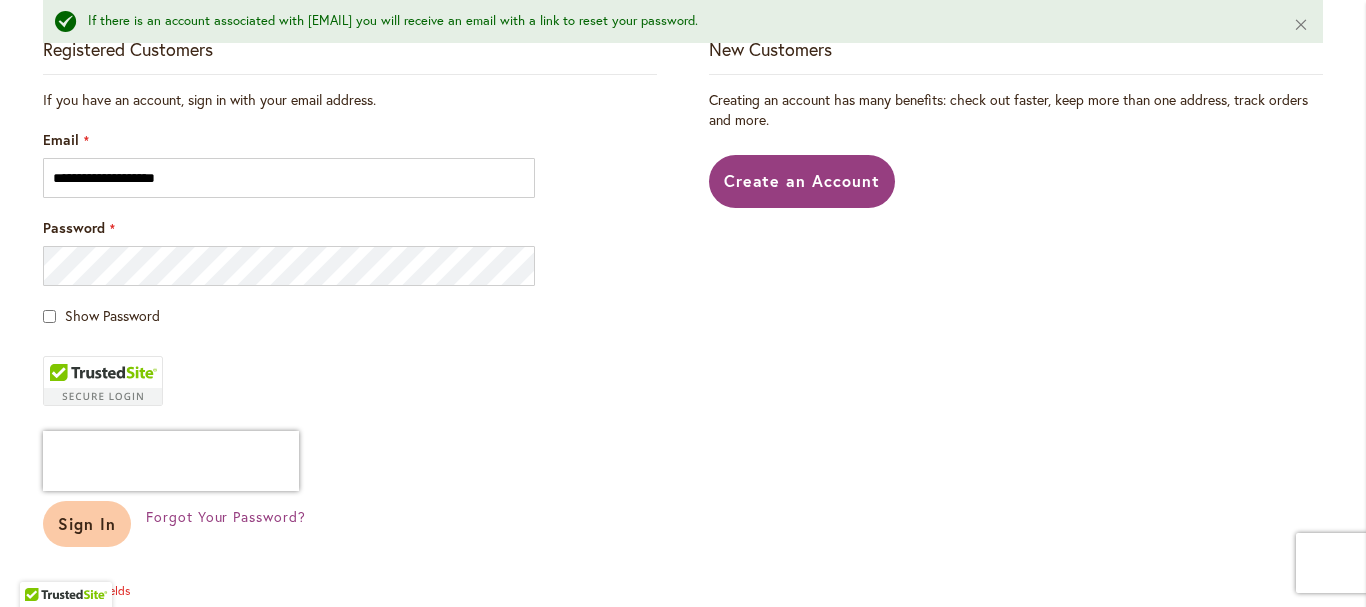type on "**********" 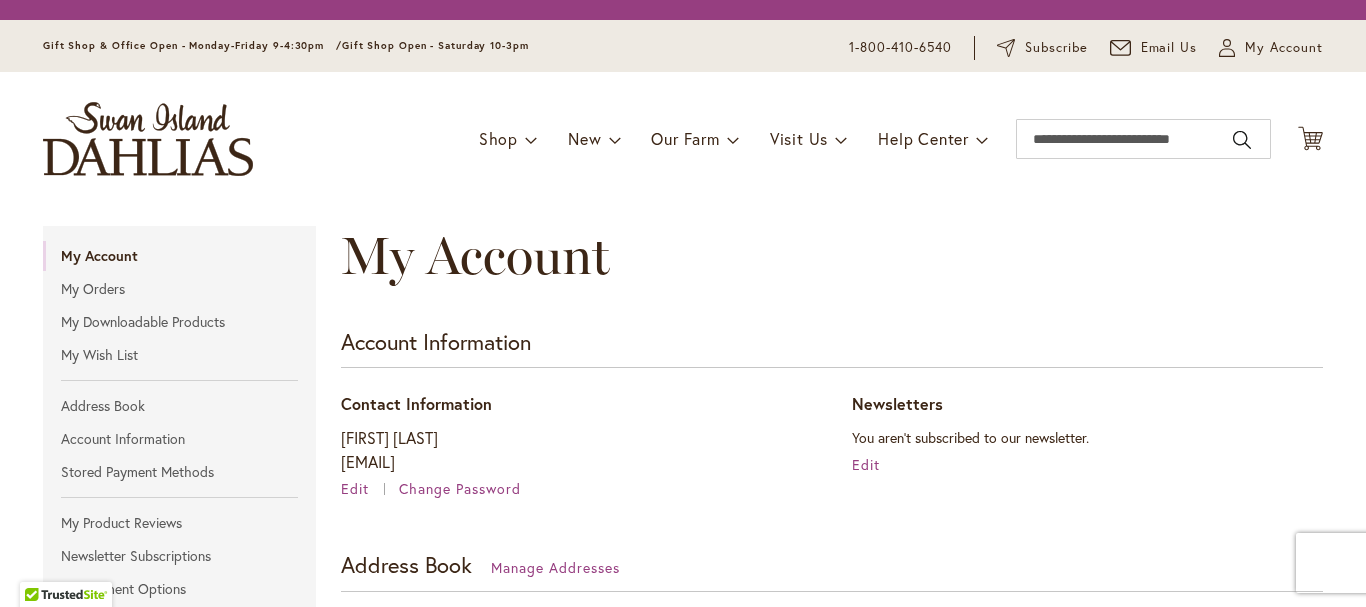 scroll, scrollTop: 0, scrollLeft: 0, axis: both 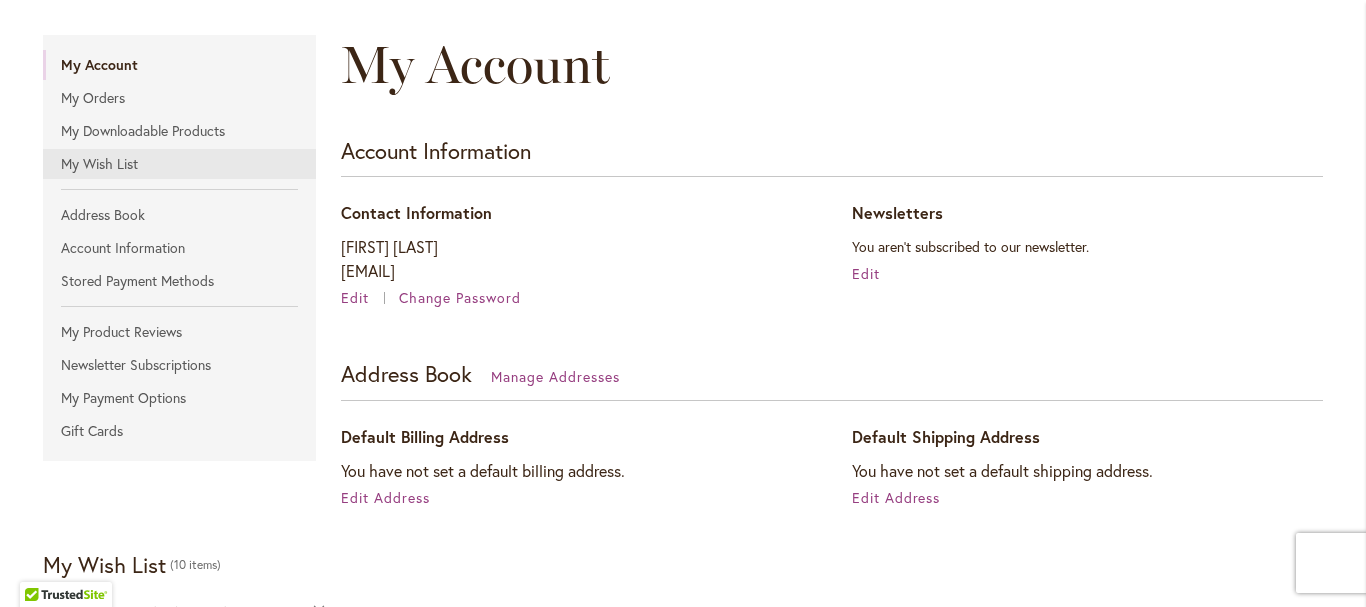 type on "**********" 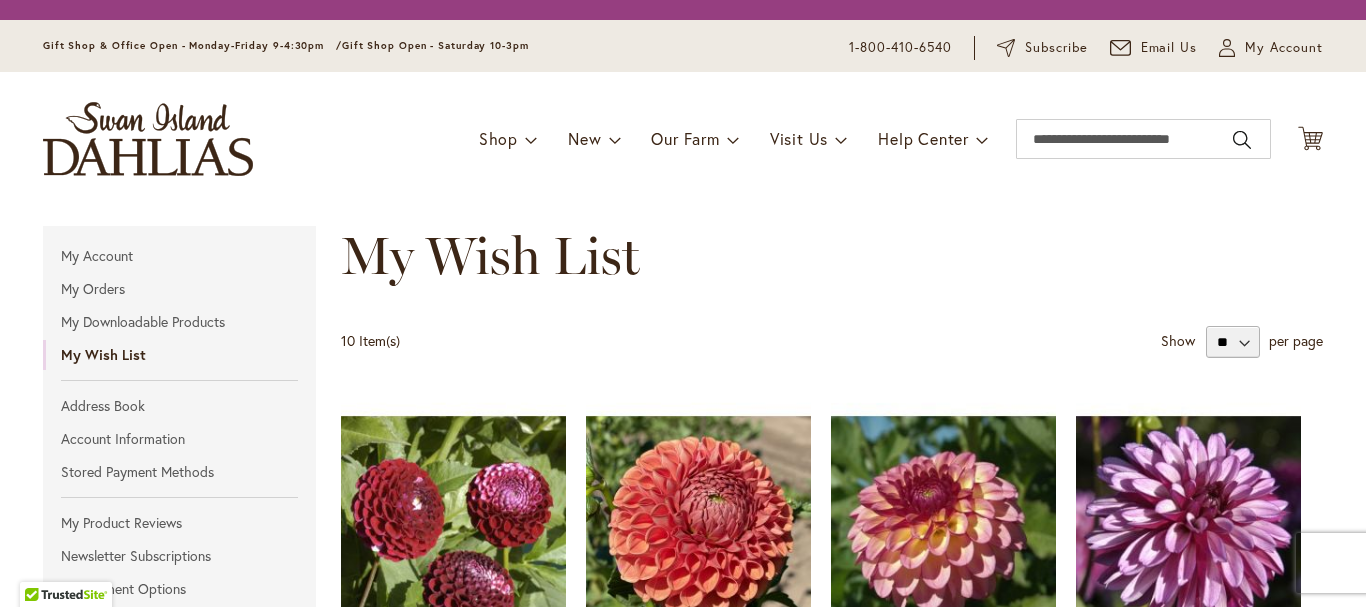 scroll, scrollTop: 0, scrollLeft: 0, axis: both 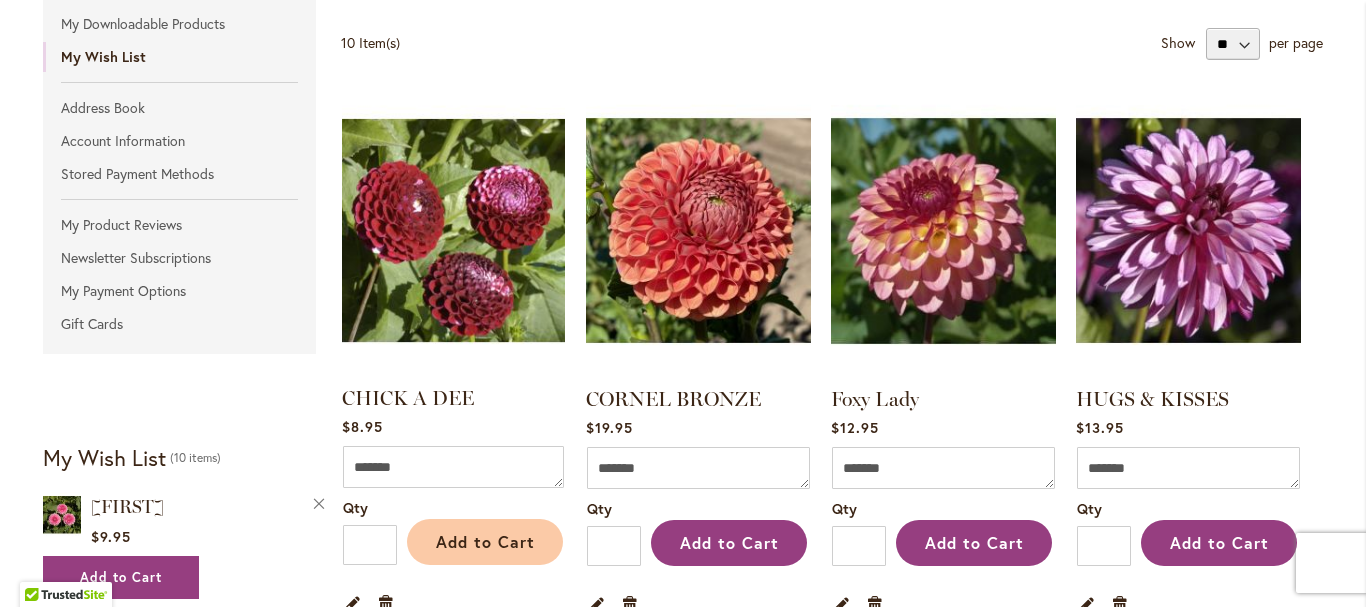 type on "**********" 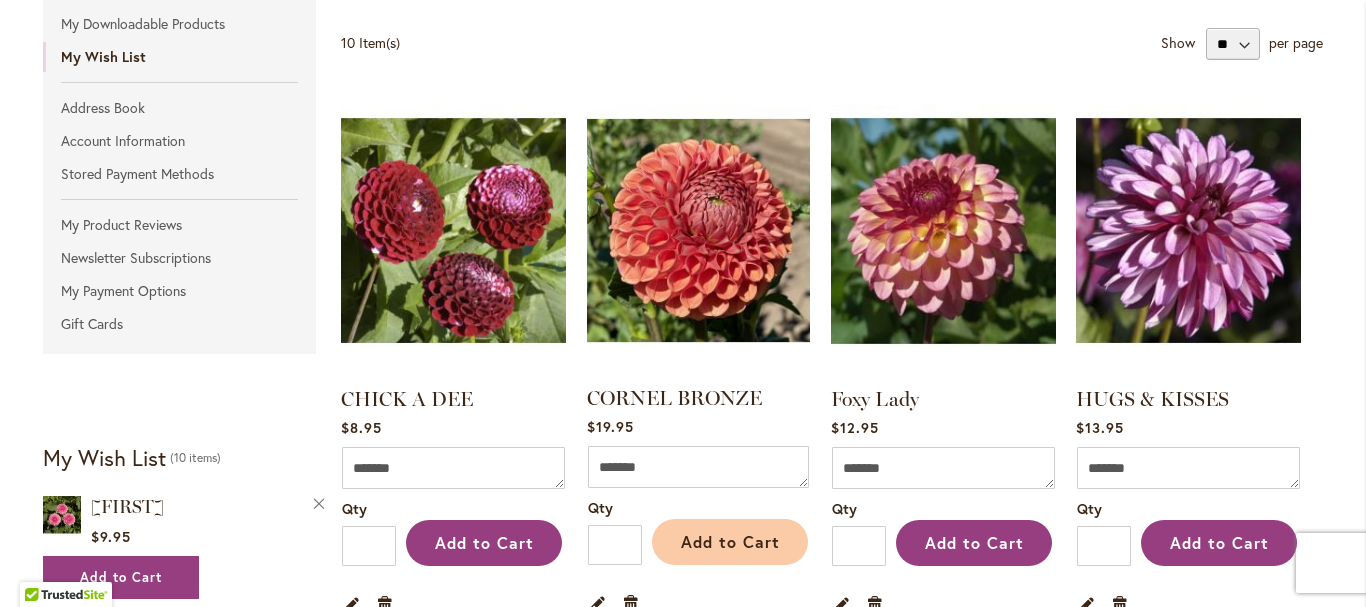 click on "Add to Cart" at bounding box center (730, 542) 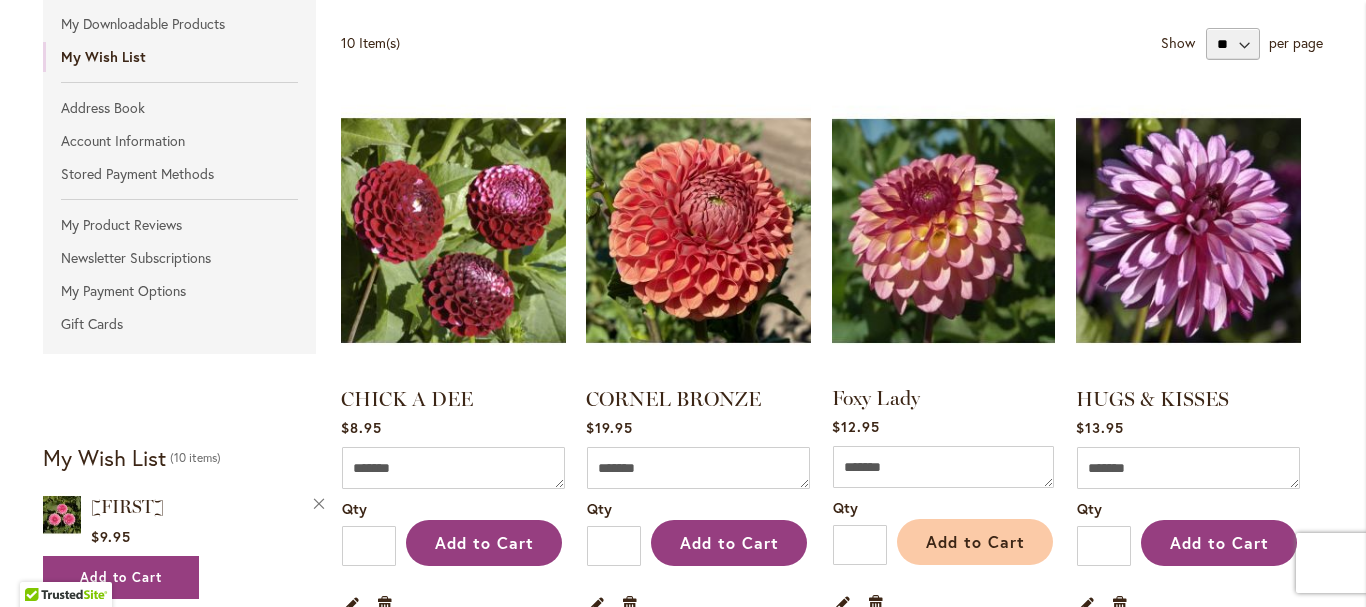 click on "Add to Cart" at bounding box center [975, 542] 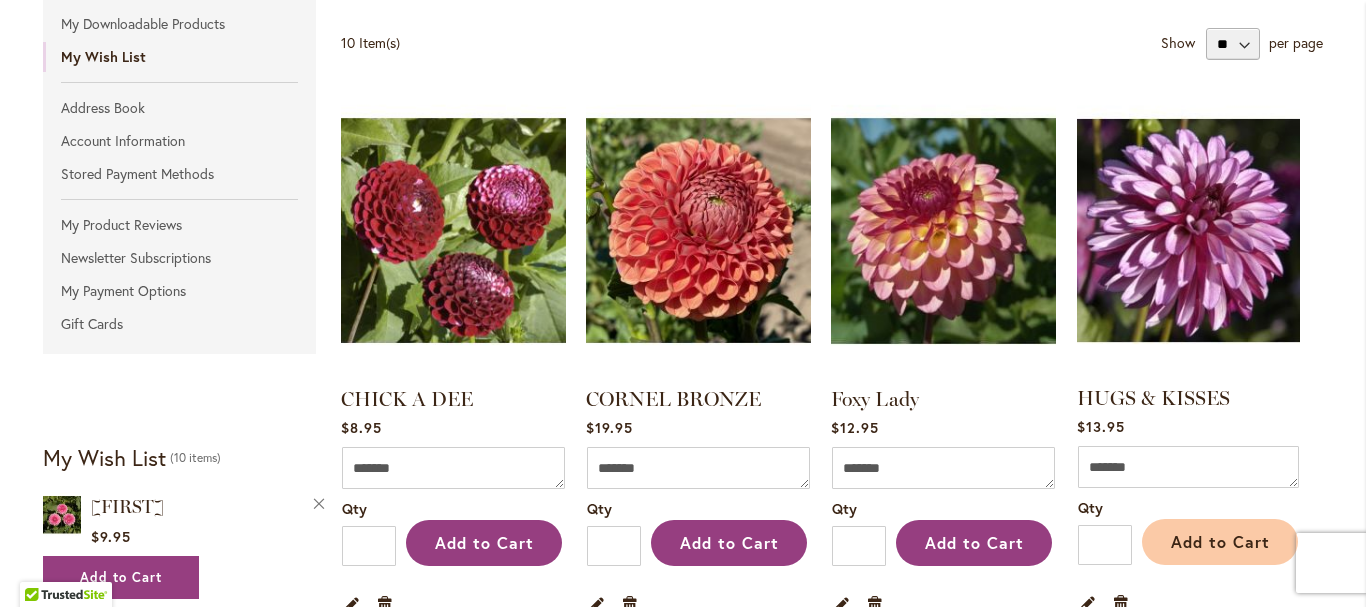 click on "Add to Cart" at bounding box center (1220, 541) 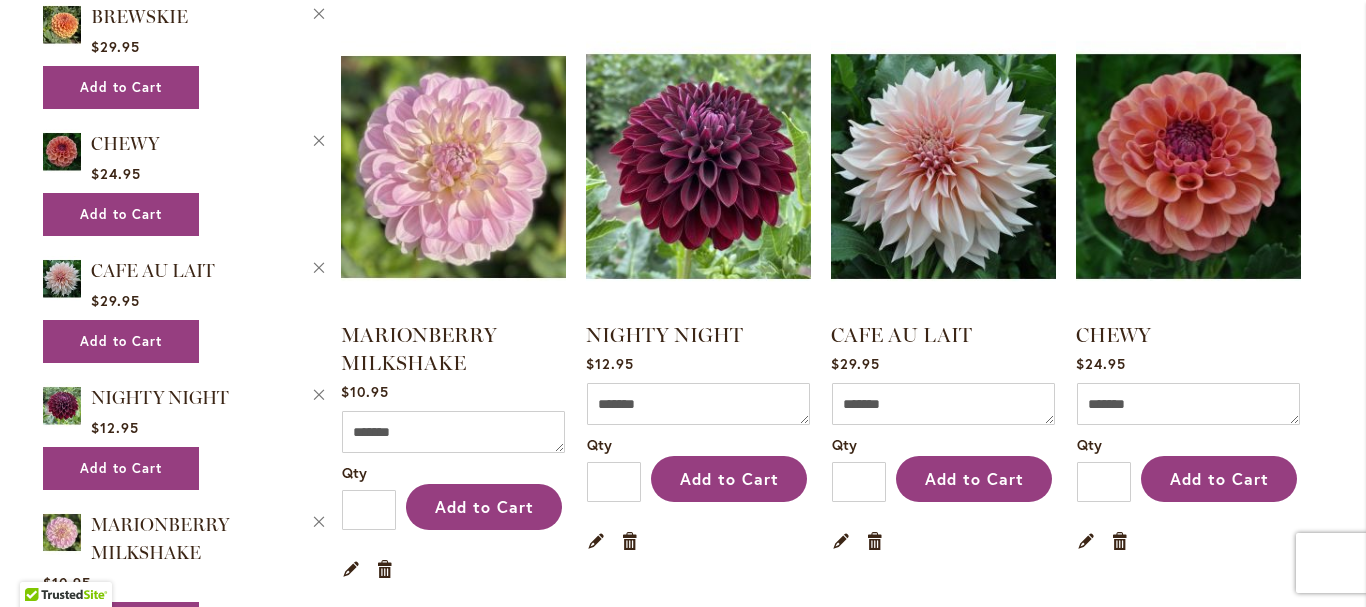 scroll, scrollTop: 956, scrollLeft: 0, axis: vertical 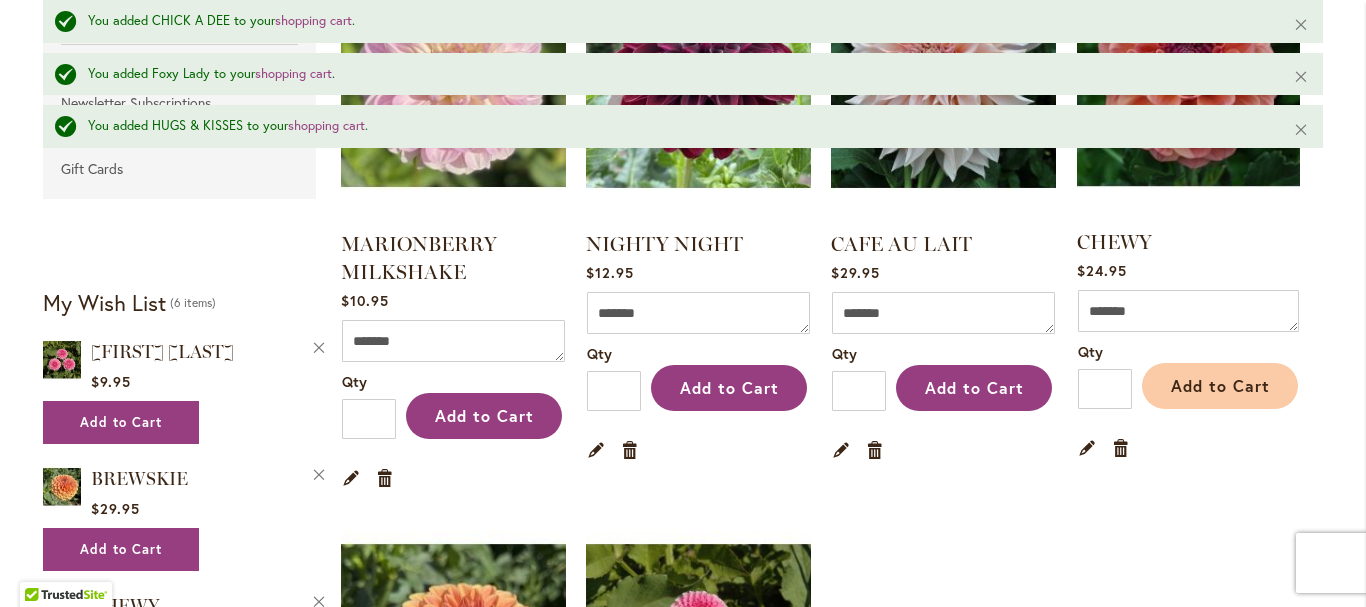 type on "**********" 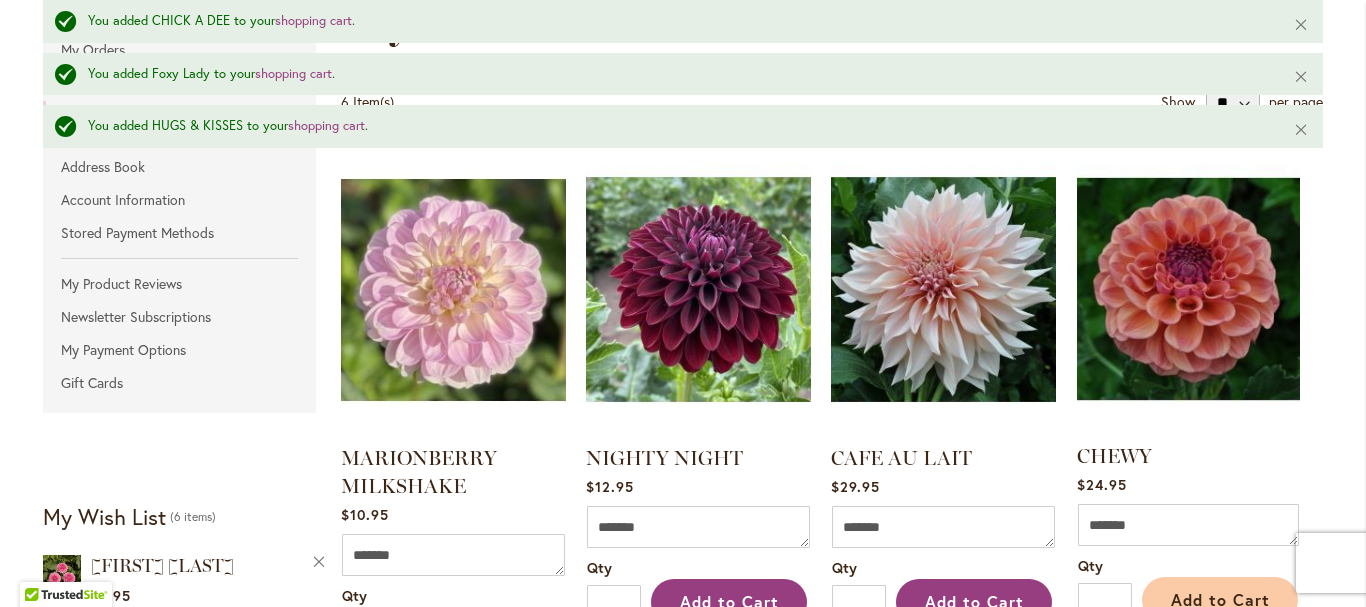 scroll, scrollTop: 426, scrollLeft: 0, axis: vertical 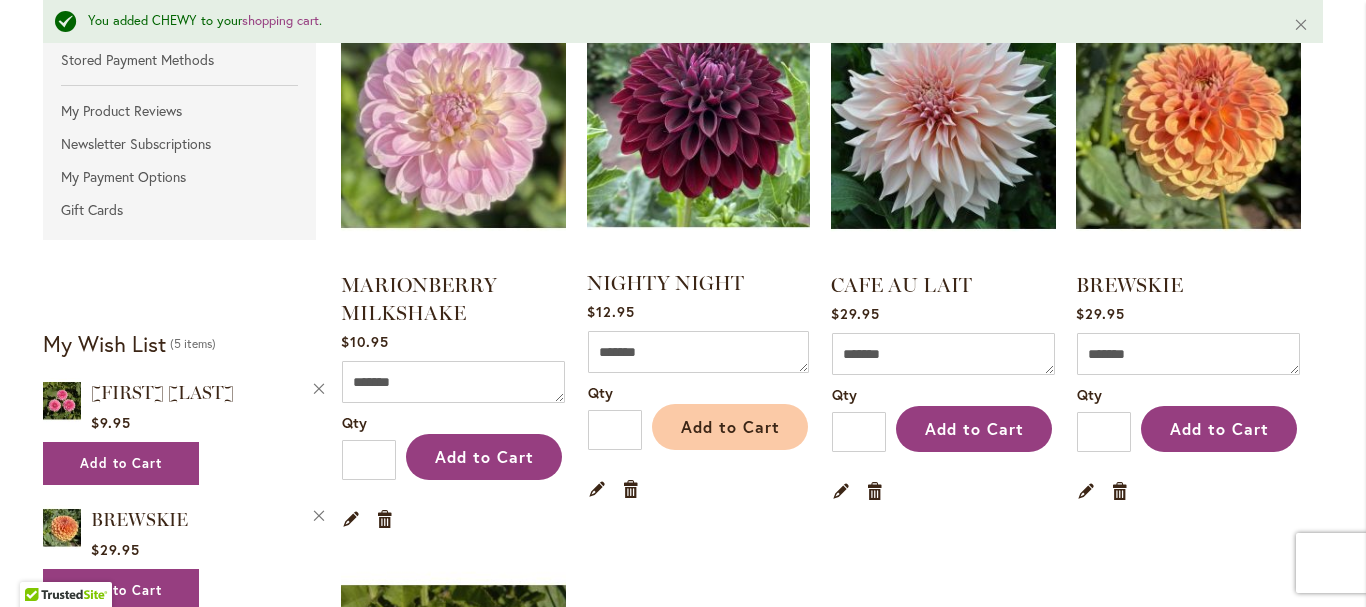 type on "**********" 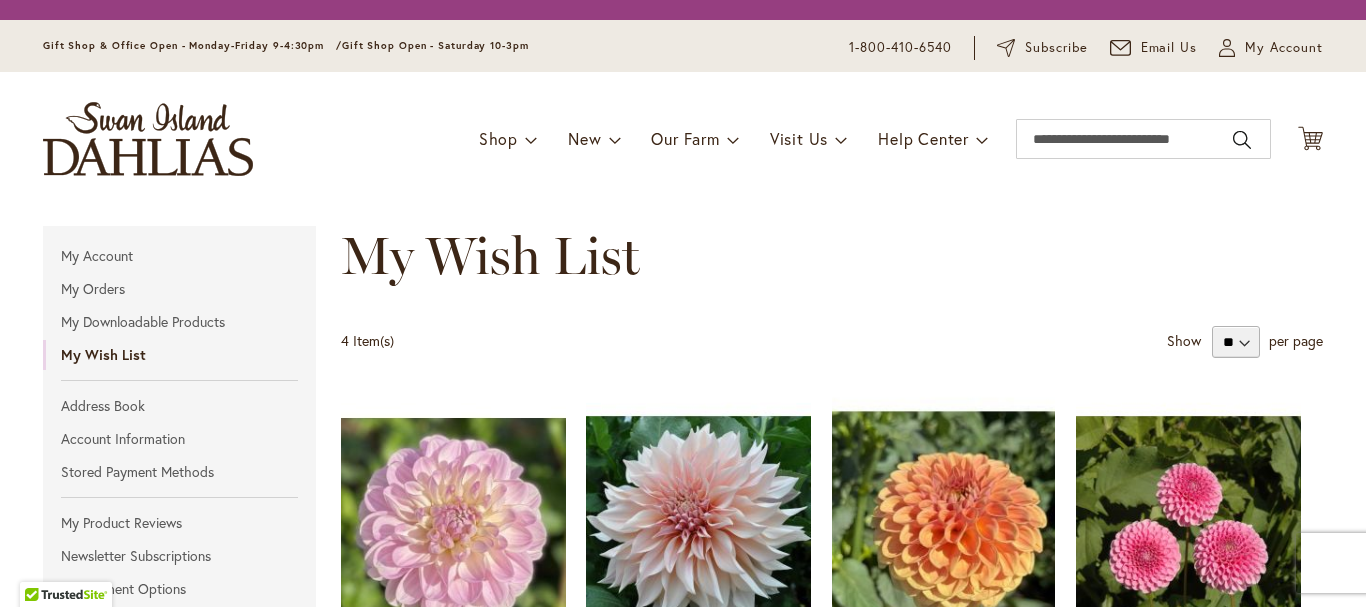 scroll, scrollTop: 0, scrollLeft: 0, axis: both 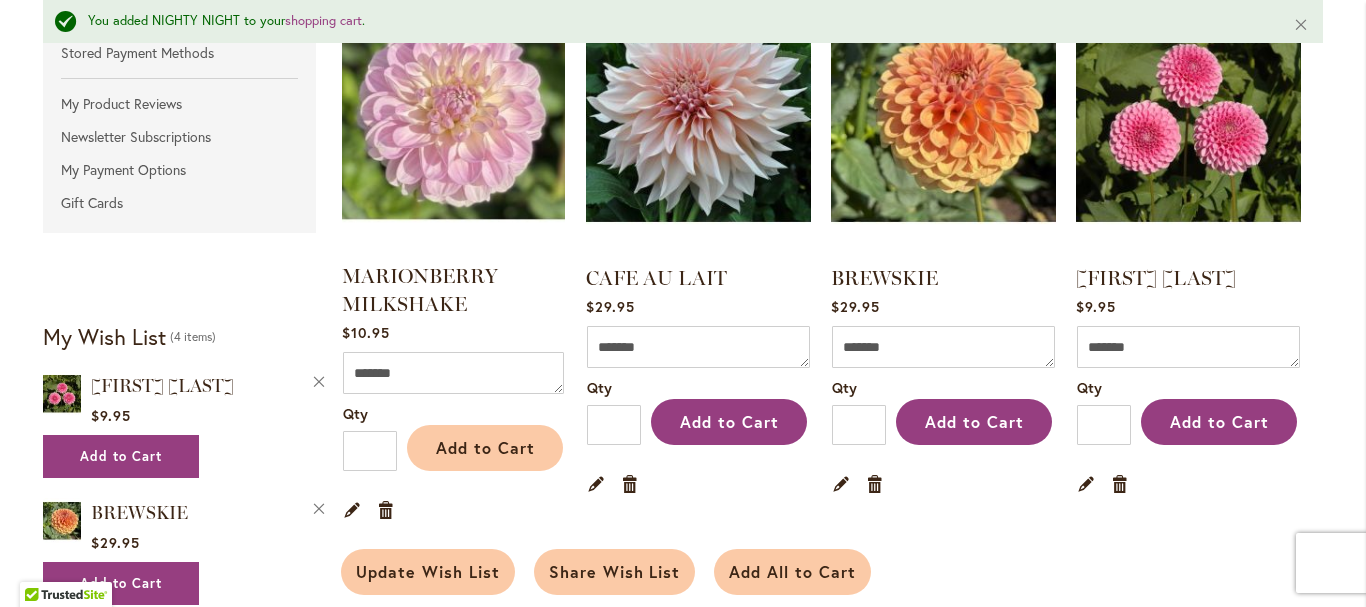 type on "**********" 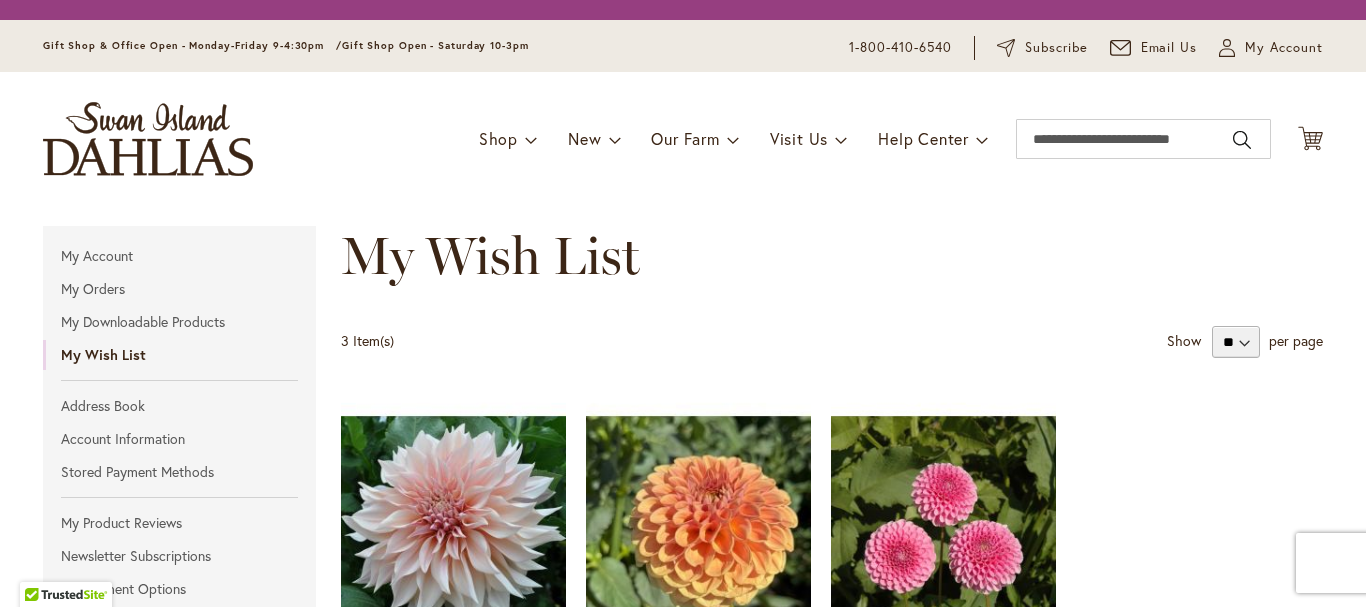 scroll, scrollTop: 0, scrollLeft: 0, axis: both 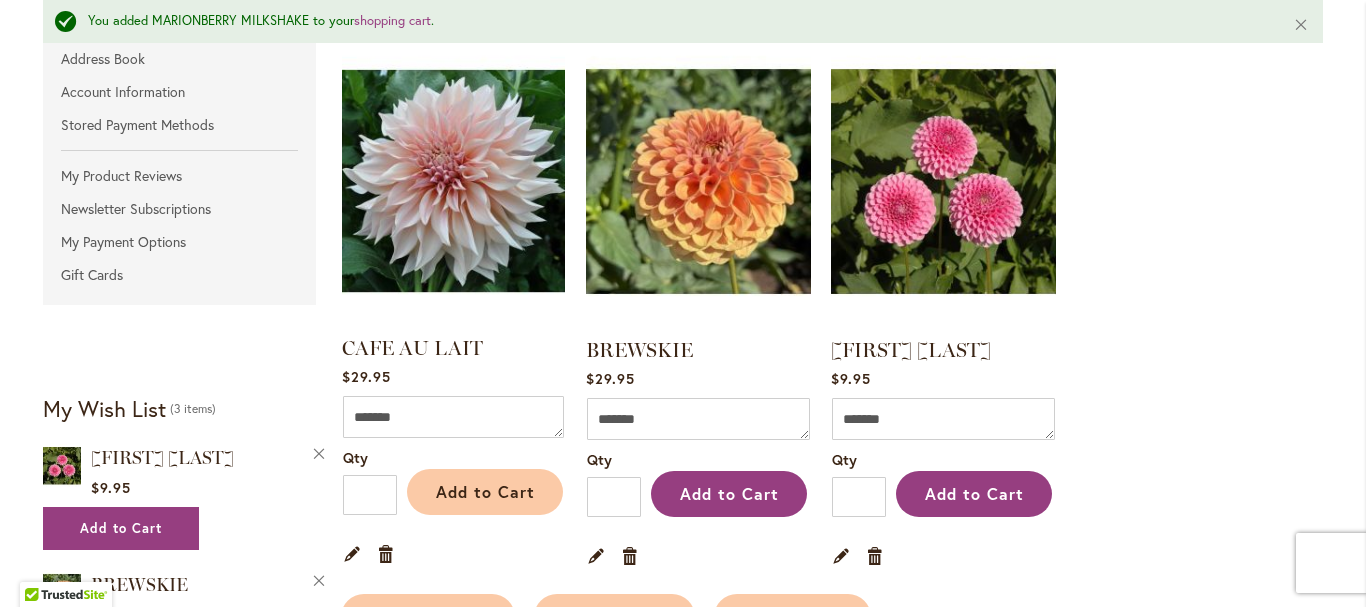 type on "**********" 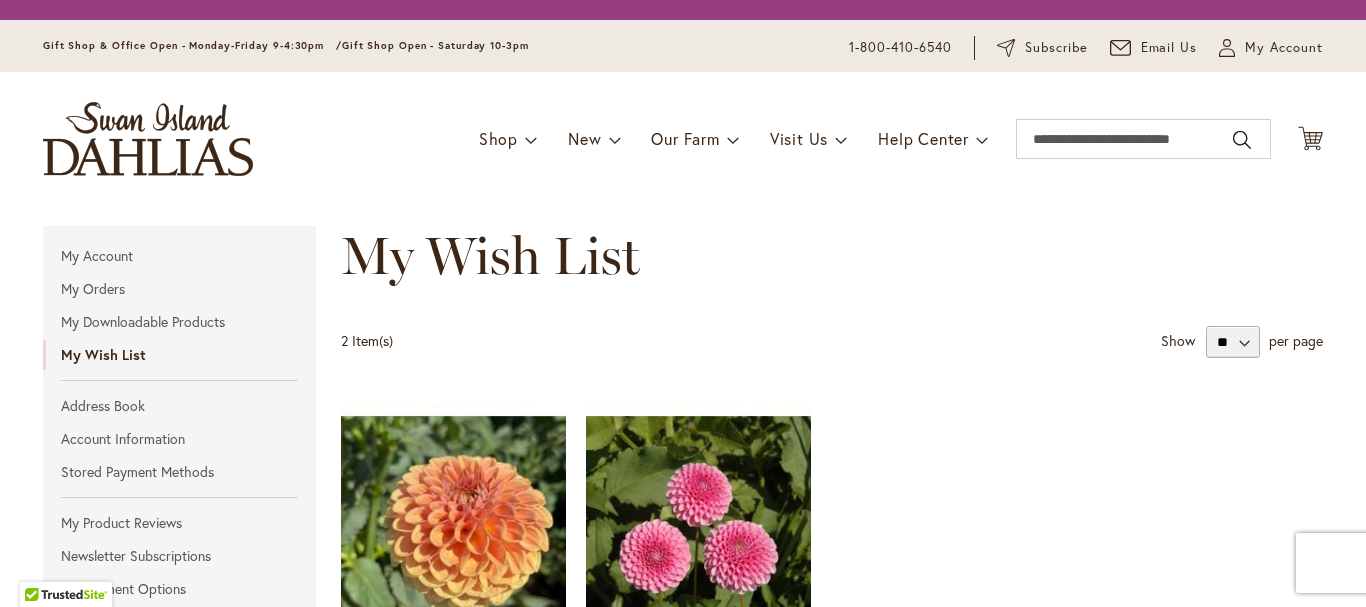 scroll, scrollTop: 0, scrollLeft: 0, axis: both 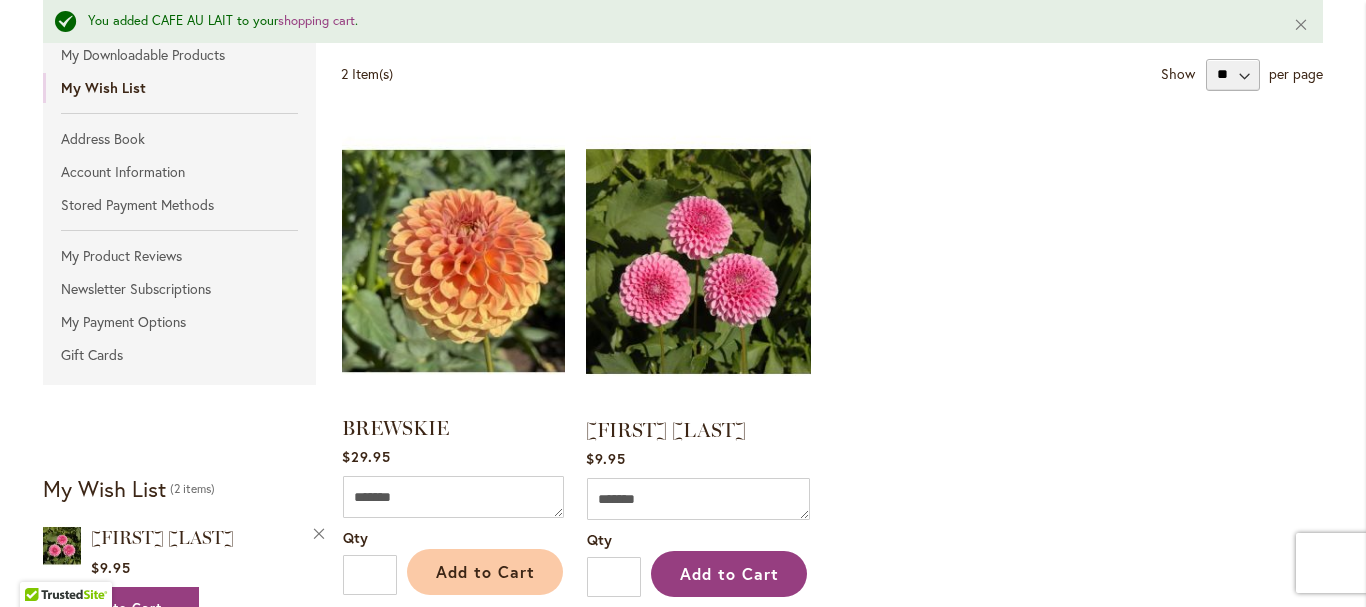 type on "**********" 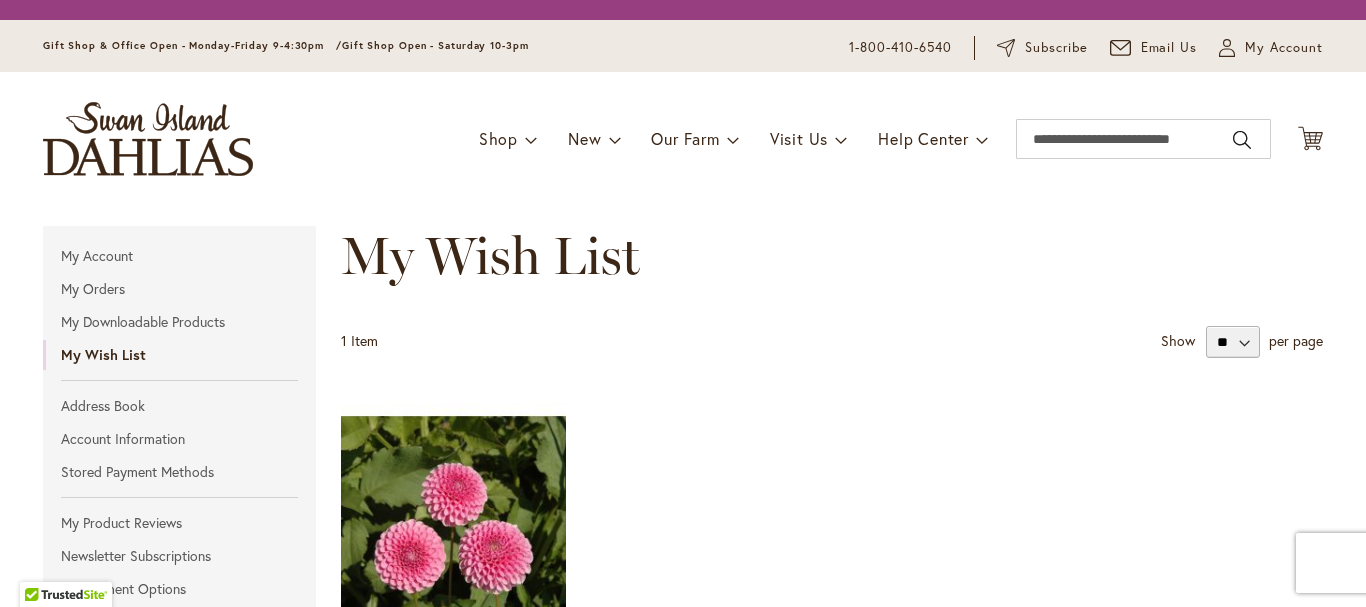 scroll, scrollTop: 0, scrollLeft: 0, axis: both 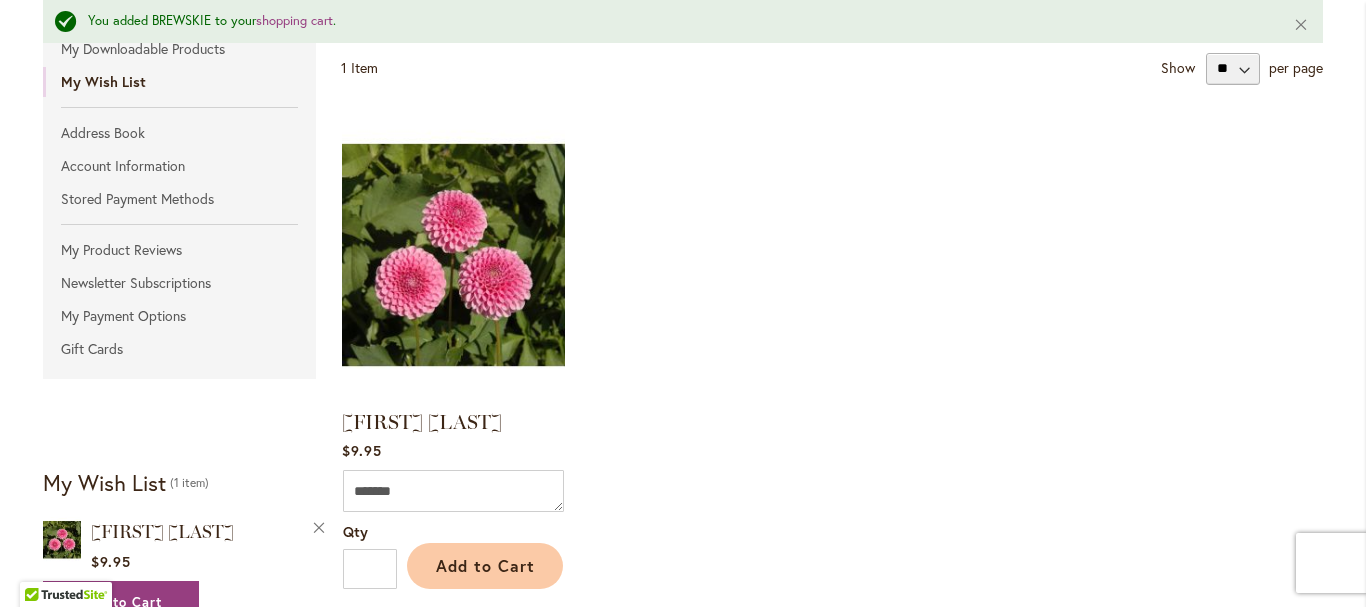 type on "**********" 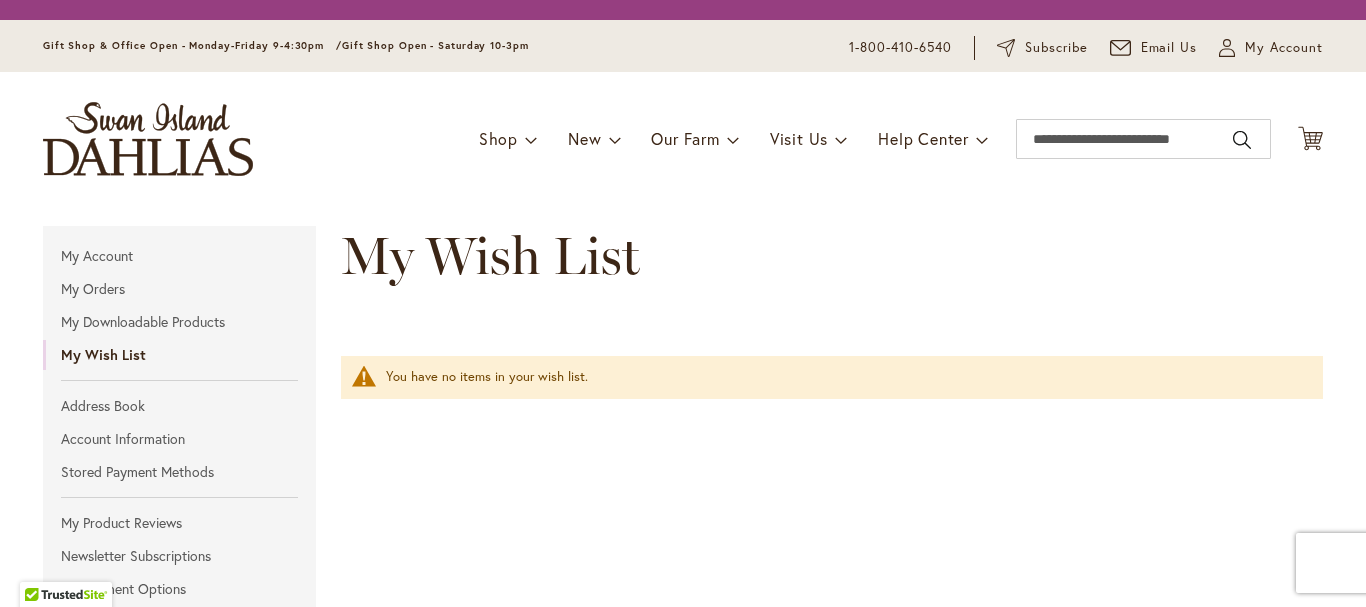 scroll, scrollTop: 0, scrollLeft: 0, axis: both 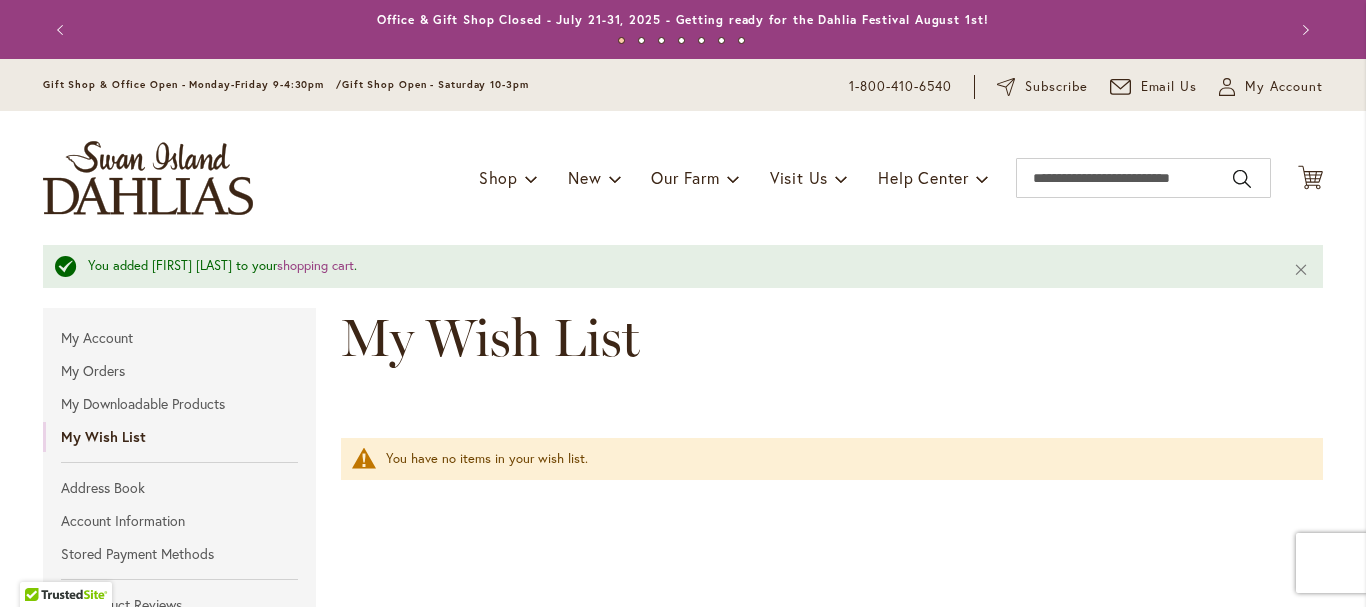 type on "**********" 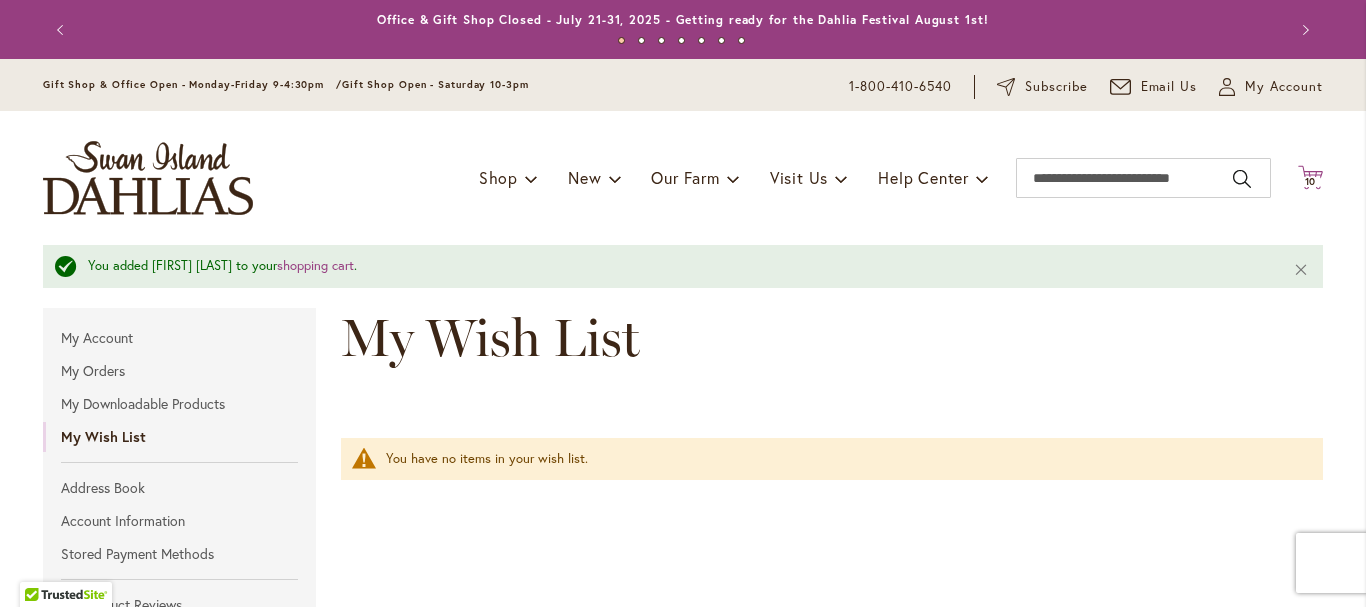 click on "Cart
.cls-1 {
fill: #231f20;
}" 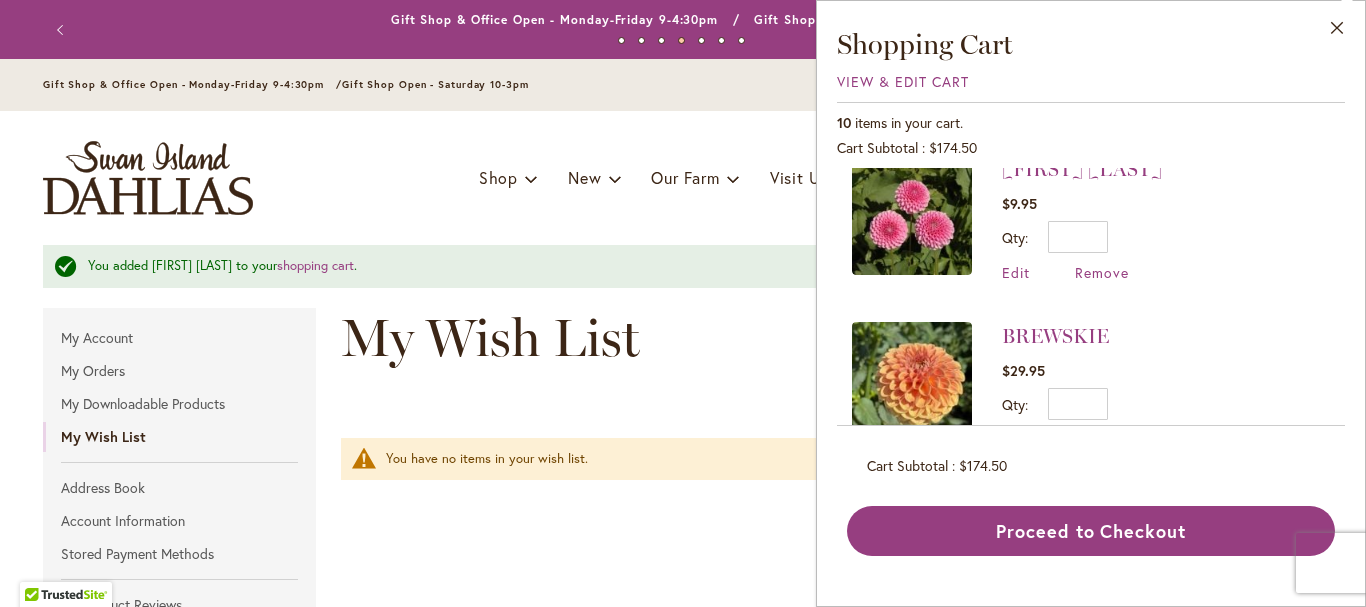 scroll, scrollTop: 0, scrollLeft: 0, axis: both 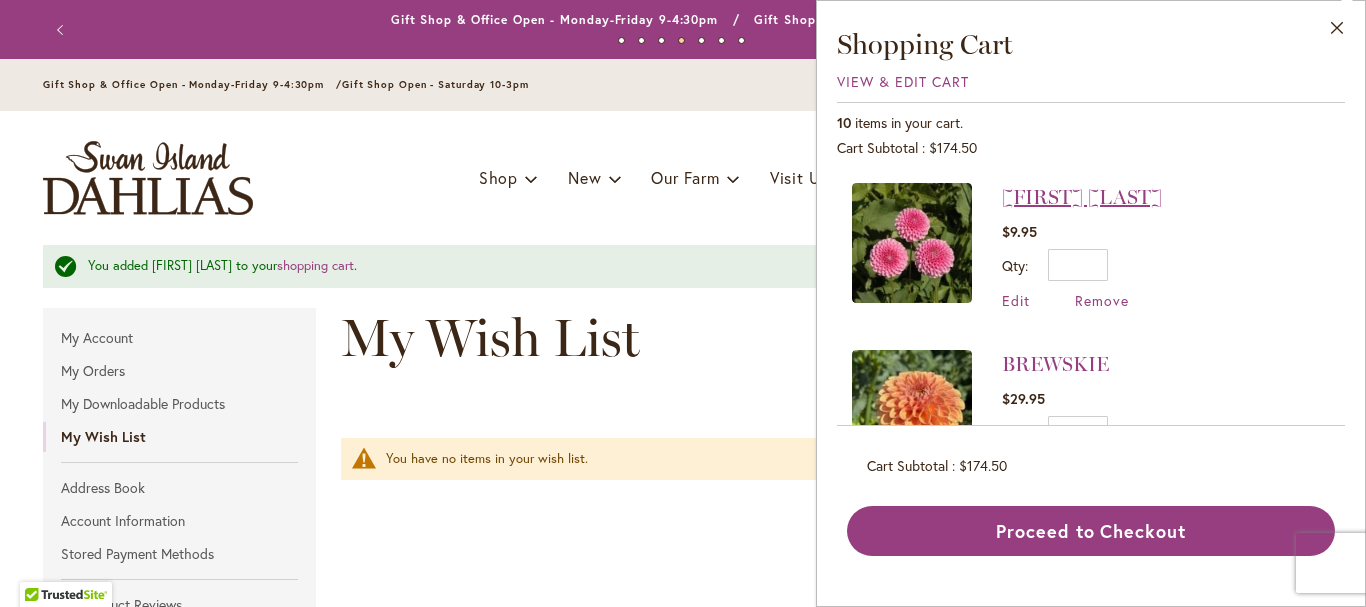 click on "[FIRST] [LAST]" at bounding box center [1082, 197] 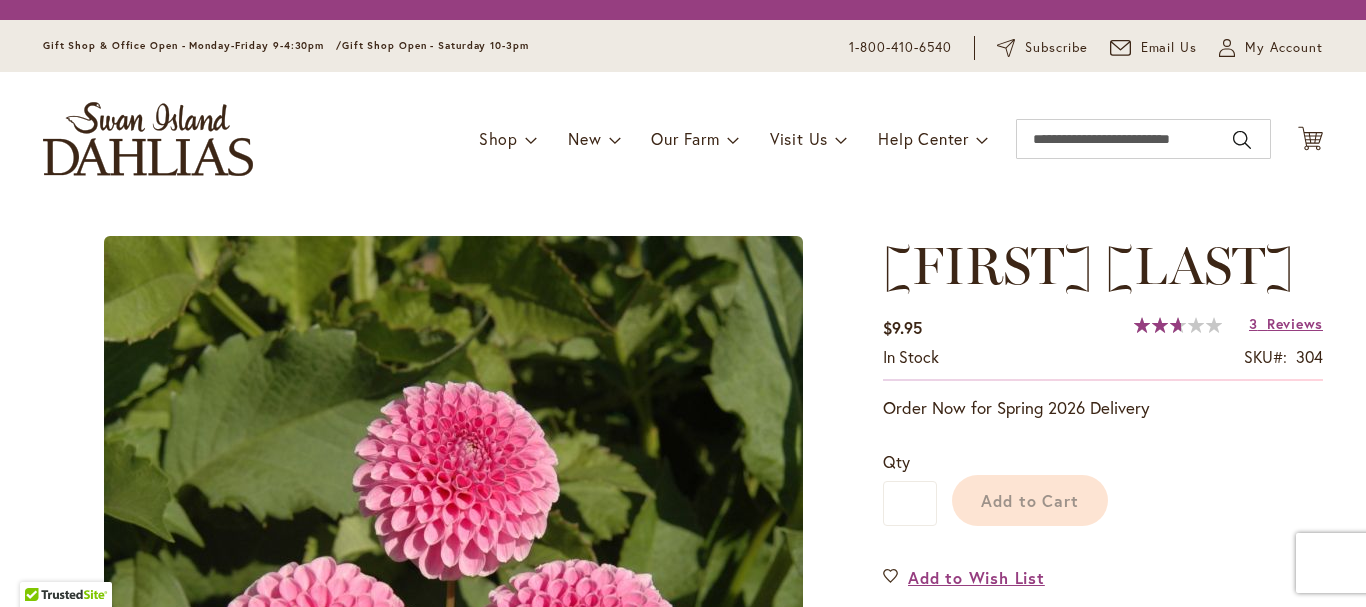 scroll, scrollTop: 0, scrollLeft: 0, axis: both 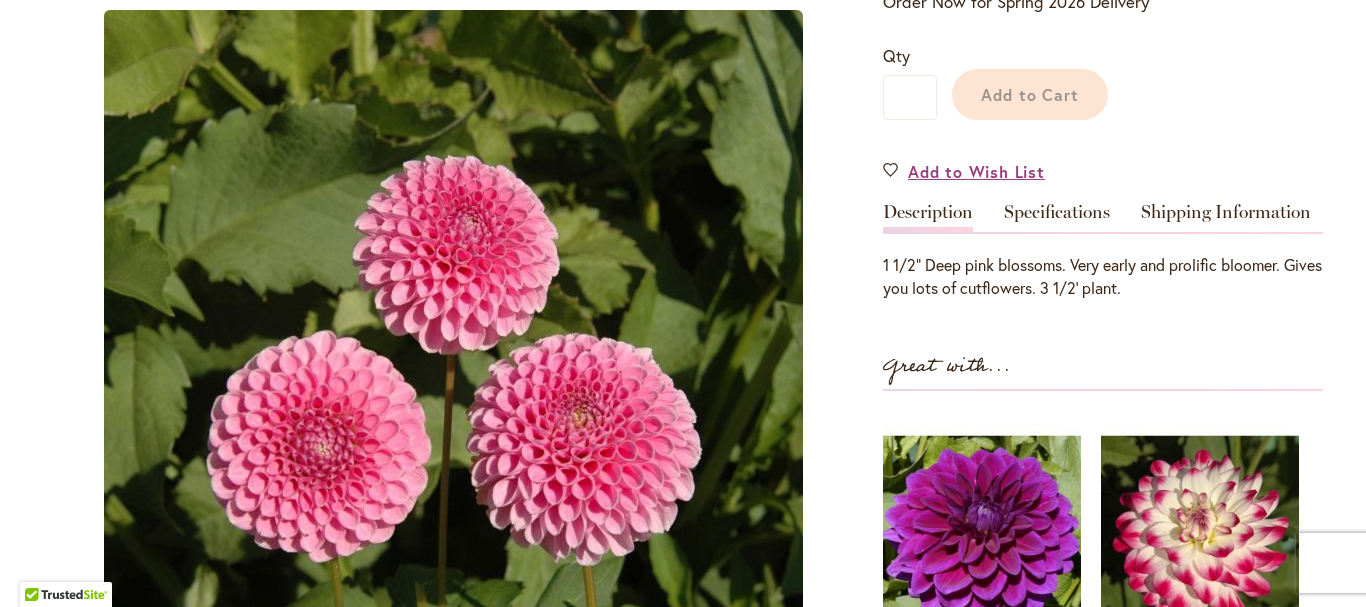 type on "****" 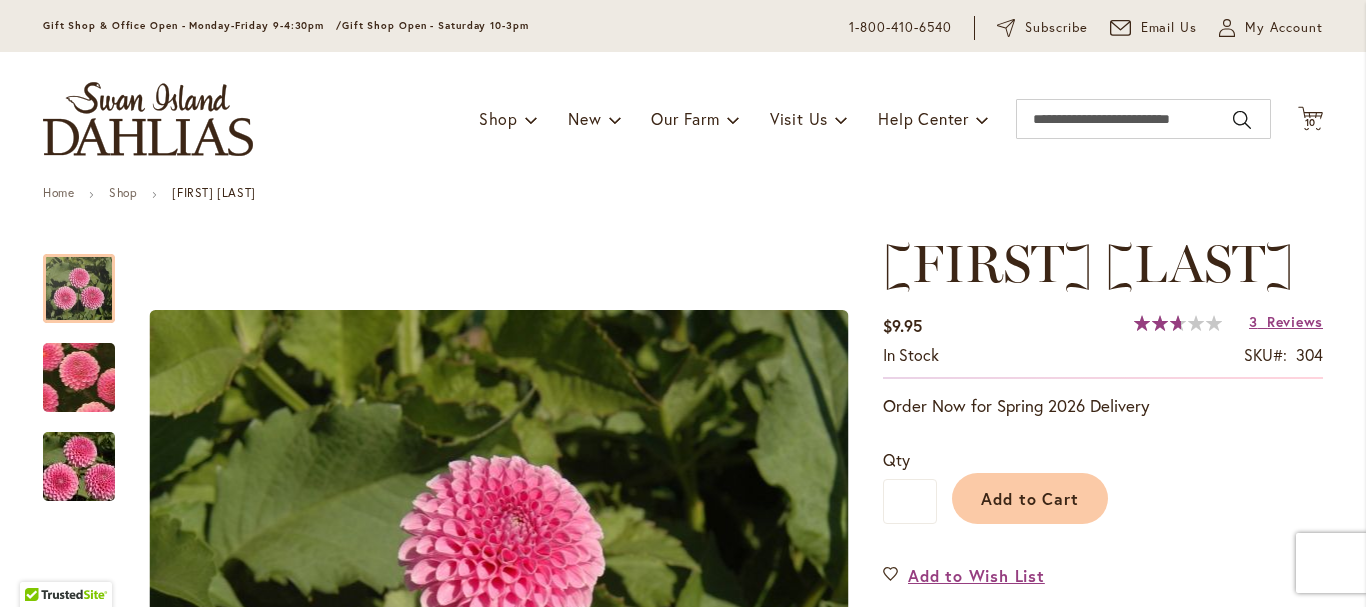 scroll, scrollTop: 0, scrollLeft: 0, axis: both 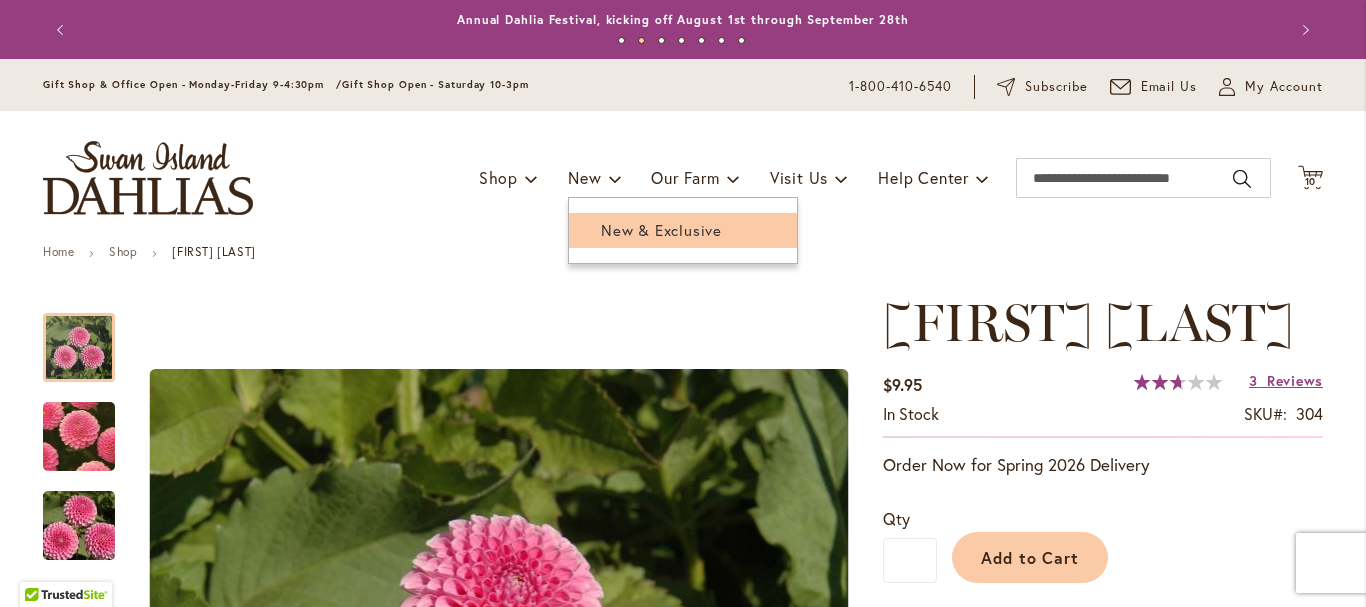 type on "**********" 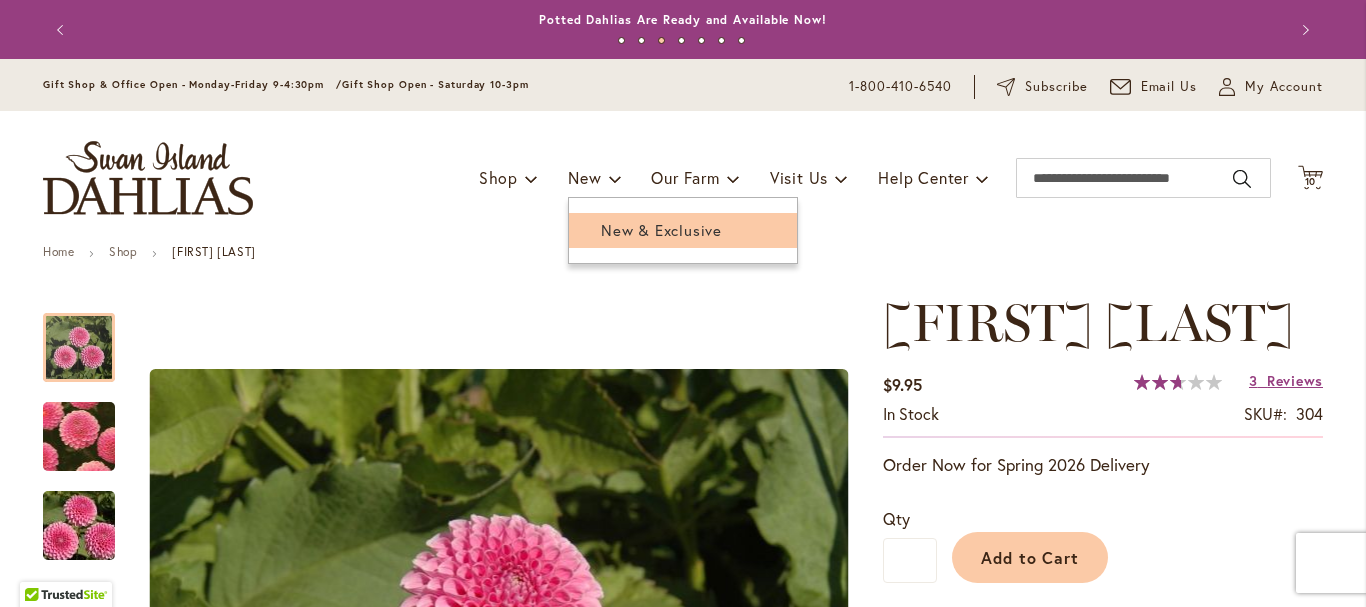 click on "New & Exclusive" at bounding box center [661, 230] 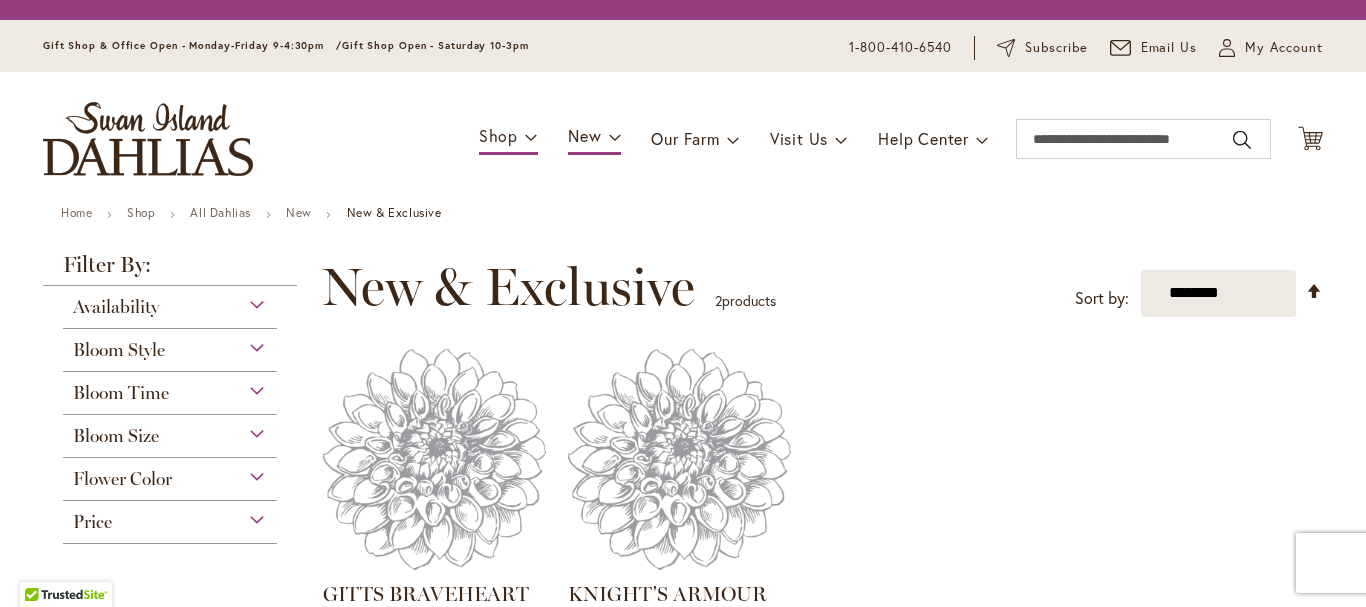 scroll, scrollTop: 0, scrollLeft: 0, axis: both 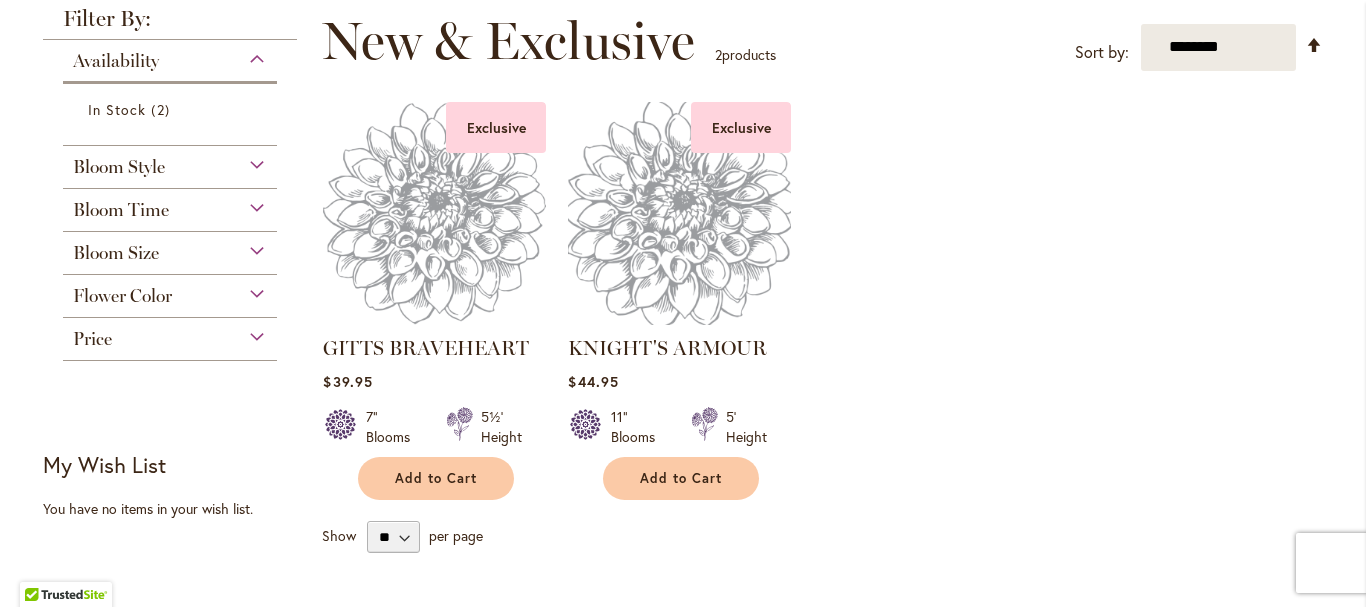 type on "**********" 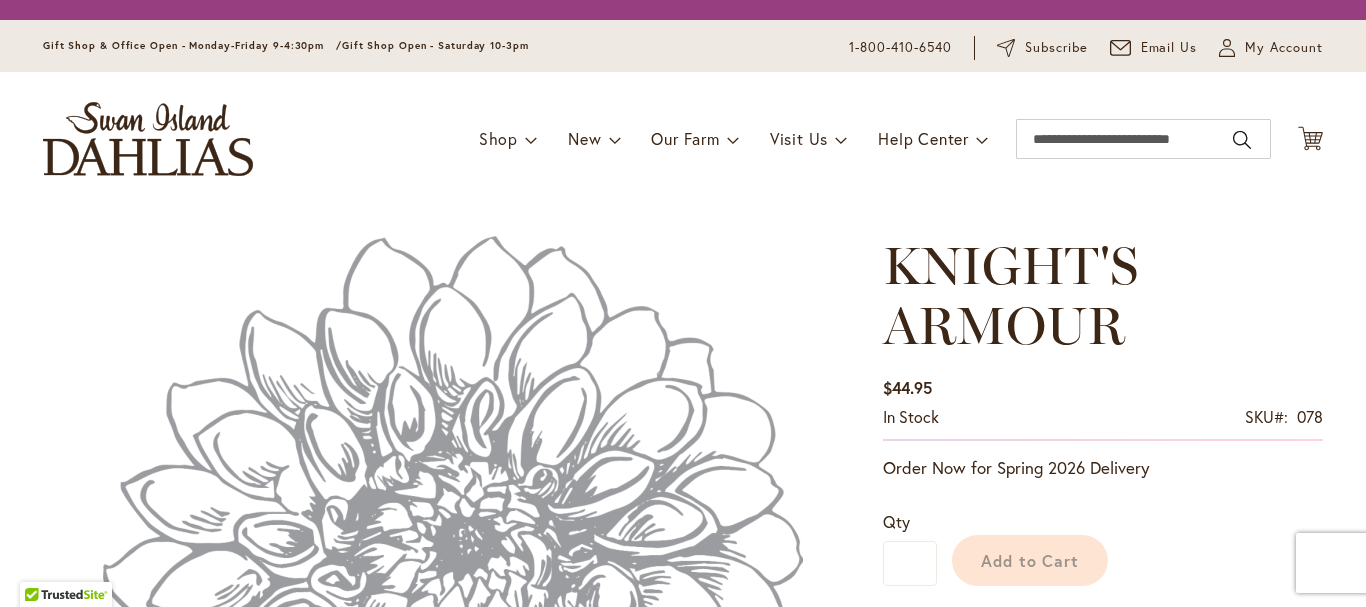 scroll, scrollTop: 0, scrollLeft: 0, axis: both 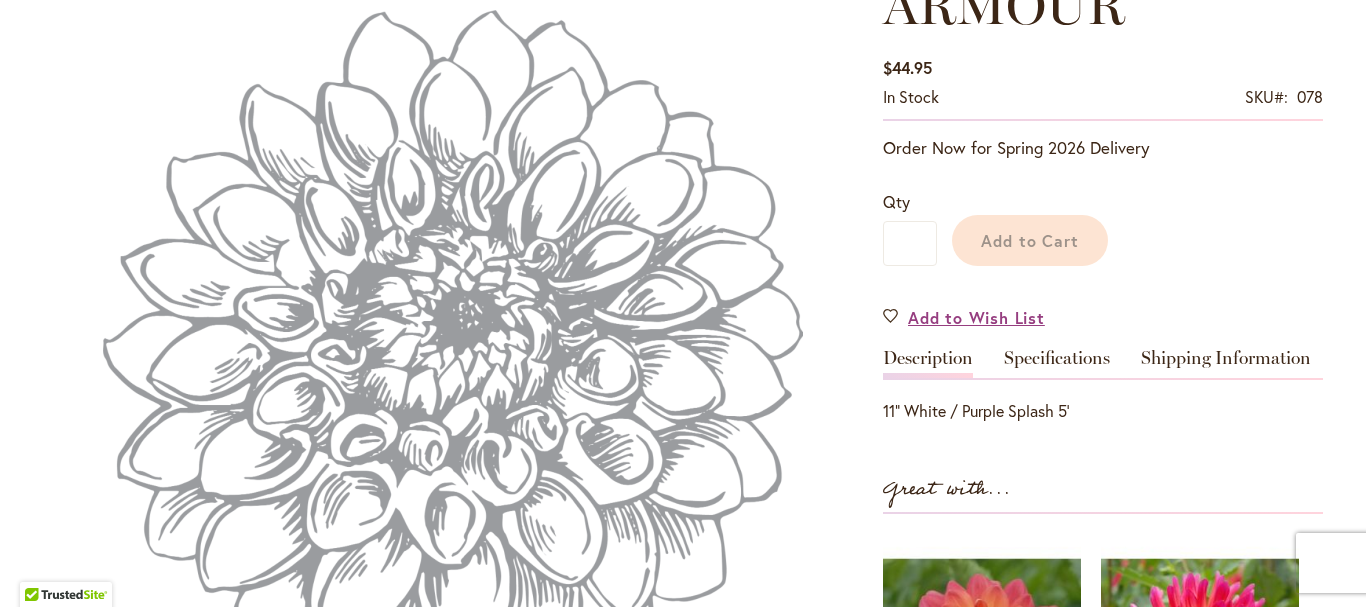 type on "****" 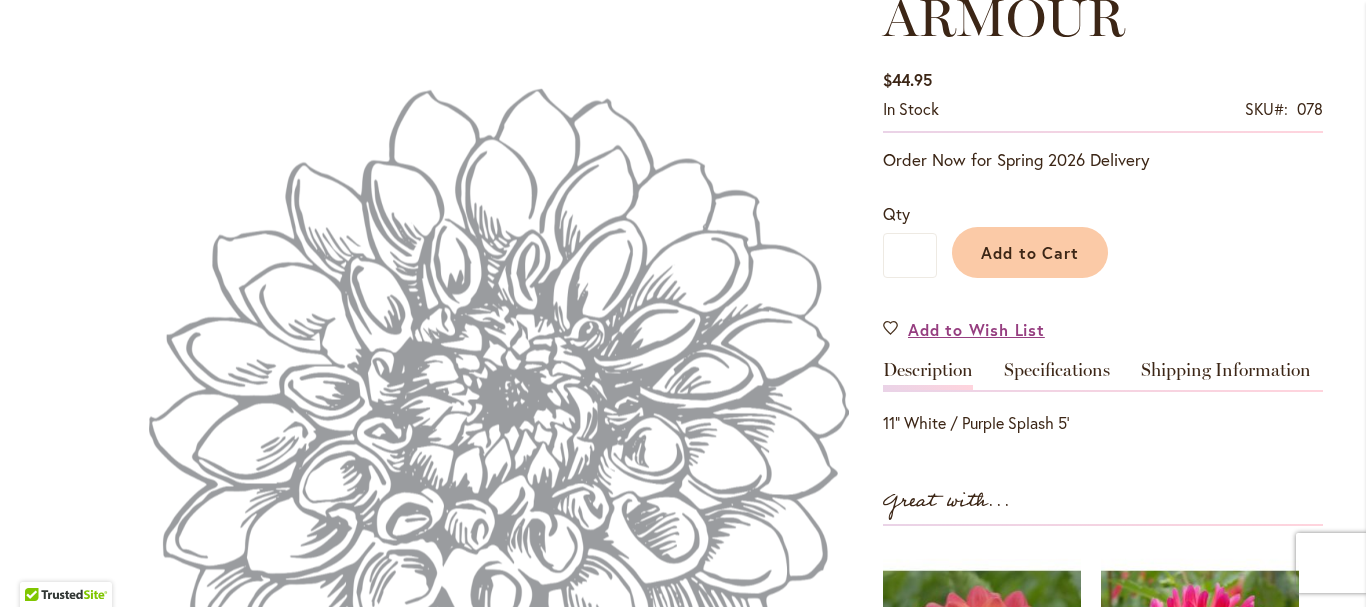 scroll, scrollTop: 336, scrollLeft: 0, axis: vertical 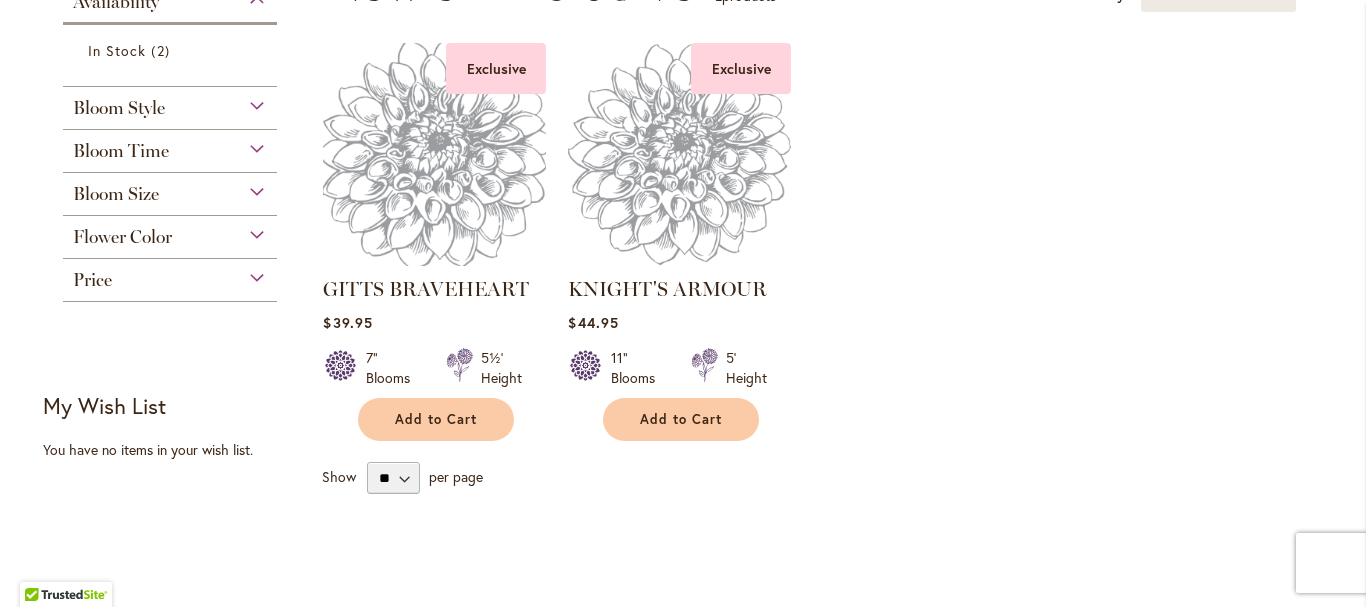 type on "**********" 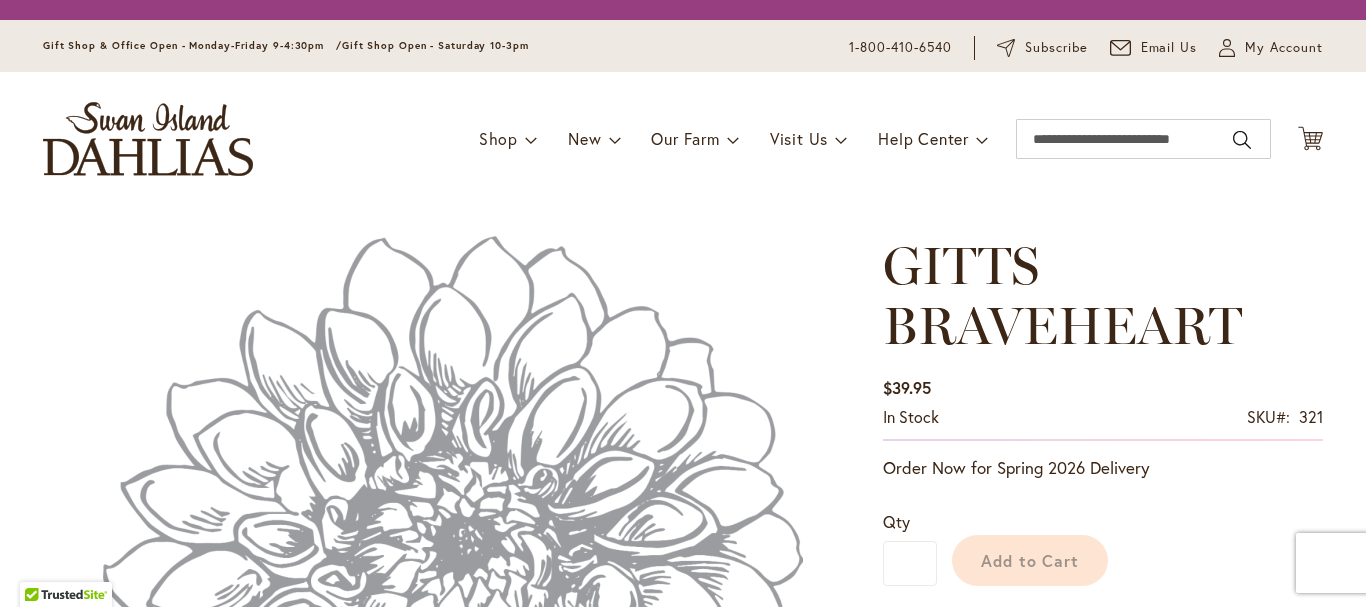 scroll, scrollTop: 0, scrollLeft: 0, axis: both 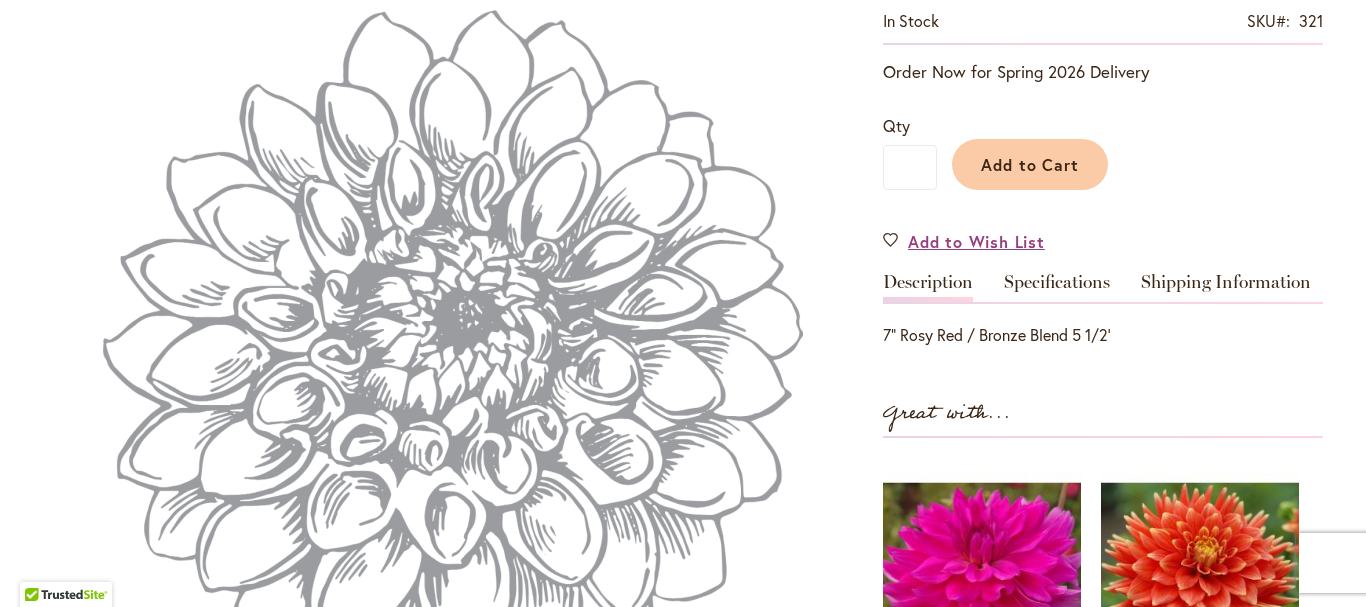 type on "****" 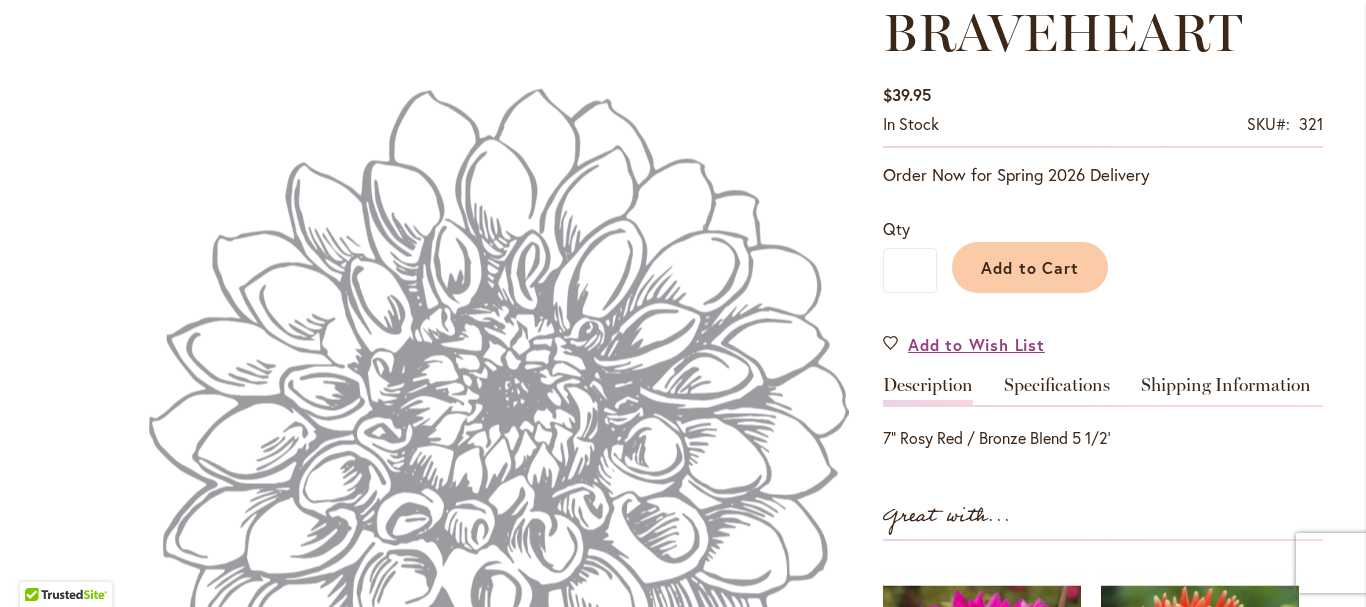 scroll, scrollTop: 0, scrollLeft: 0, axis: both 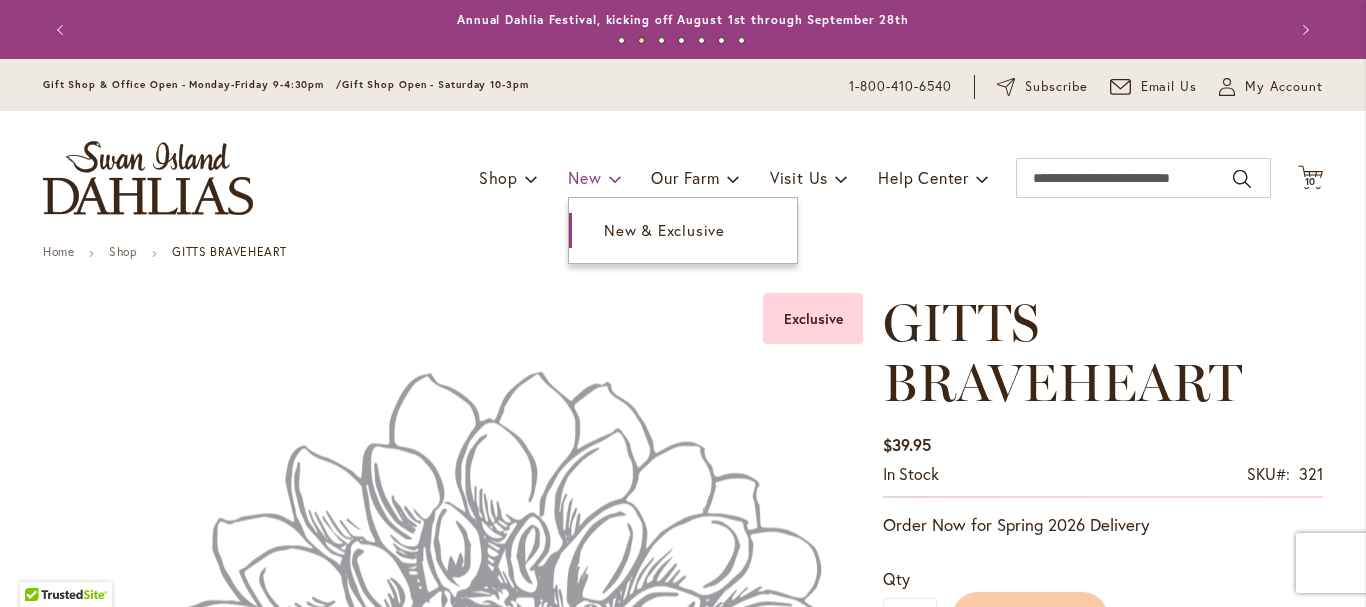 type on "**********" 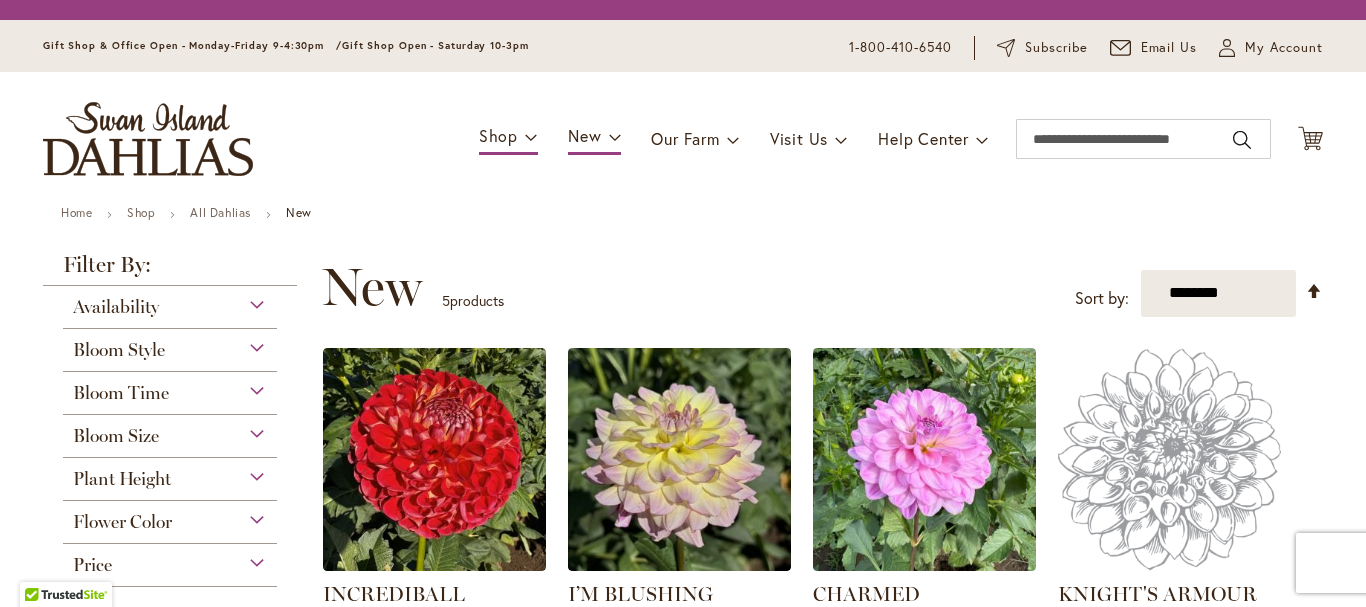 scroll, scrollTop: 0, scrollLeft: 0, axis: both 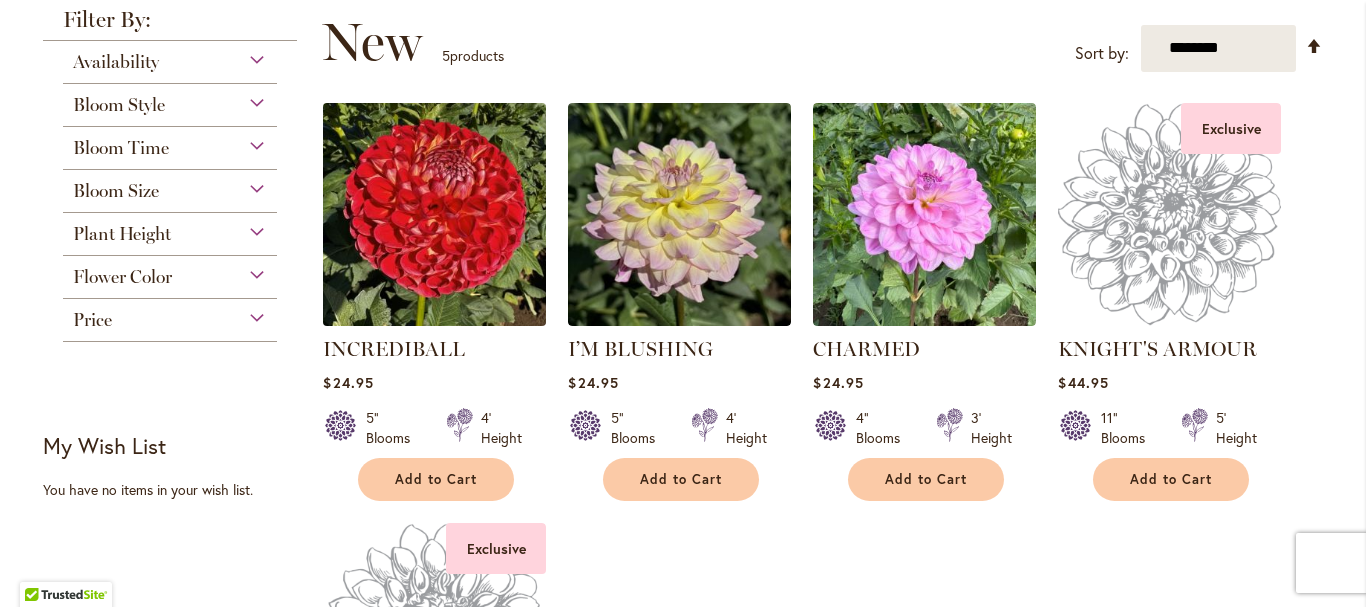 type on "**********" 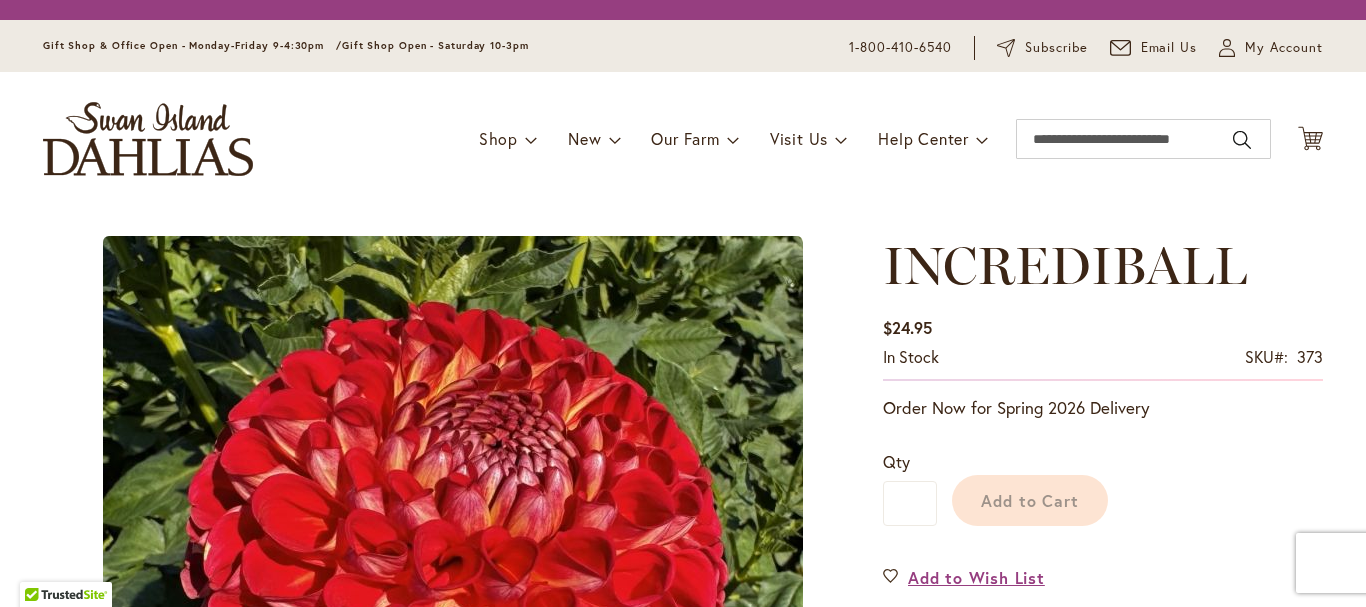 scroll, scrollTop: 0, scrollLeft: 0, axis: both 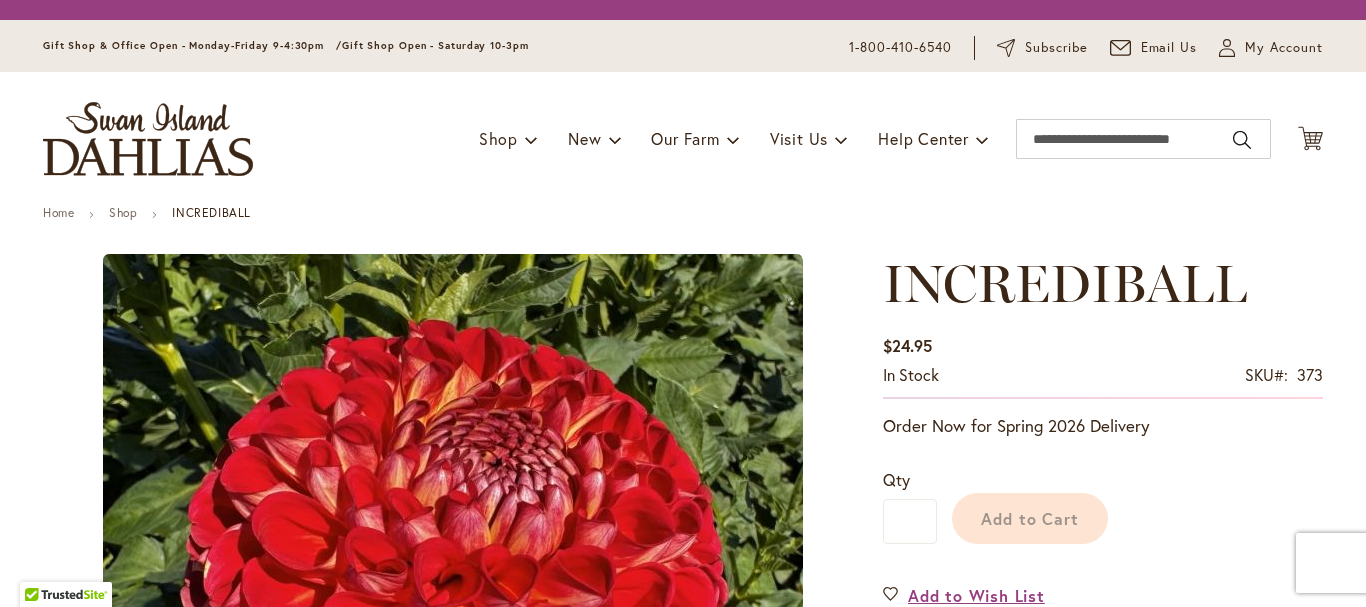 type on "****" 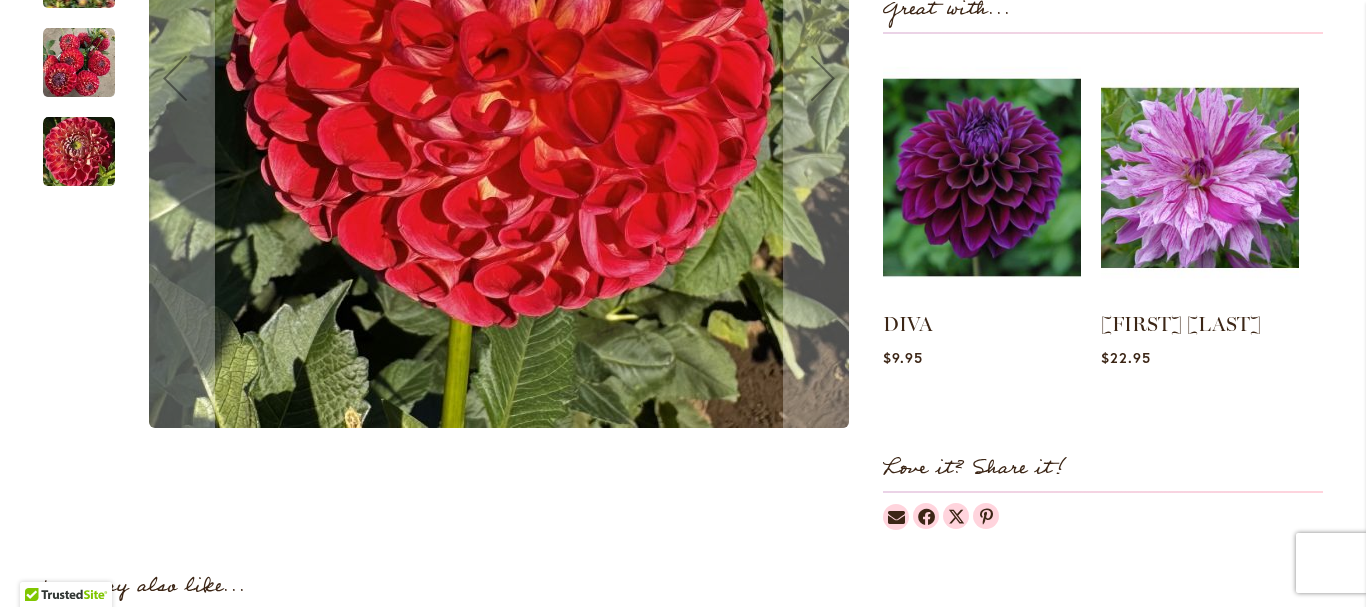 scroll, scrollTop: 934, scrollLeft: 0, axis: vertical 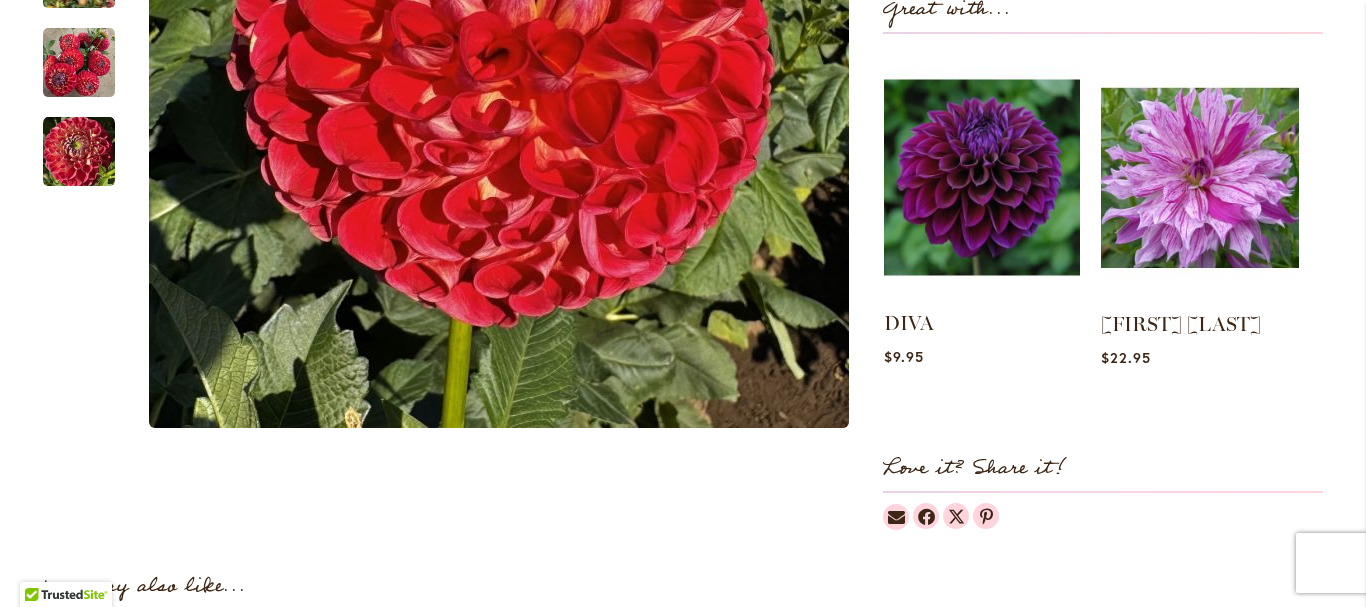 type on "**********" 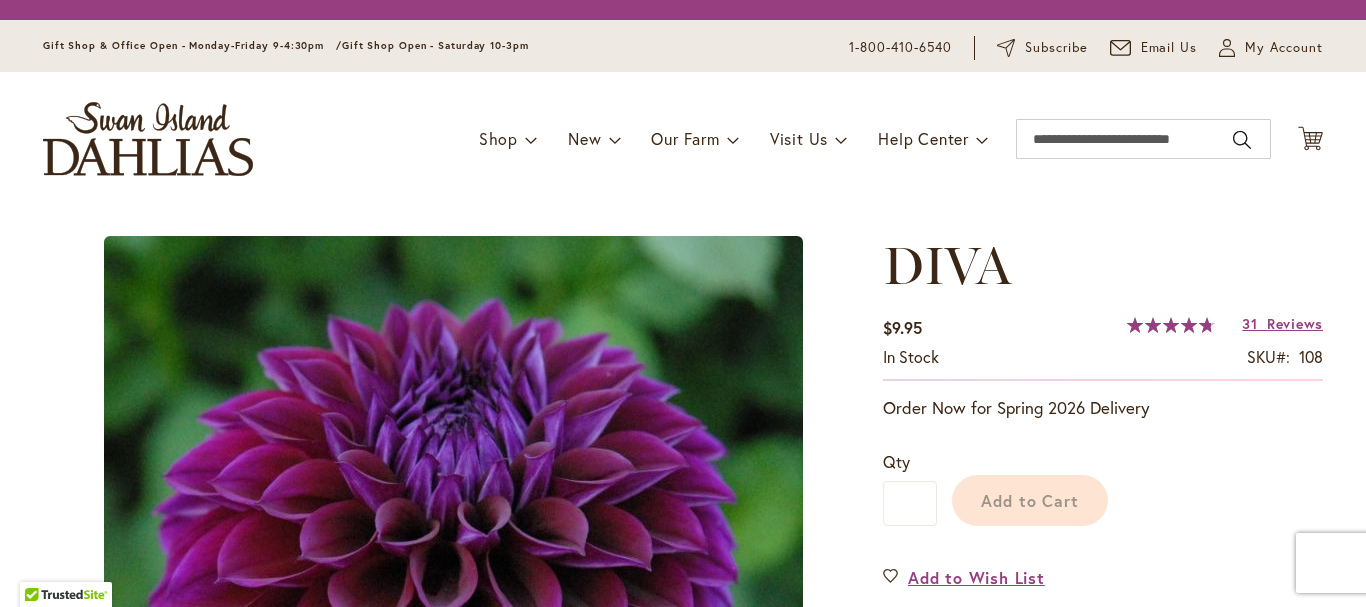 scroll, scrollTop: 0, scrollLeft: 0, axis: both 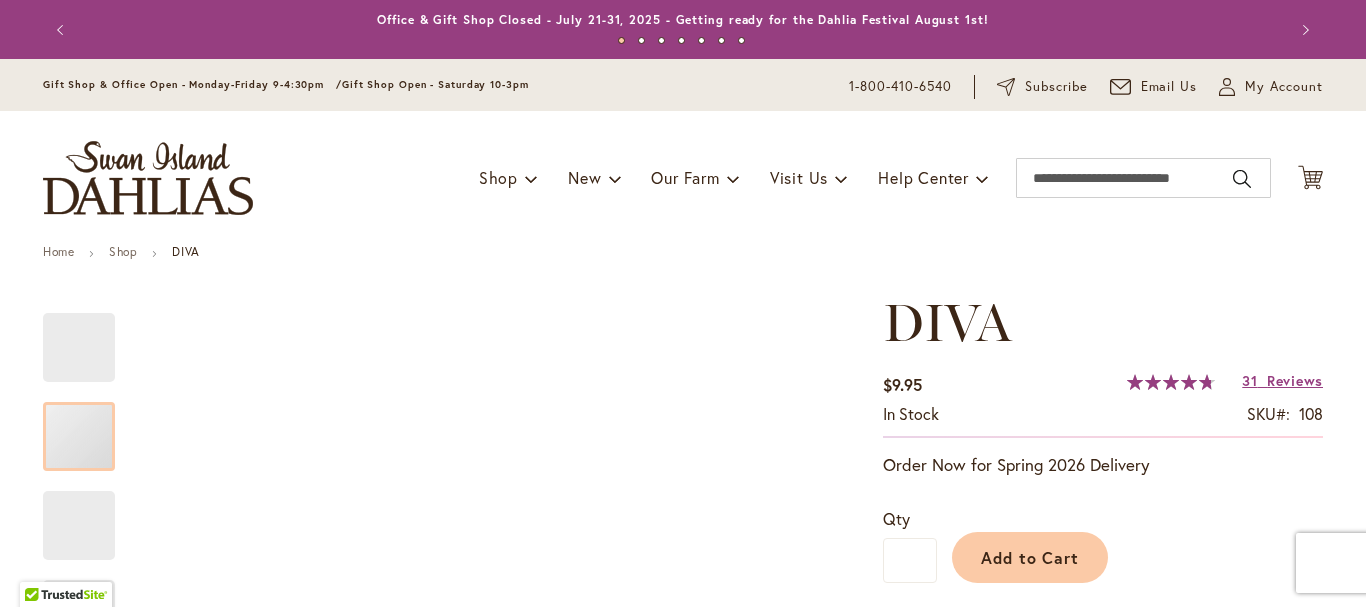 type on "****" 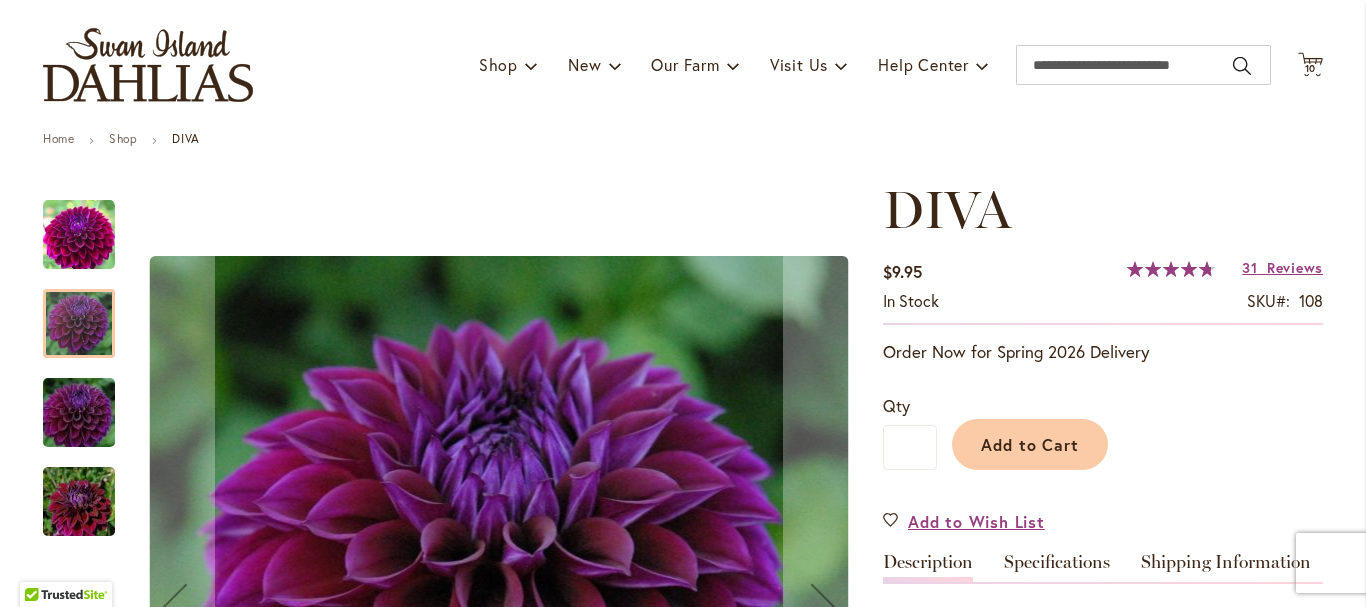 scroll, scrollTop: 112, scrollLeft: 0, axis: vertical 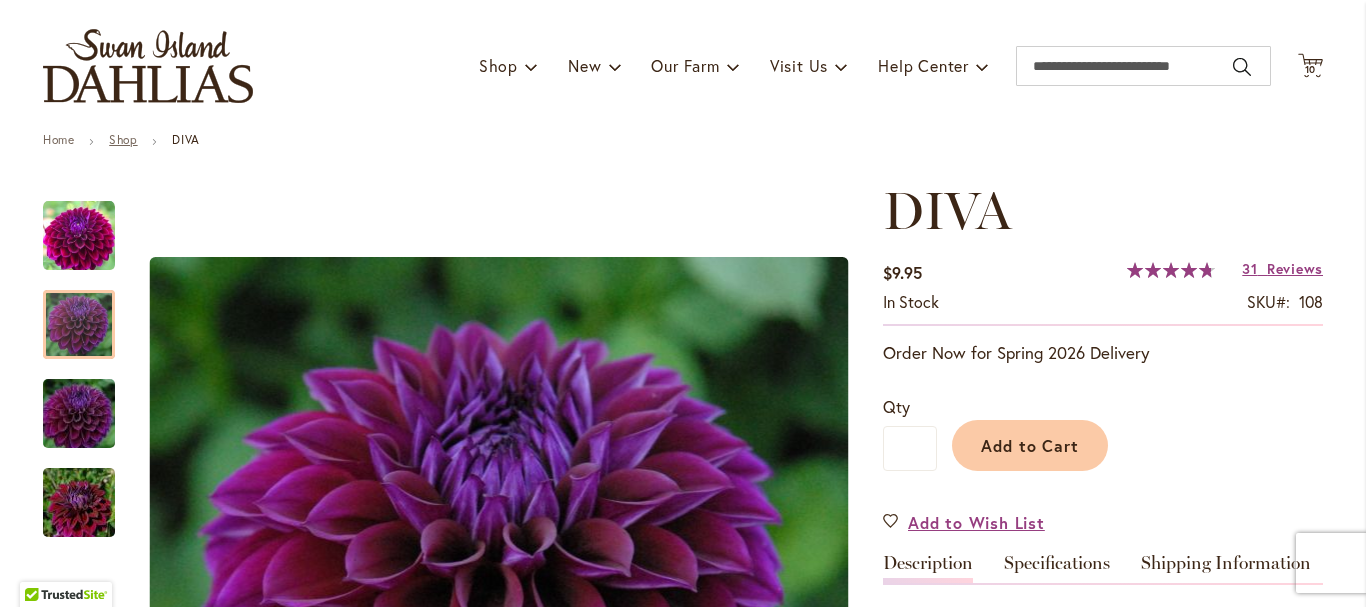type on "**********" 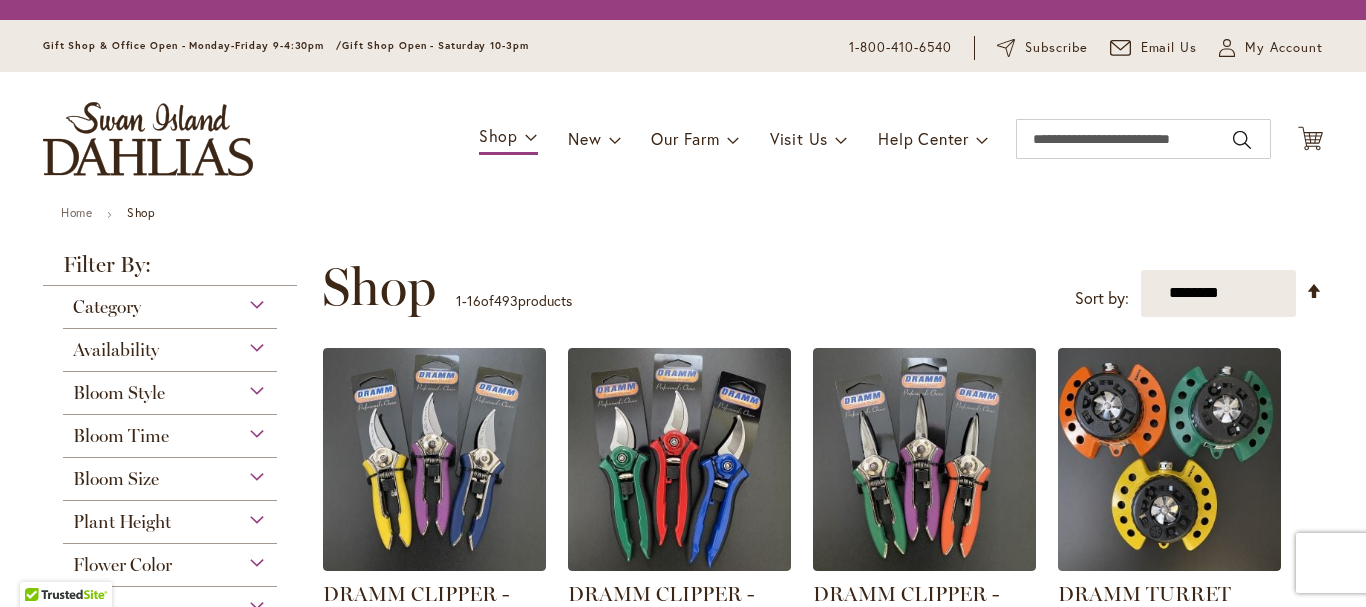scroll, scrollTop: 0, scrollLeft: 0, axis: both 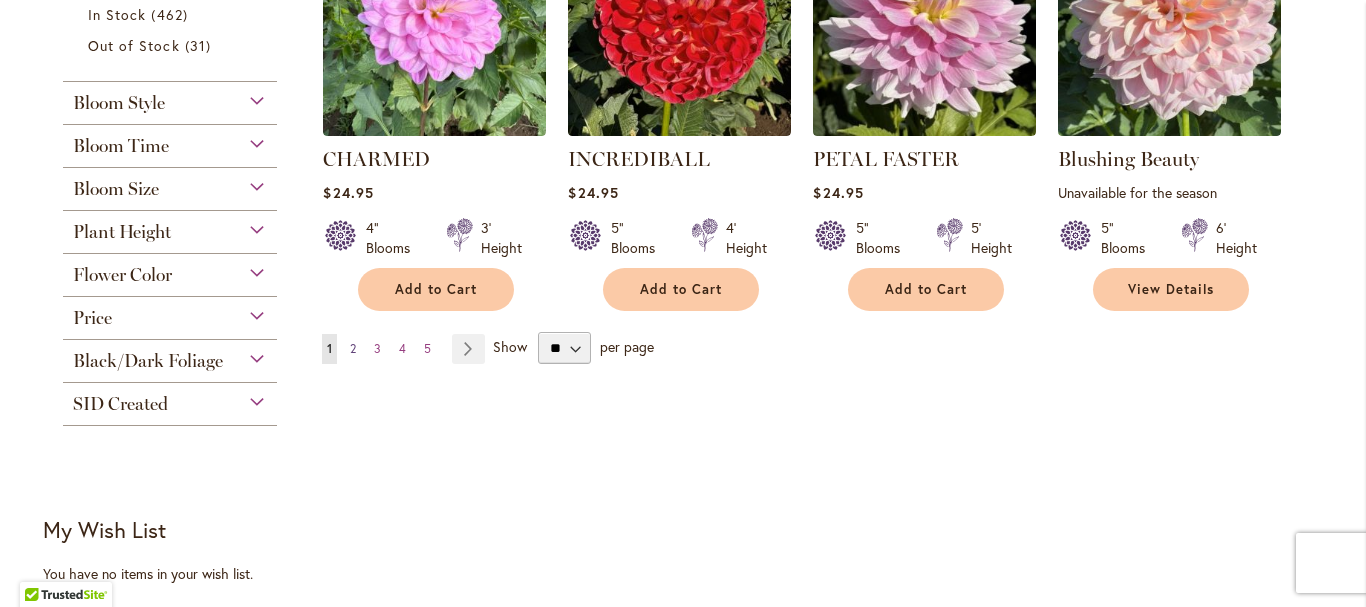 type on "**********" 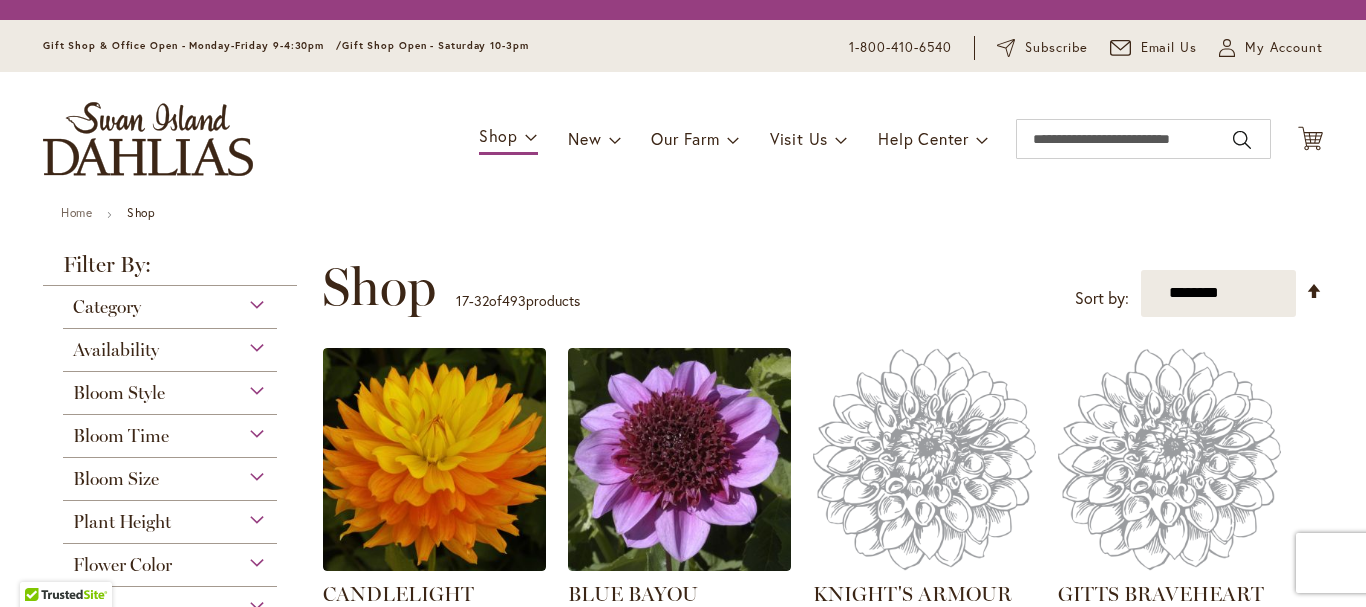 scroll, scrollTop: 0, scrollLeft: 0, axis: both 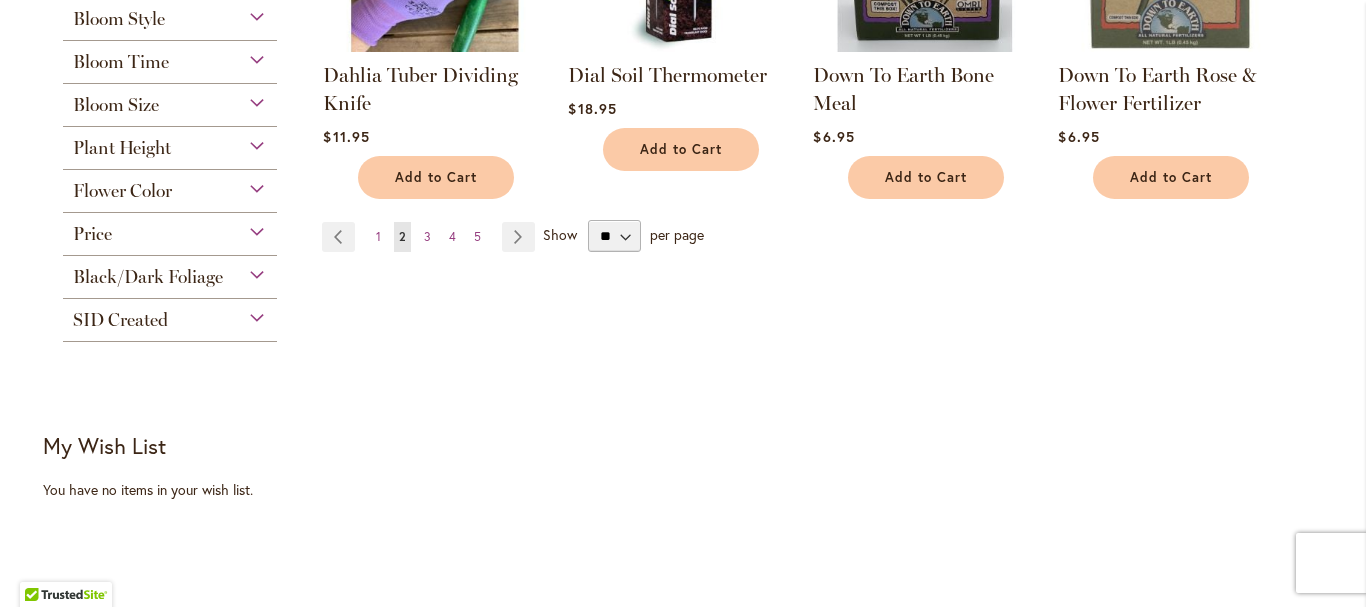 type on "**********" 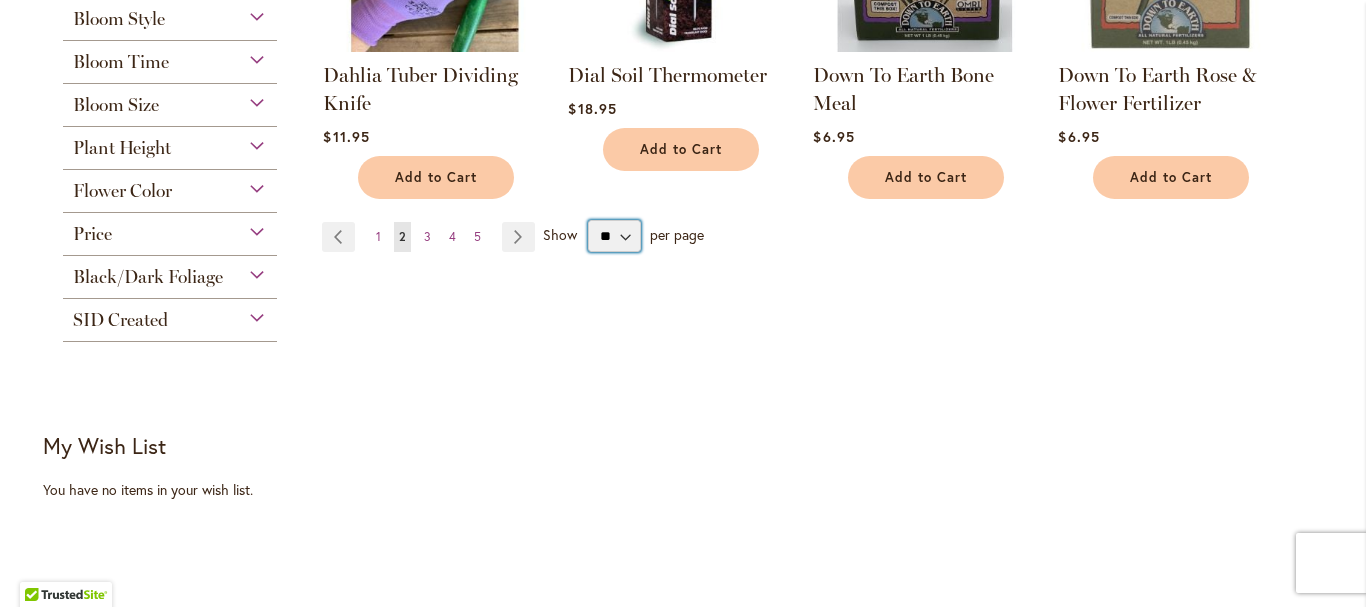 click on "**
**
**
**" at bounding box center [614, 236] 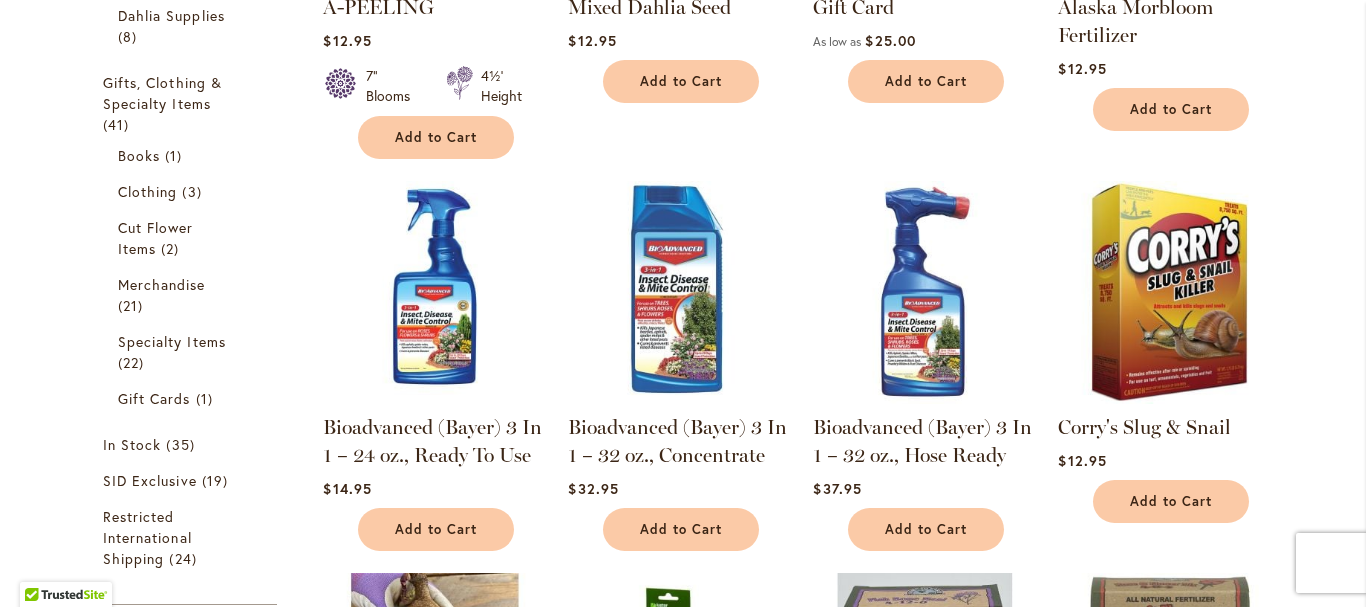 scroll, scrollTop: 1045, scrollLeft: 0, axis: vertical 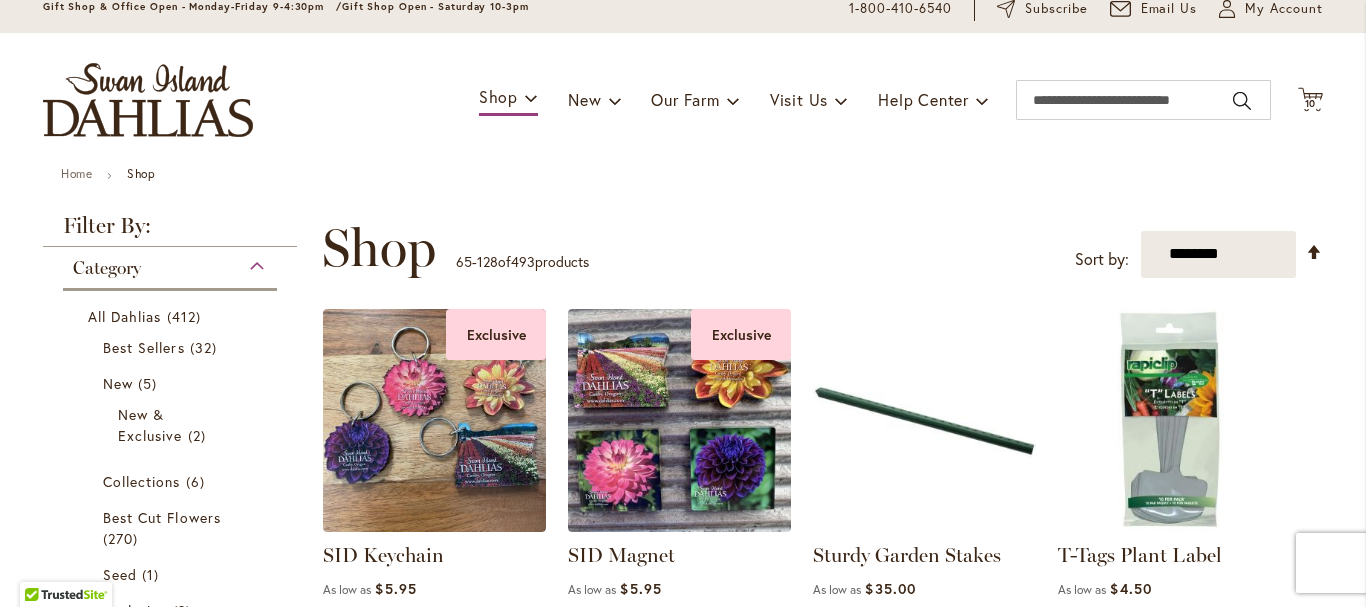 click on "Category" at bounding box center [107, 268] 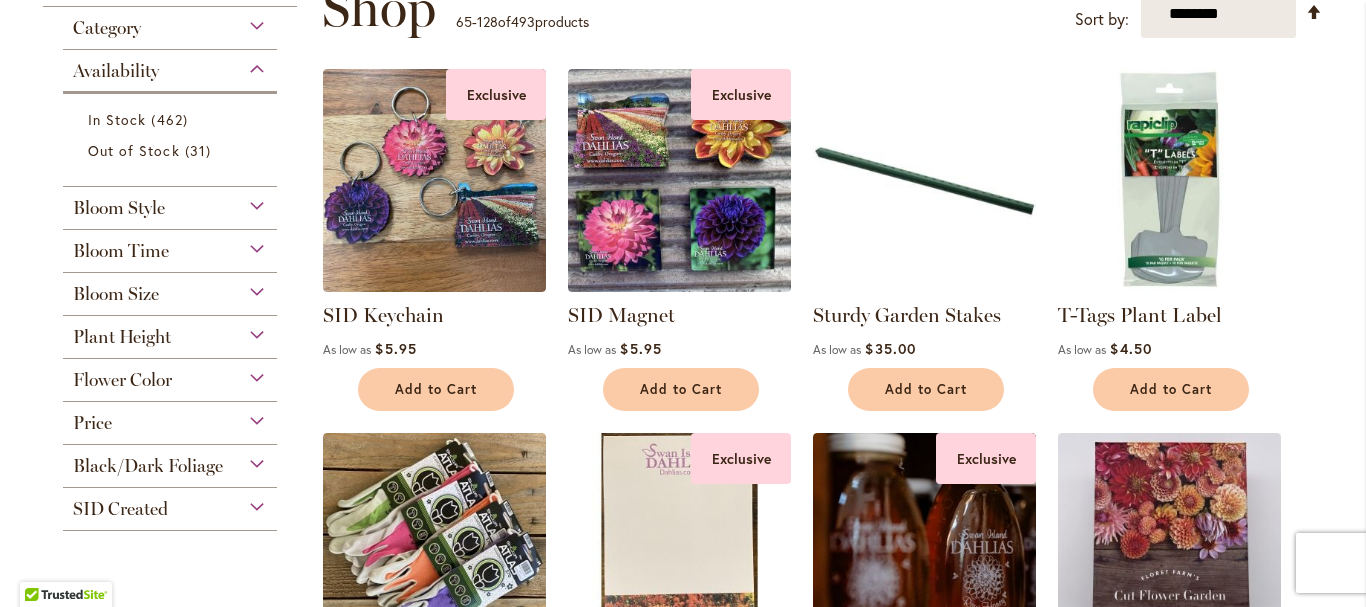 scroll, scrollTop: 319, scrollLeft: 0, axis: vertical 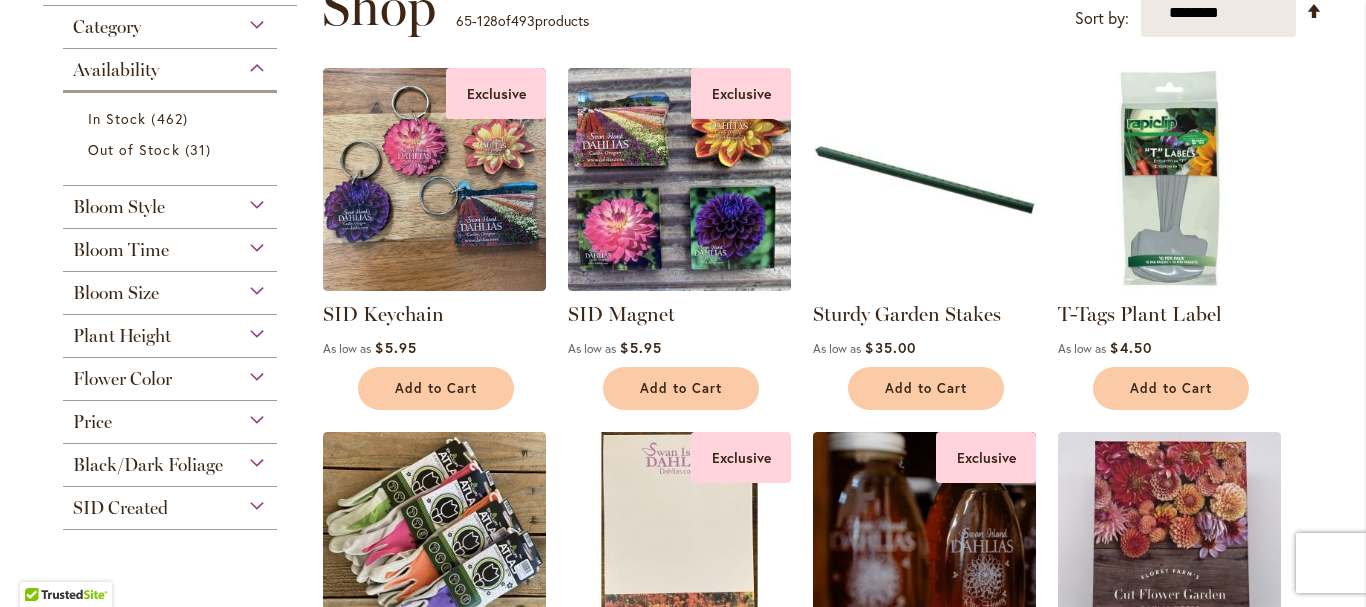 click on "Category" at bounding box center [170, 22] 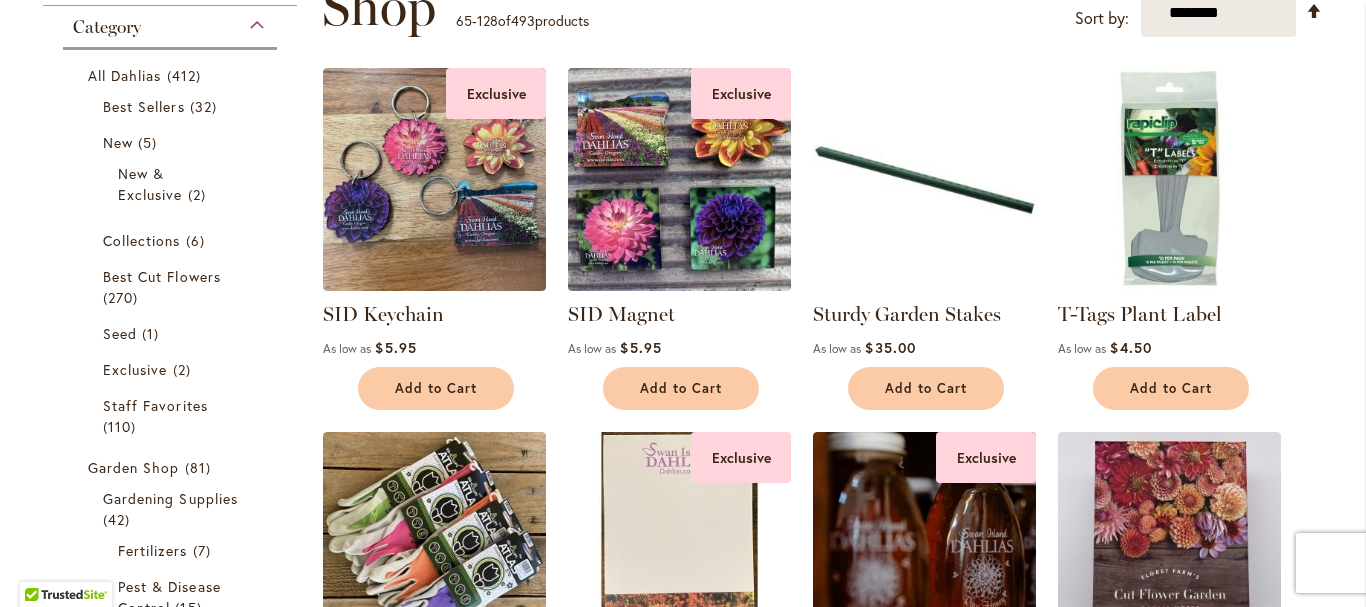 scroll, scrollTop: 324, scrollLeft: 0, axis: vertical 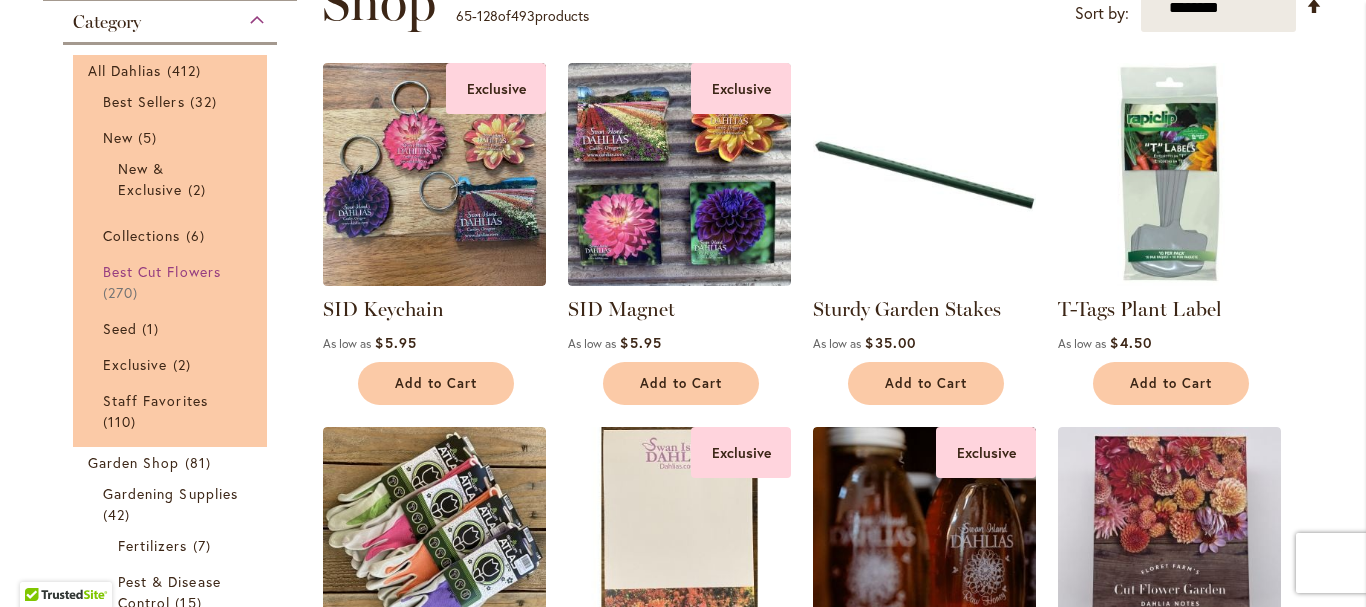 click on "Best Cut Flowers" at bounding box center (162, 271) 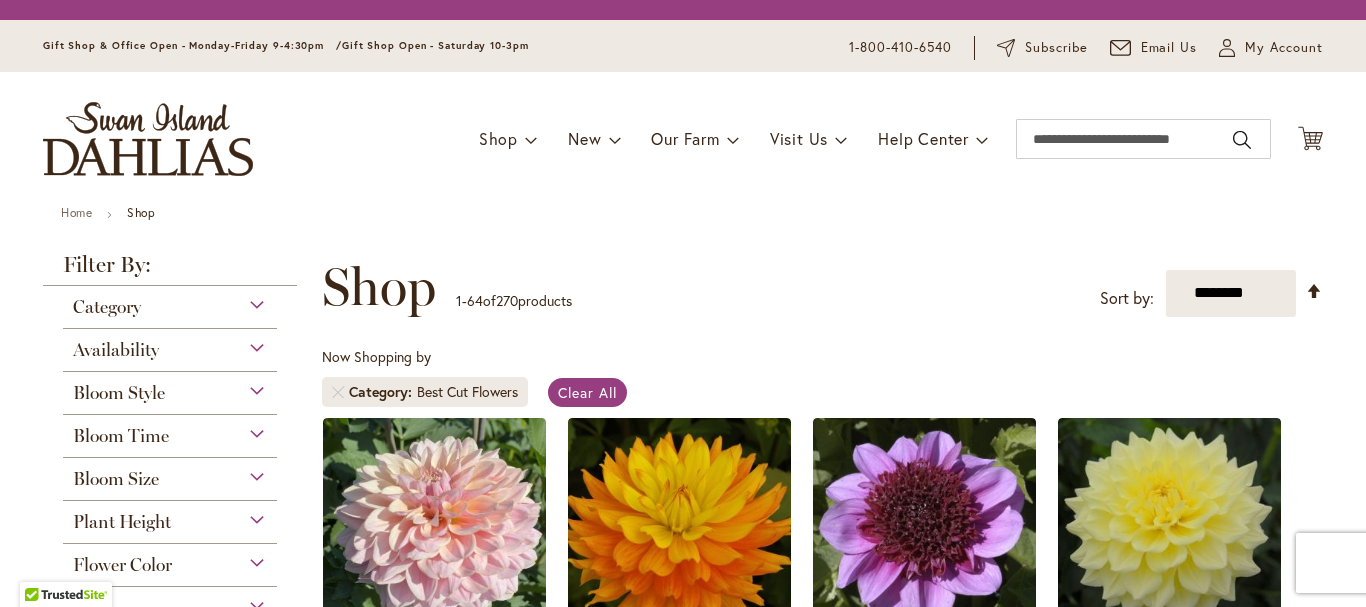 scroll, scrollTop: 0, scrollLeft: 0, axis: both 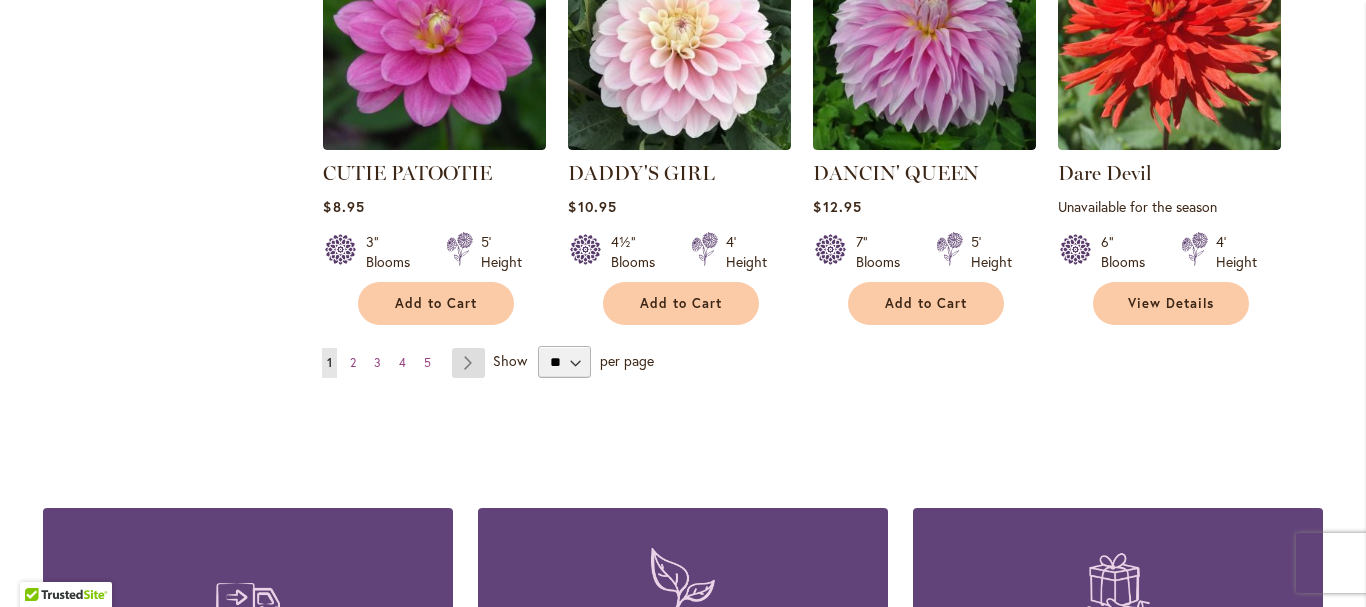type on "**********" 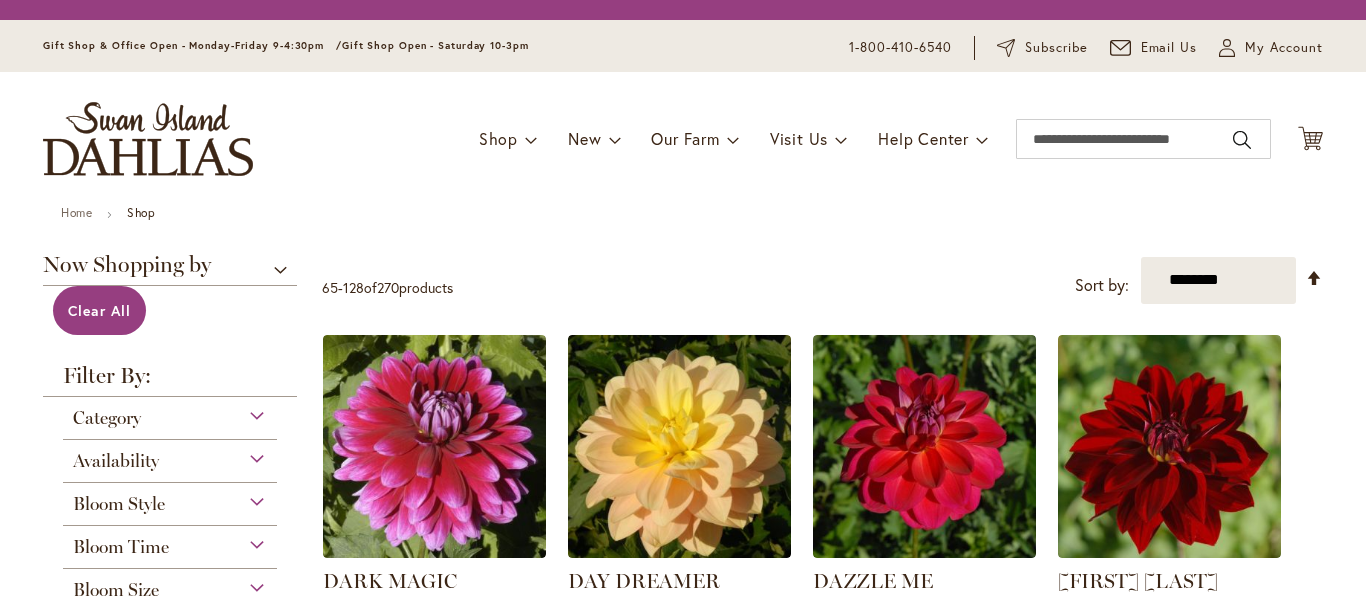 scroll, scrollTop: 0, scrollLeft: 0, axis: both 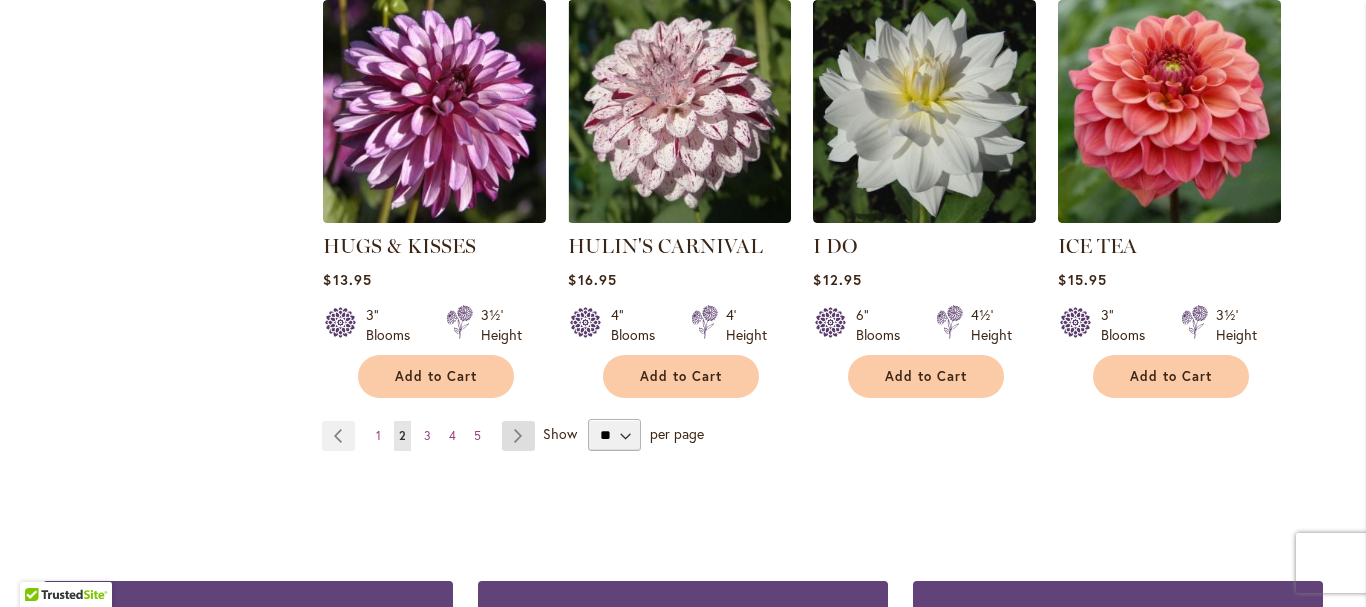type on "**********" 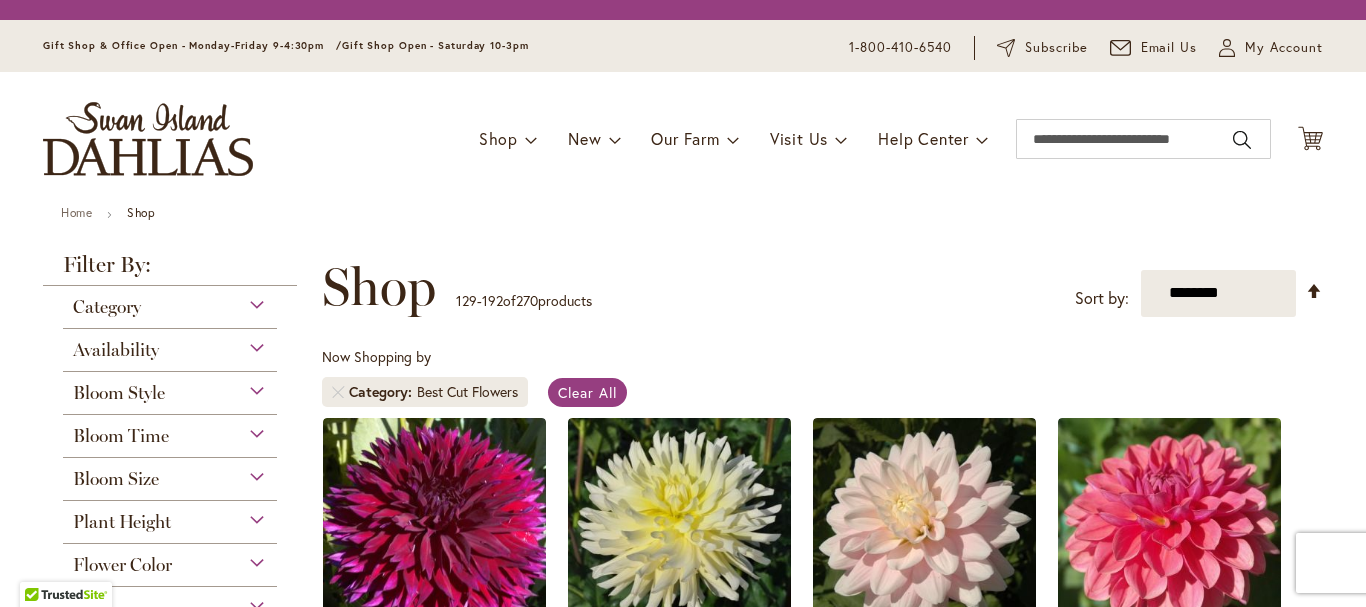 scroll, scrollTop: 0, scrollLeft: 0, axis: both 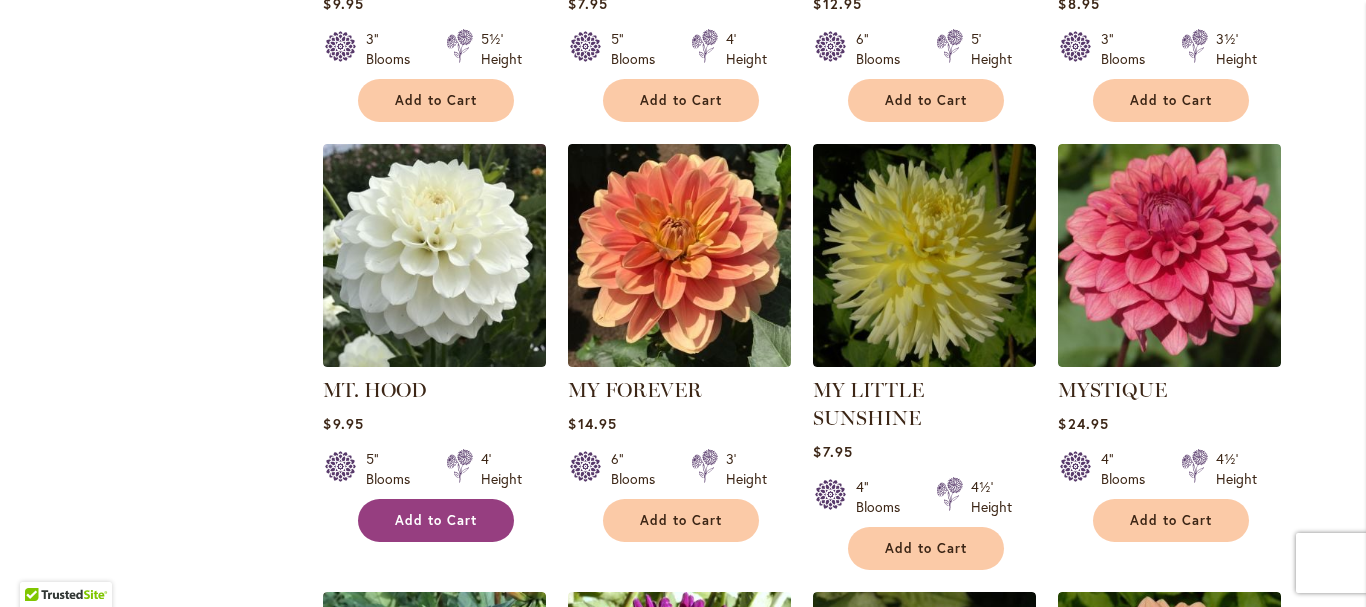 type on "**********" 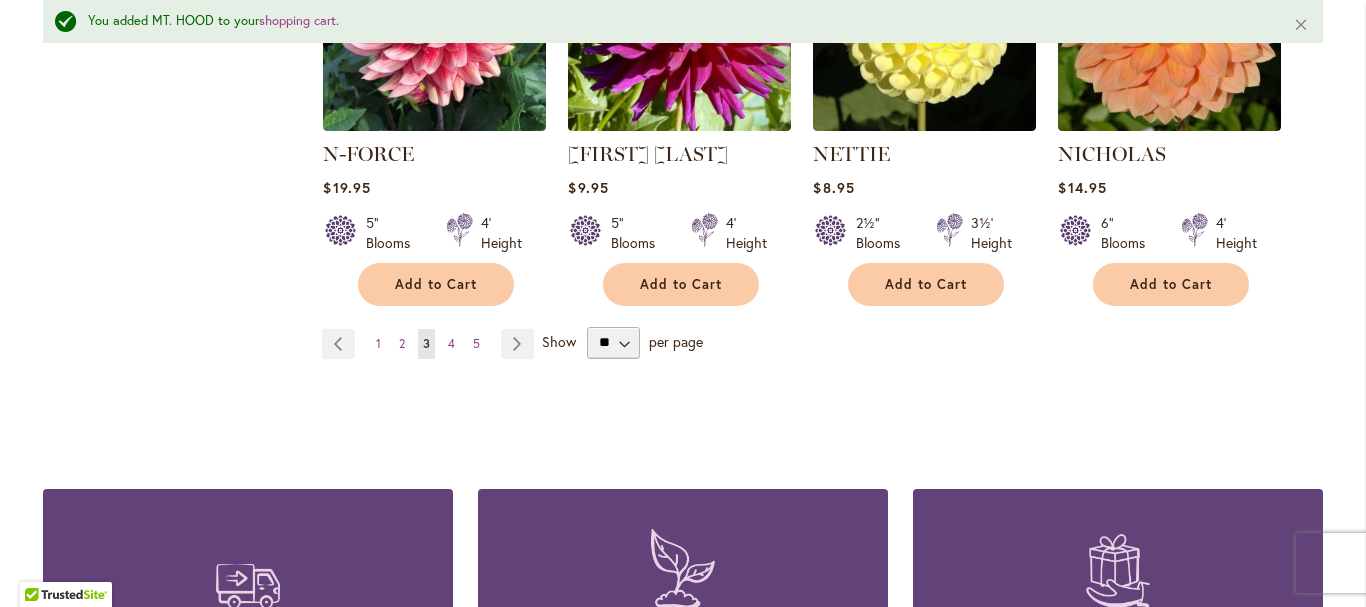 scroll, scrollTop: 6989, scrollLeft: 0, axis: vertical 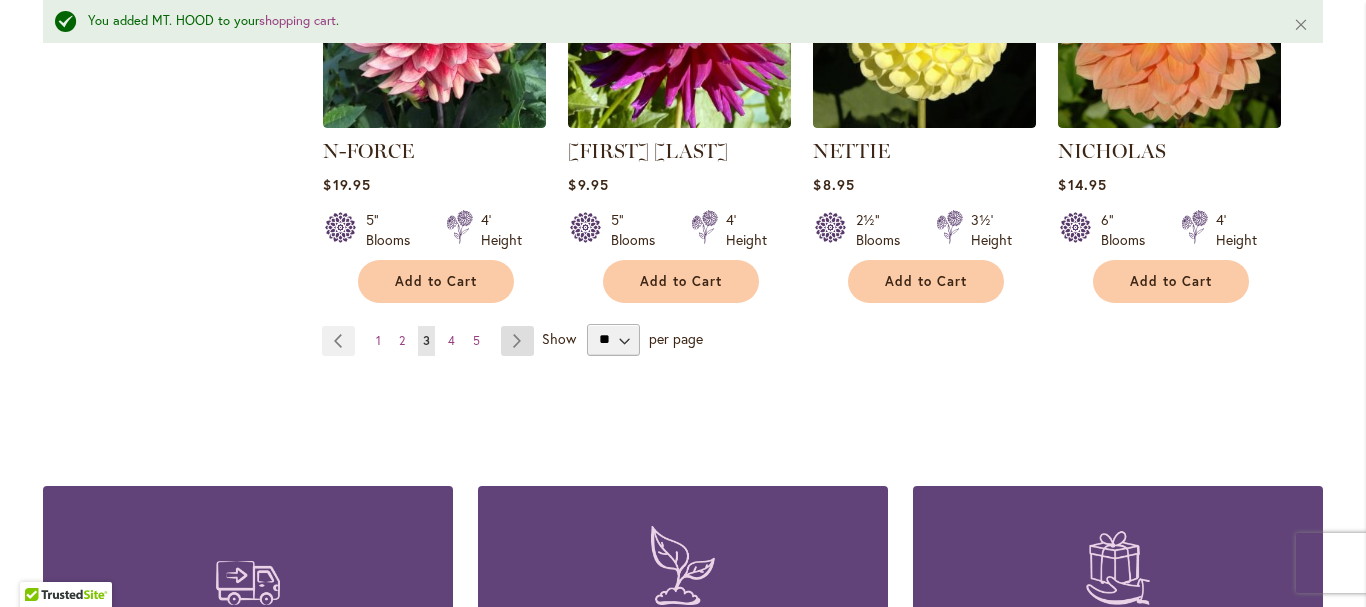 click on "Page
Next" at bounding box center [517, 341] 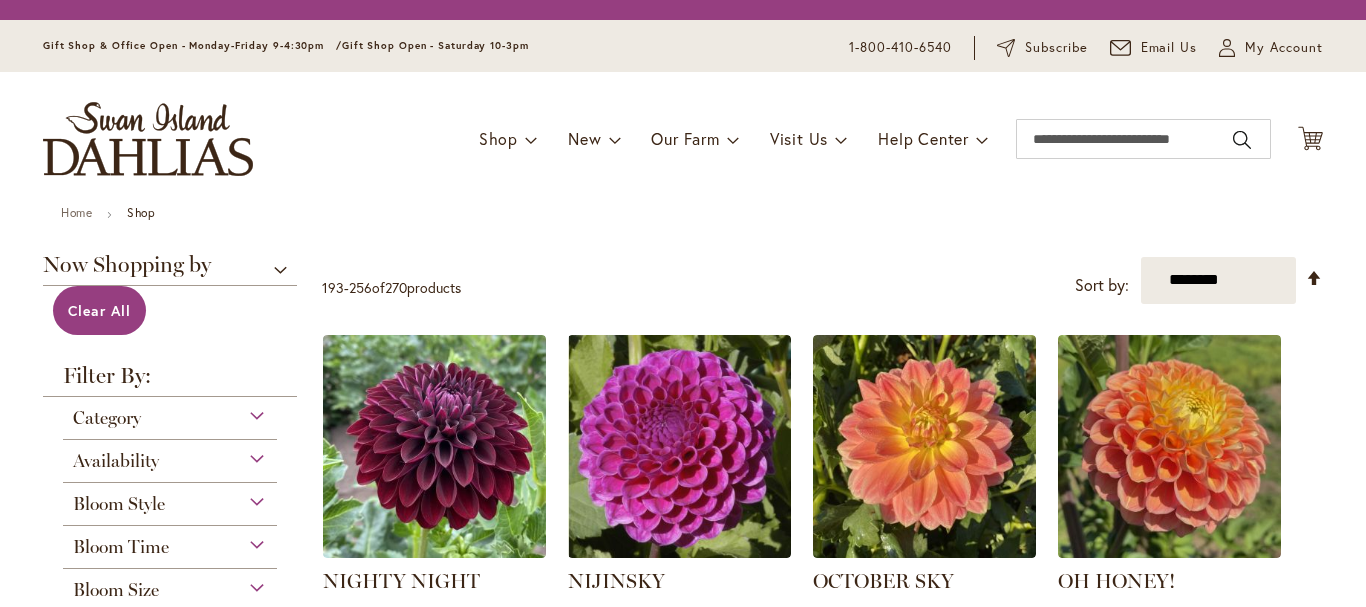 scroll, scrollTop: 0, scrollLeft: 0, axis: both 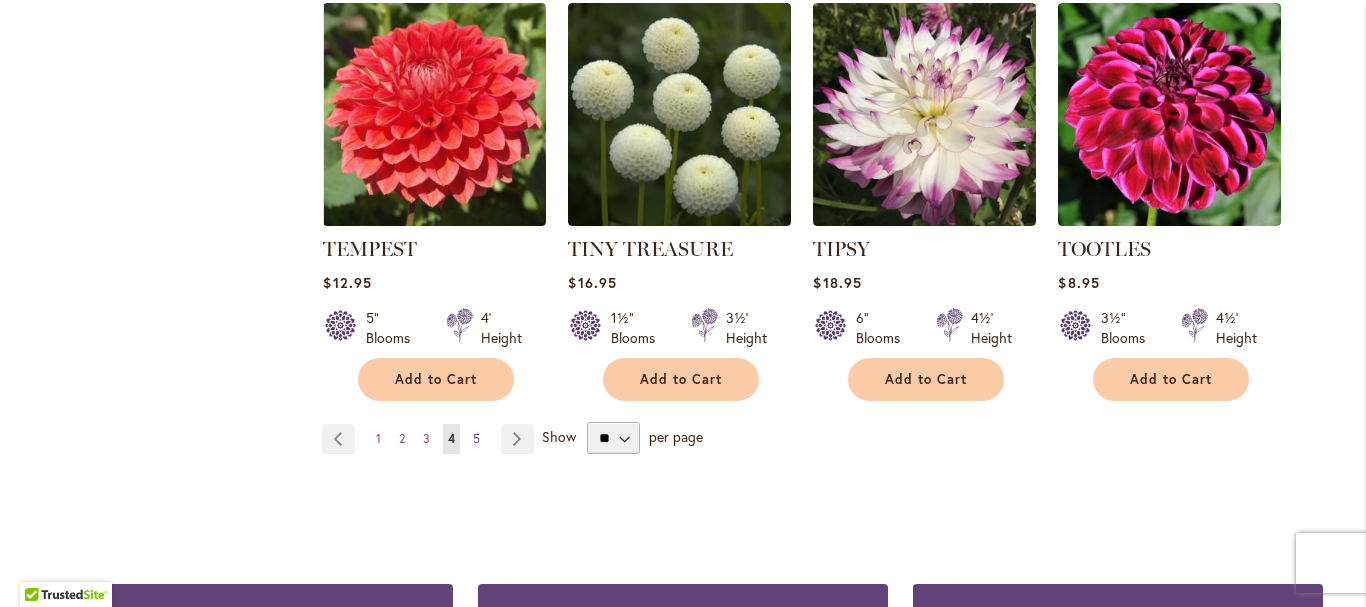 type on "**********" 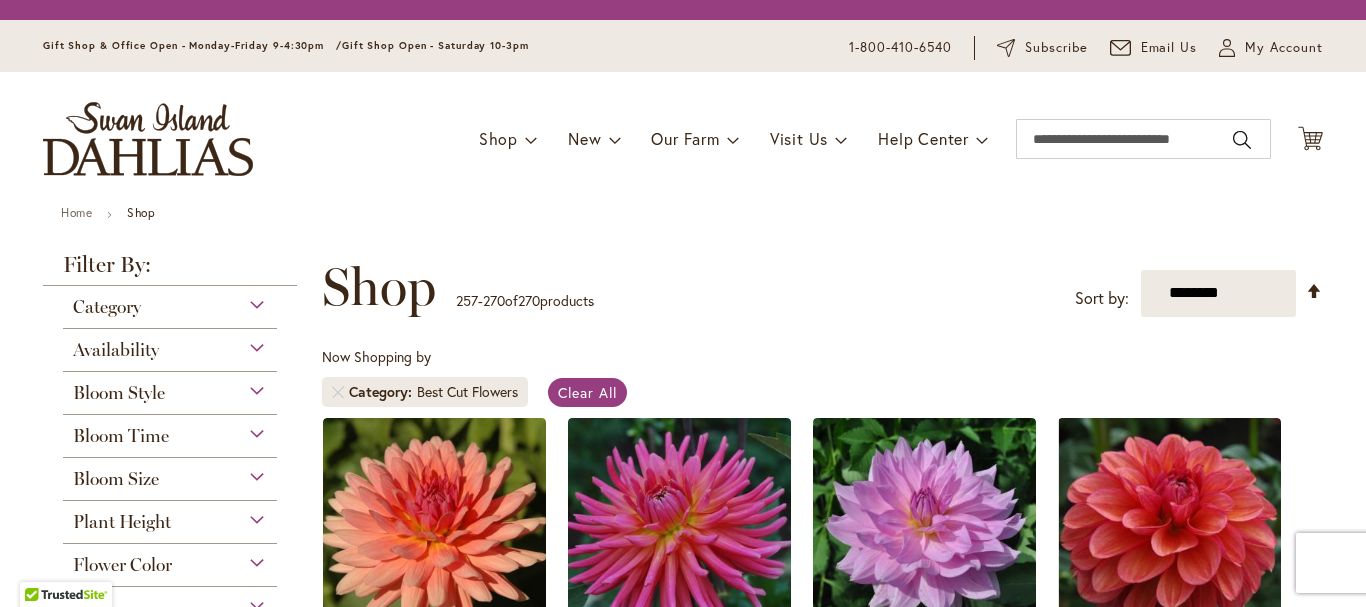 scroll, scrollTop: 0, scrollLeft: 0, axis: both 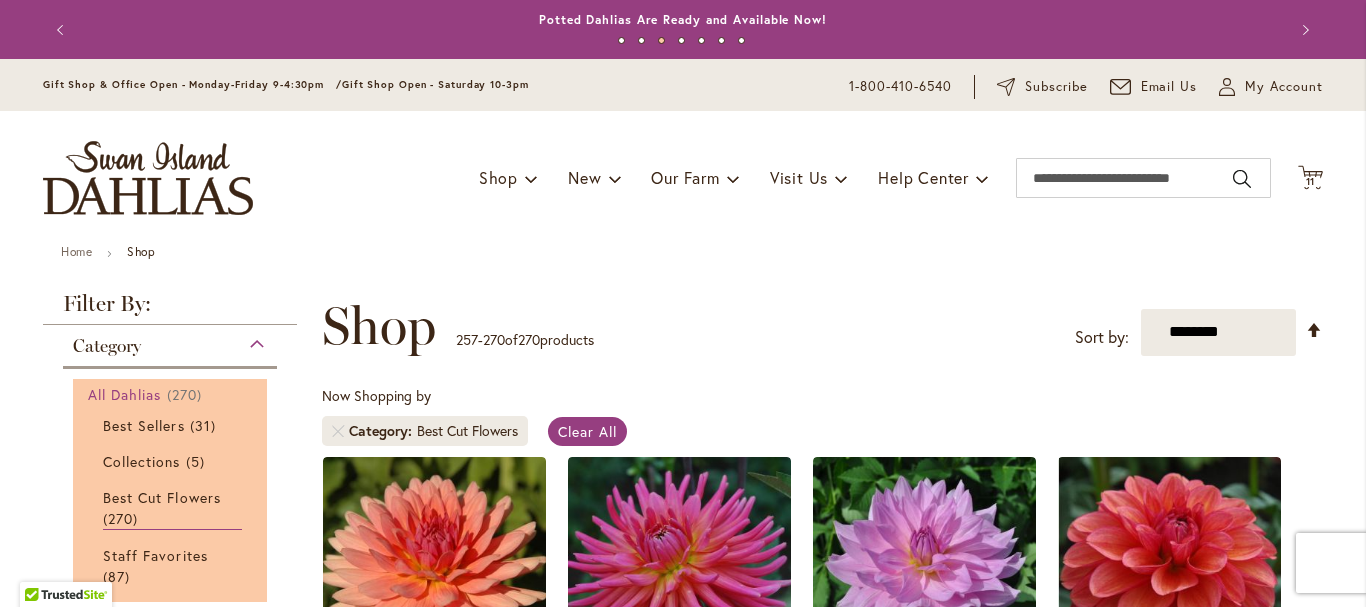 type on "**********" 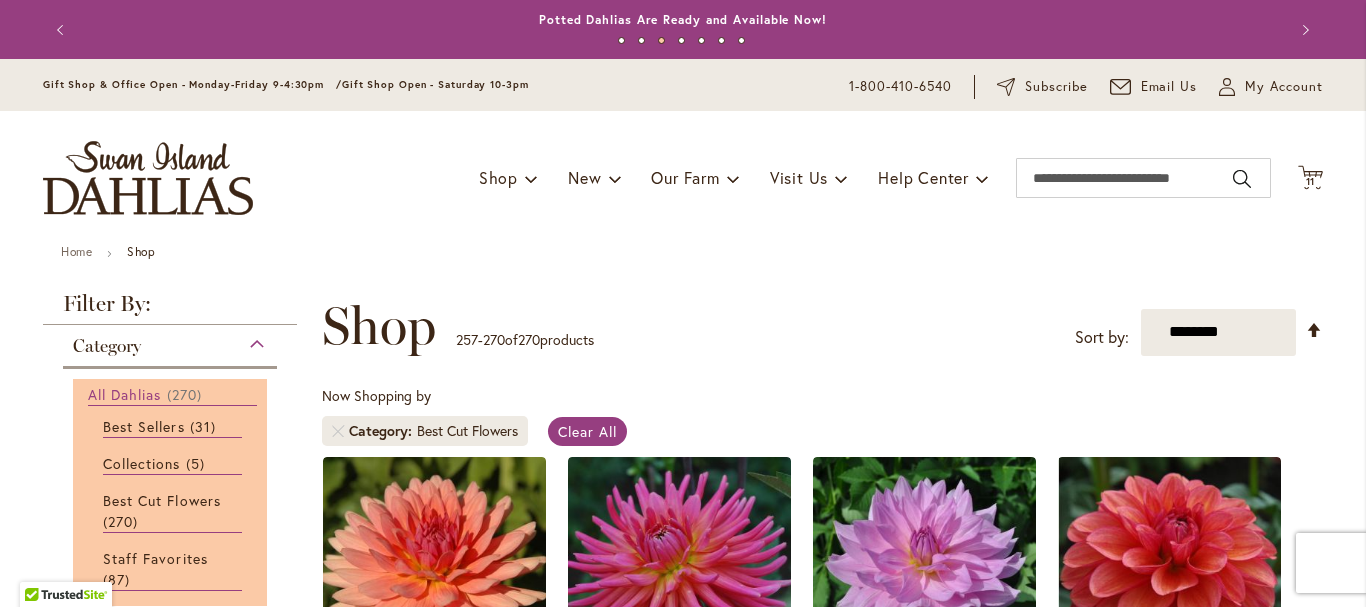 click on "All Dahlias" at bounding box center [125, 394] 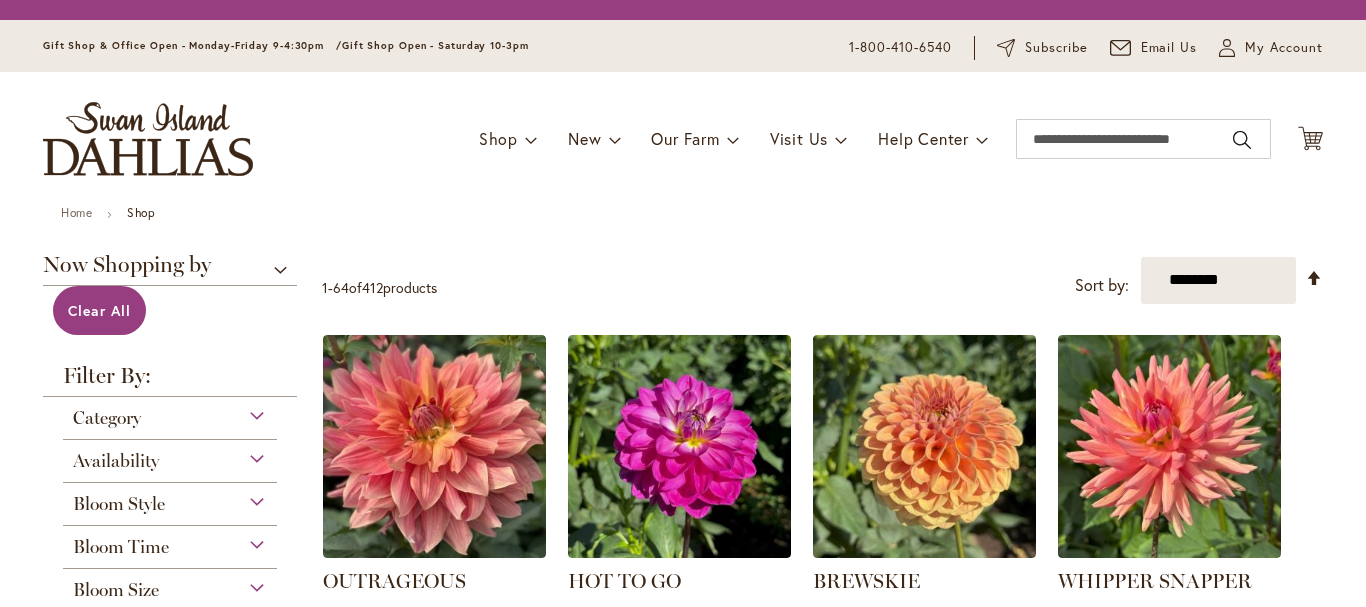 scroll, scrollTop: 0, scrollLeft: 0, axis: both 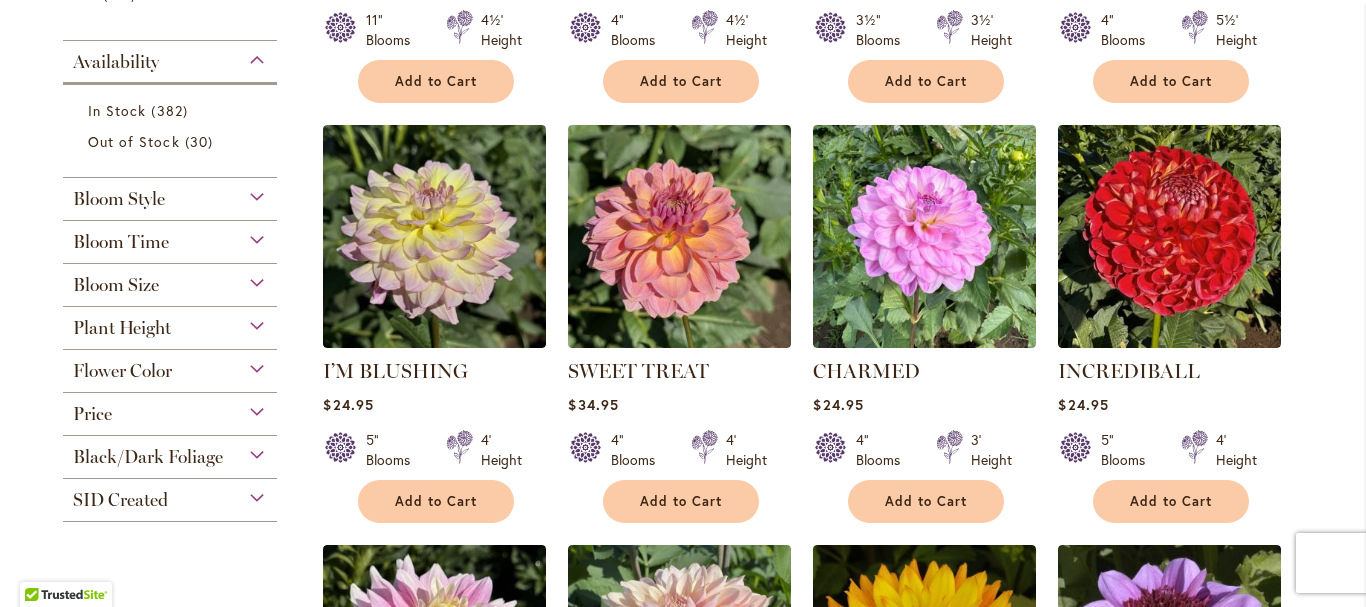 type on "**********" 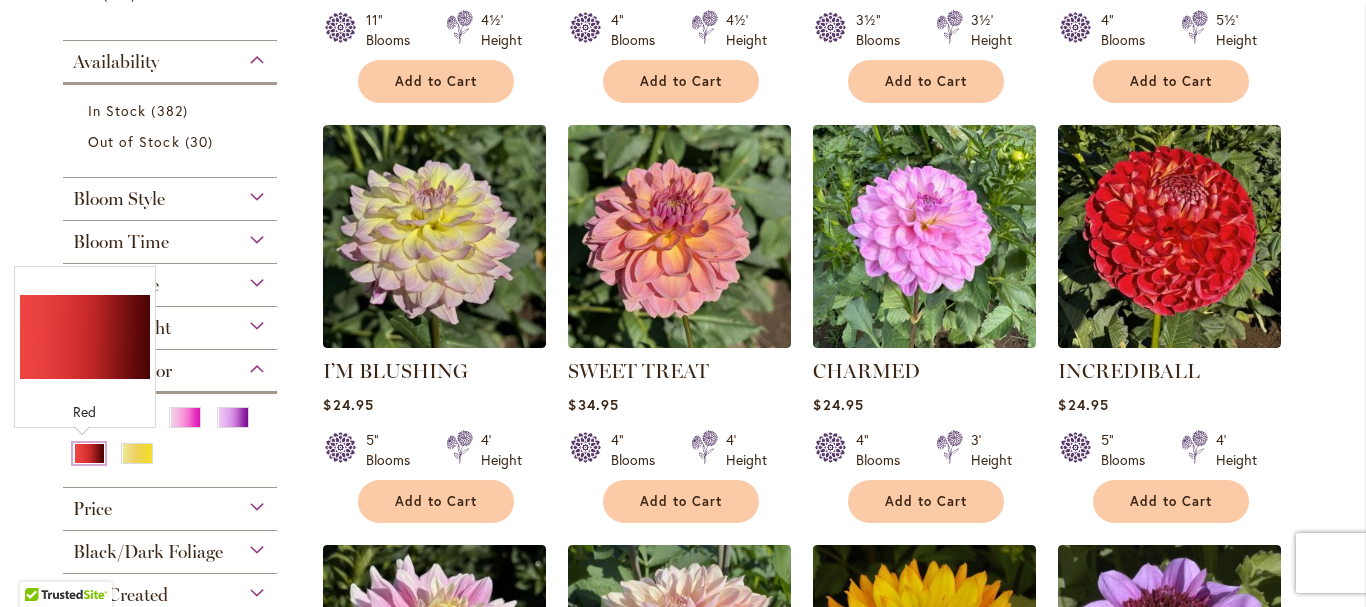 click at bounding box center (89, 453) 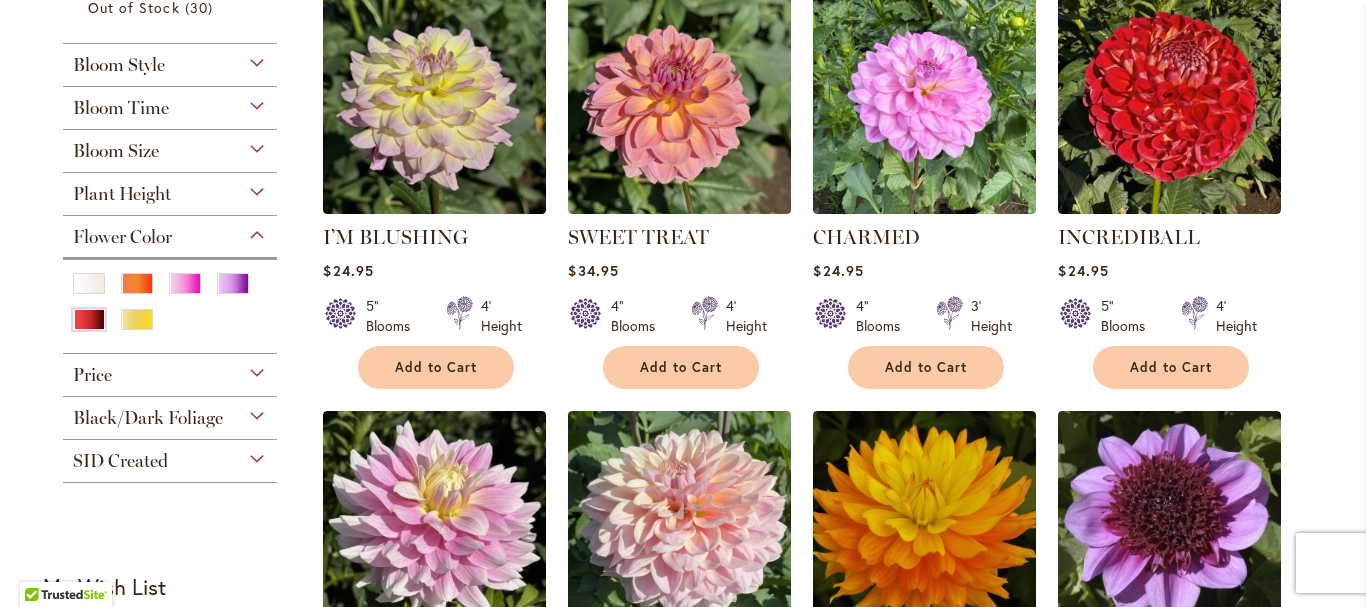 scroll, scrollTop: 887, scrollLeft: 0, axis: vertical 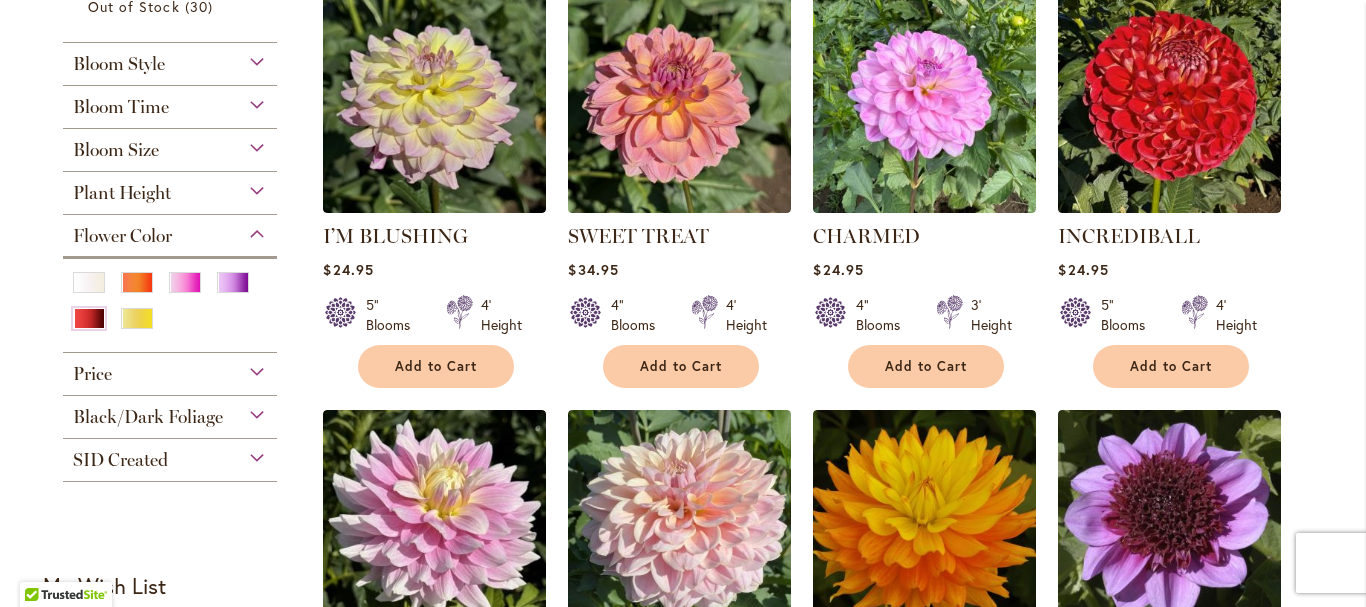 click on "Black/Dark Foliage" at bounding box center [148, 417] 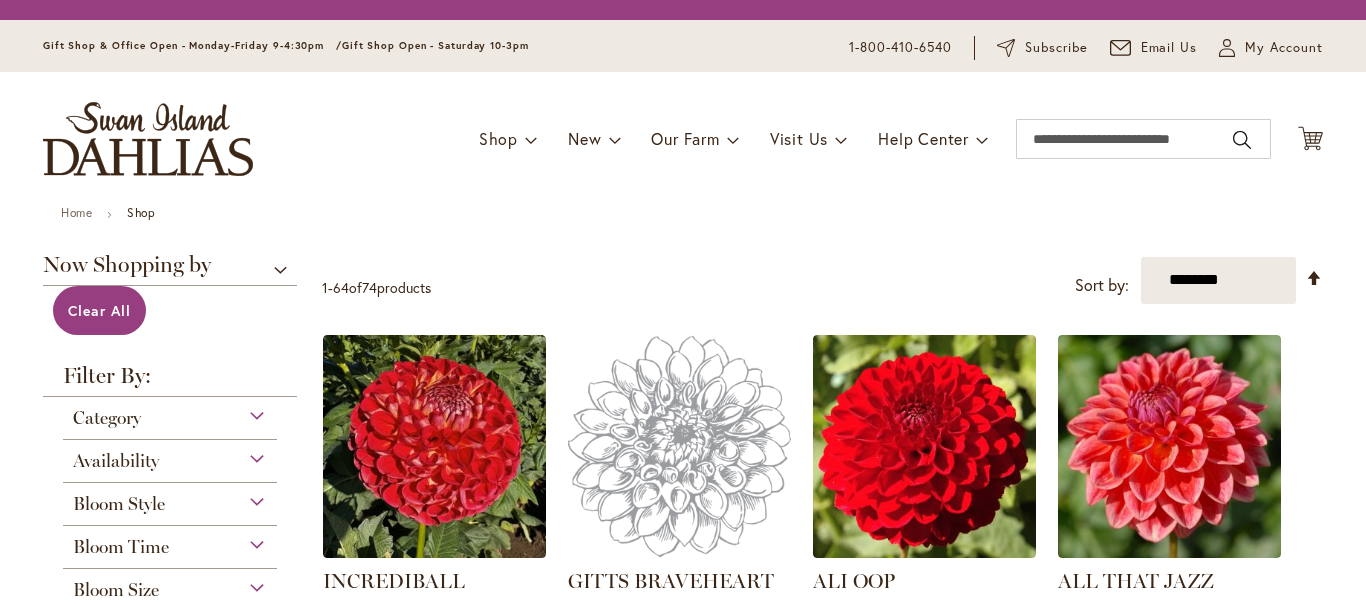 scroll, scrollTop: 0, scrollLeft: 0, axis: both 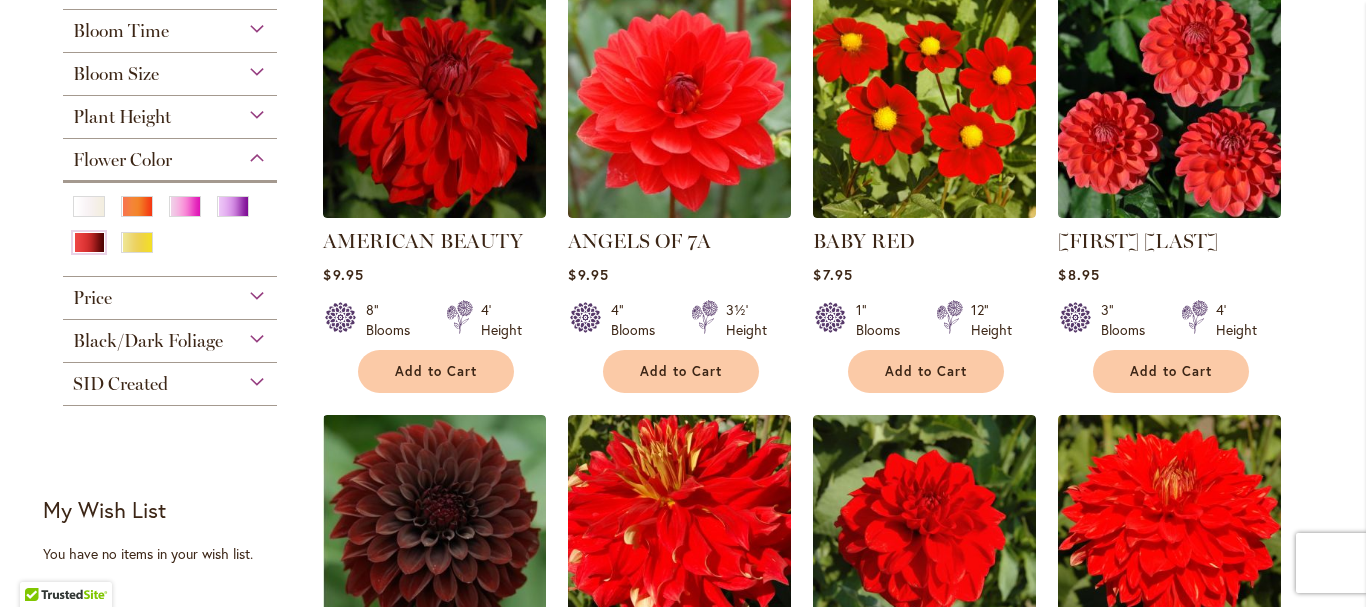 type on "**********" 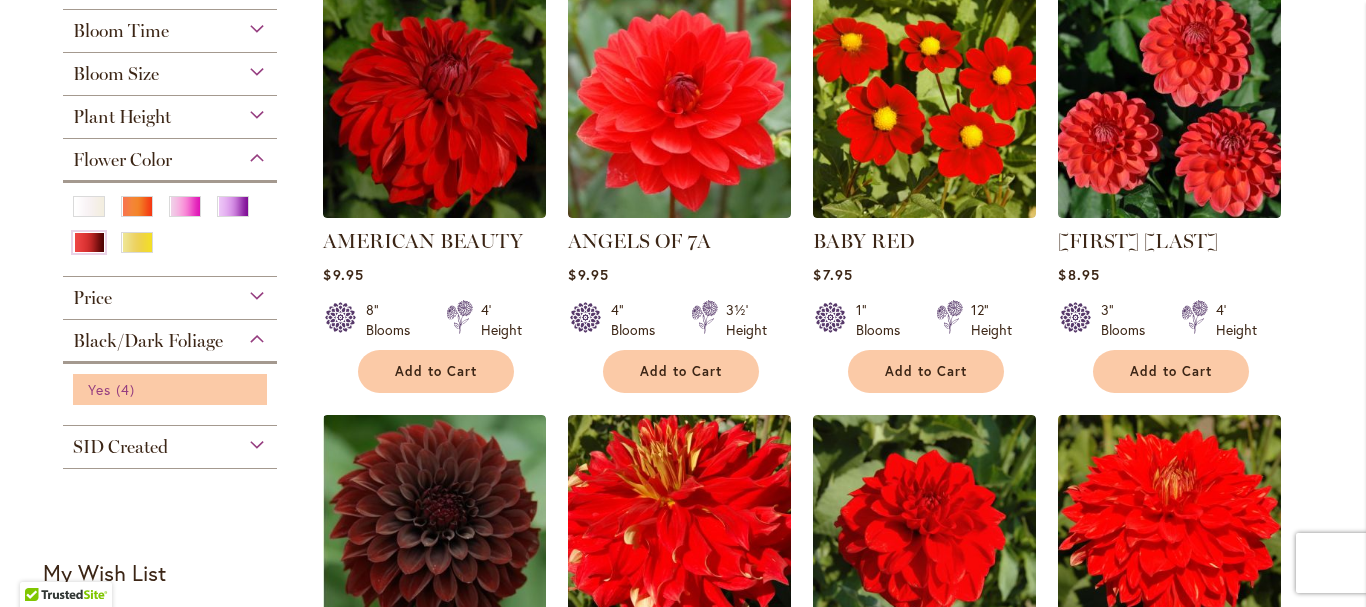 click on "Yes
4
items" at bounding box center [172, 389] 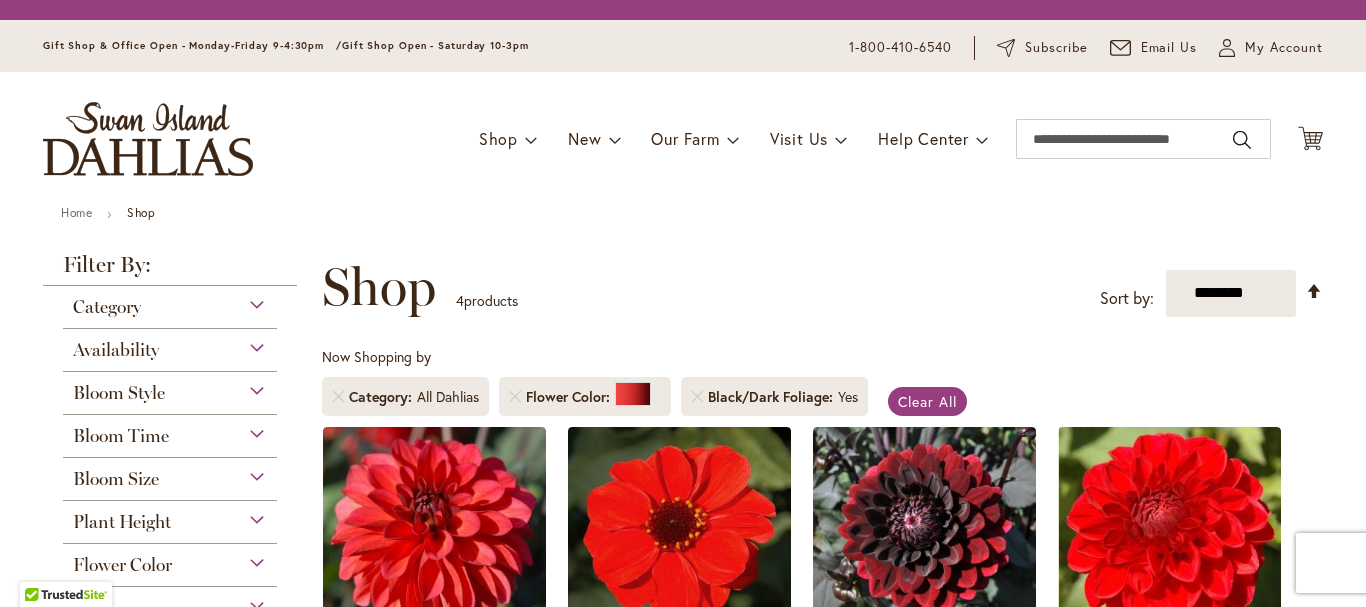 scroll, scrollTop: 0, scrollLeft: 0, axis: both 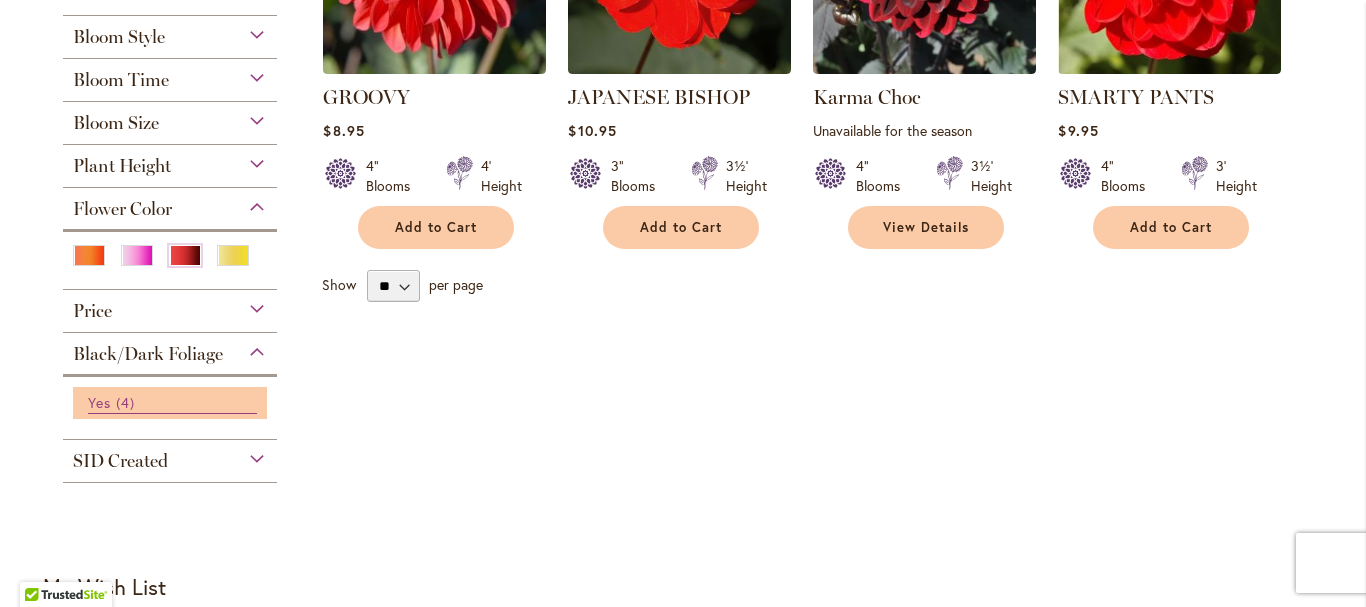 type on "**********" 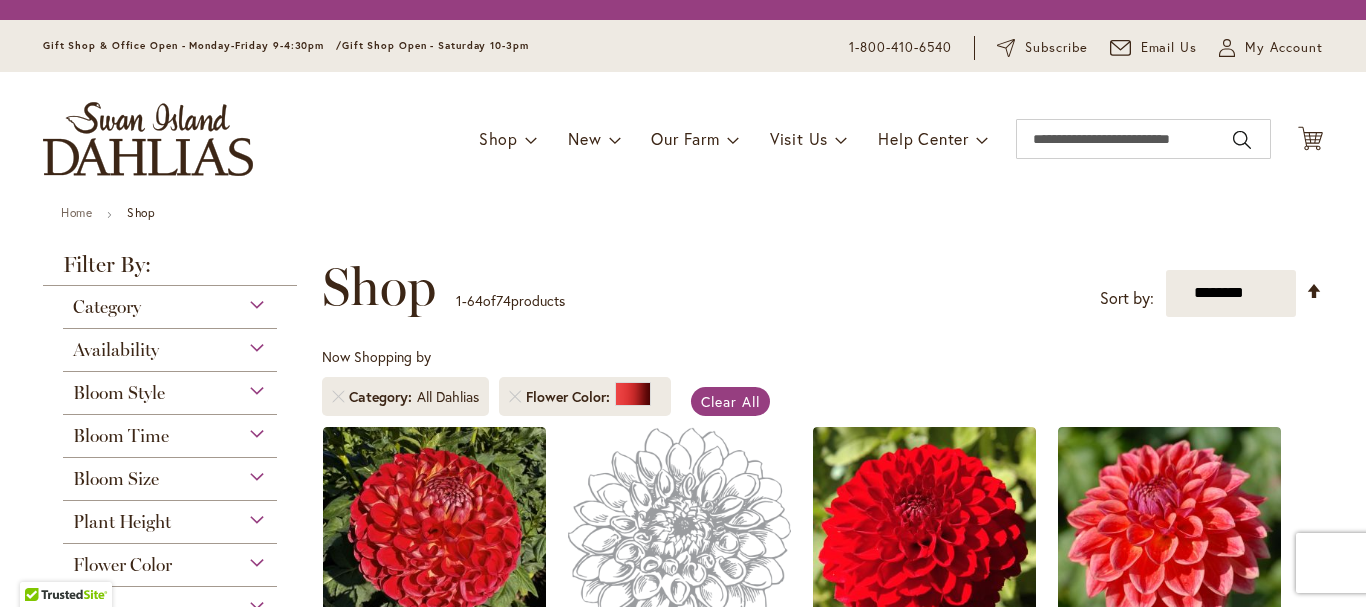 scroll, scrollTop: 0, scrollLeft: 0, axis: both 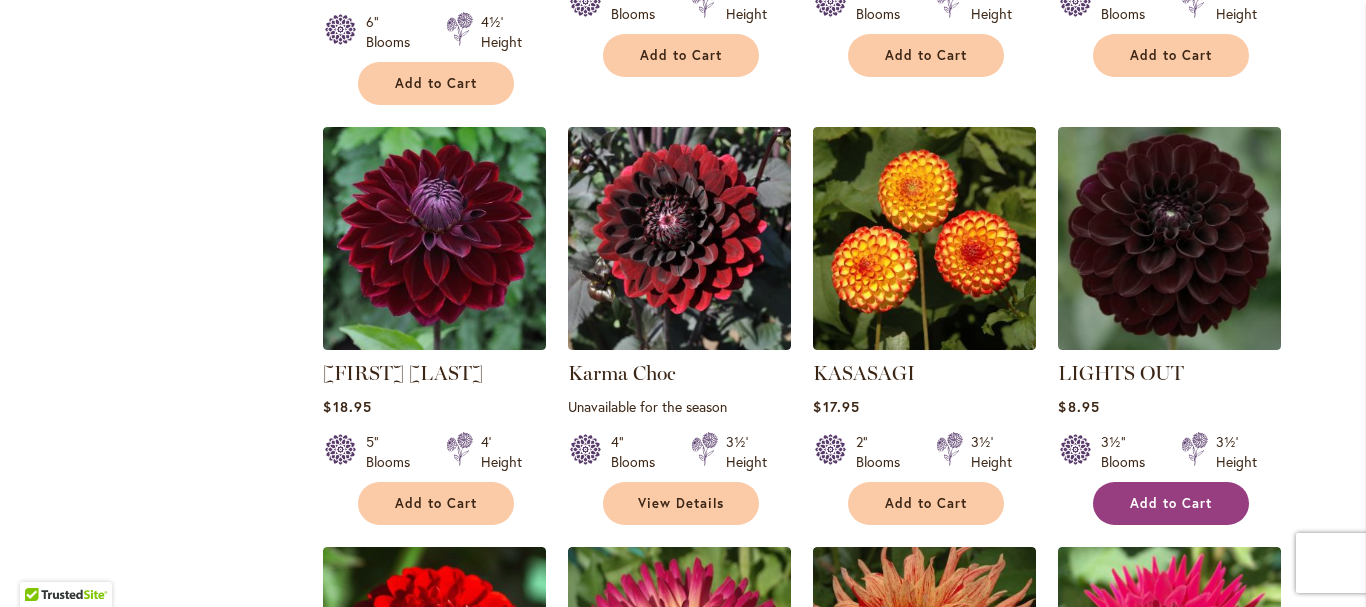 type on "**********" 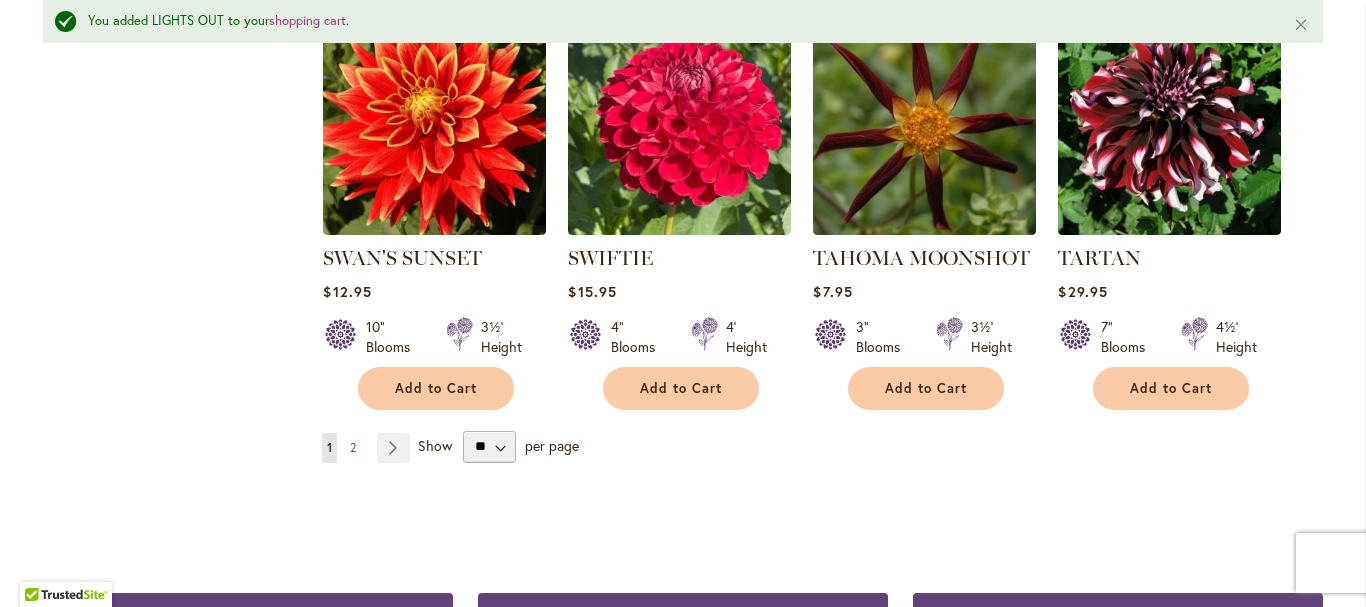 scroll, scrollTop: 6862, scrollLeft: 0, axis: vertical 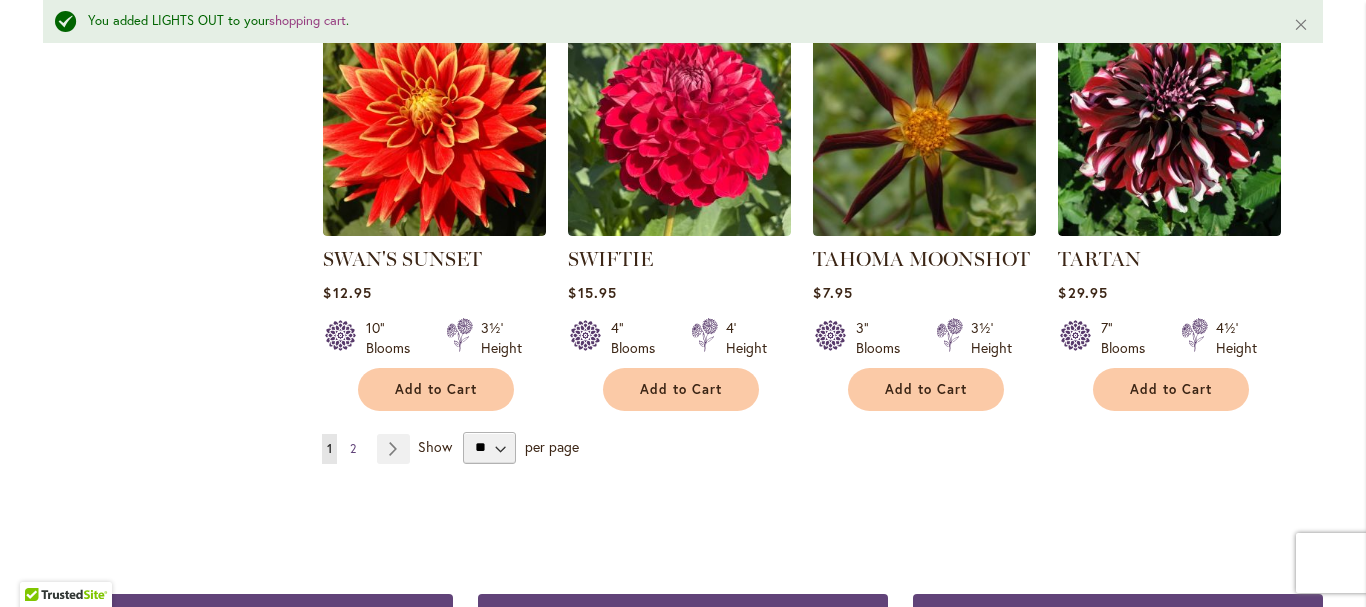 click on "2" at bounding box center (353, 448) 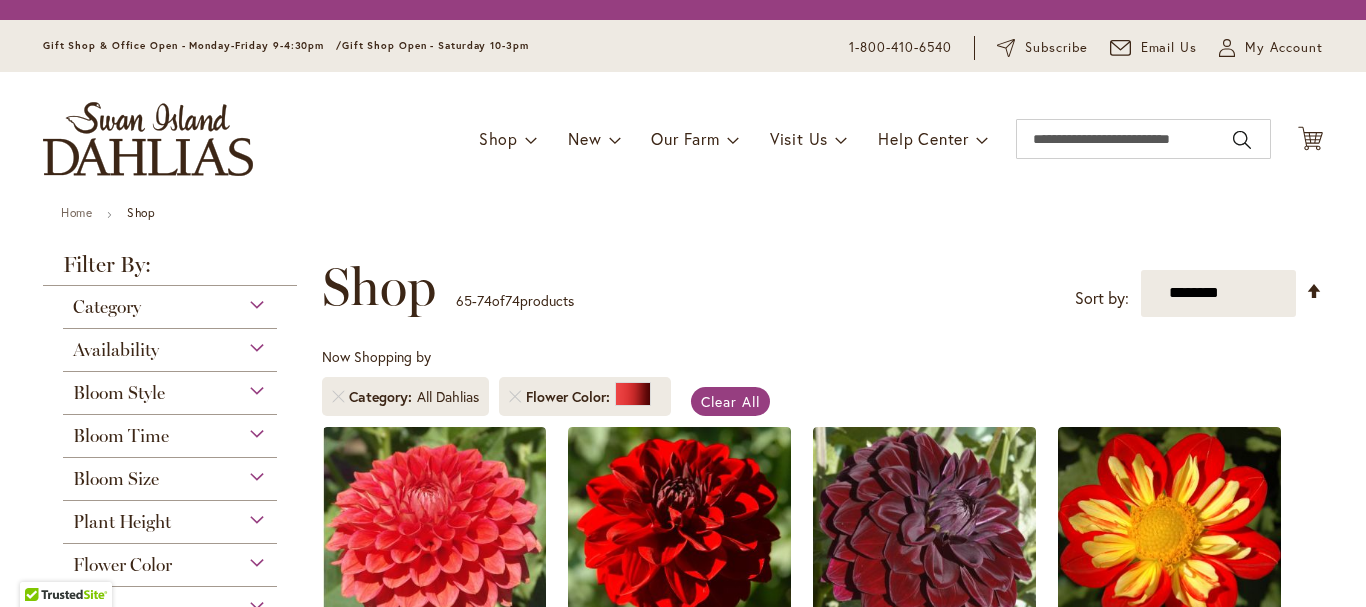 scroll, scrollTop: 0, scrollLeft: 0, axis: both 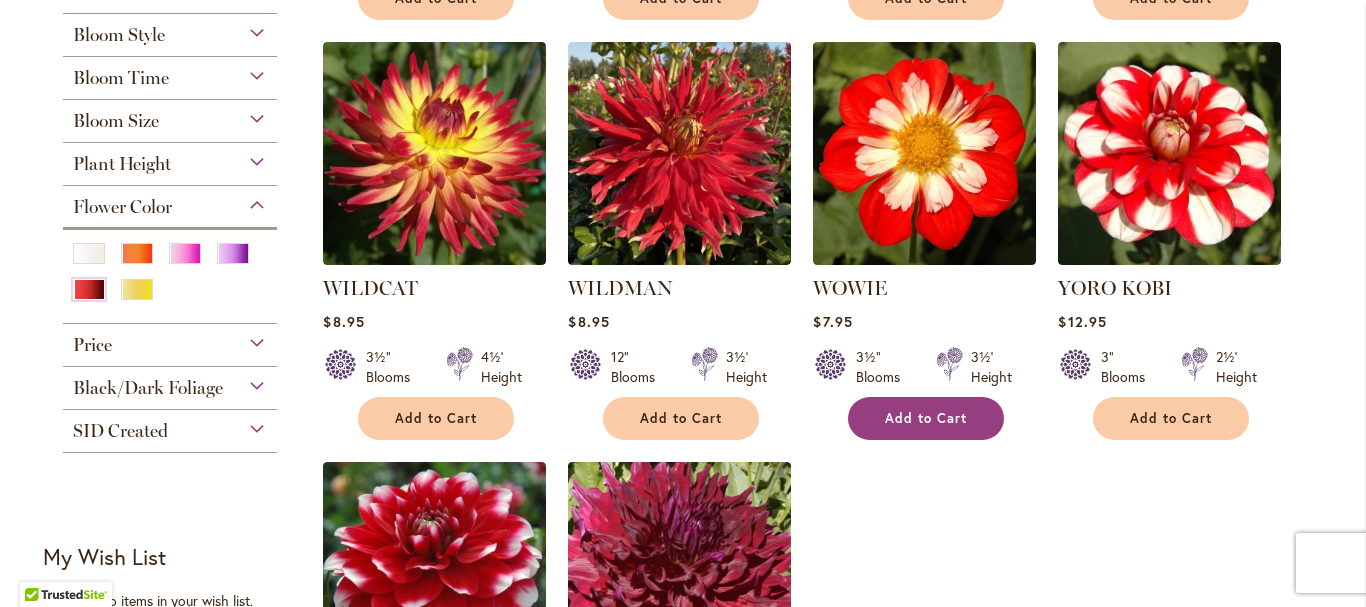 type on "**********" 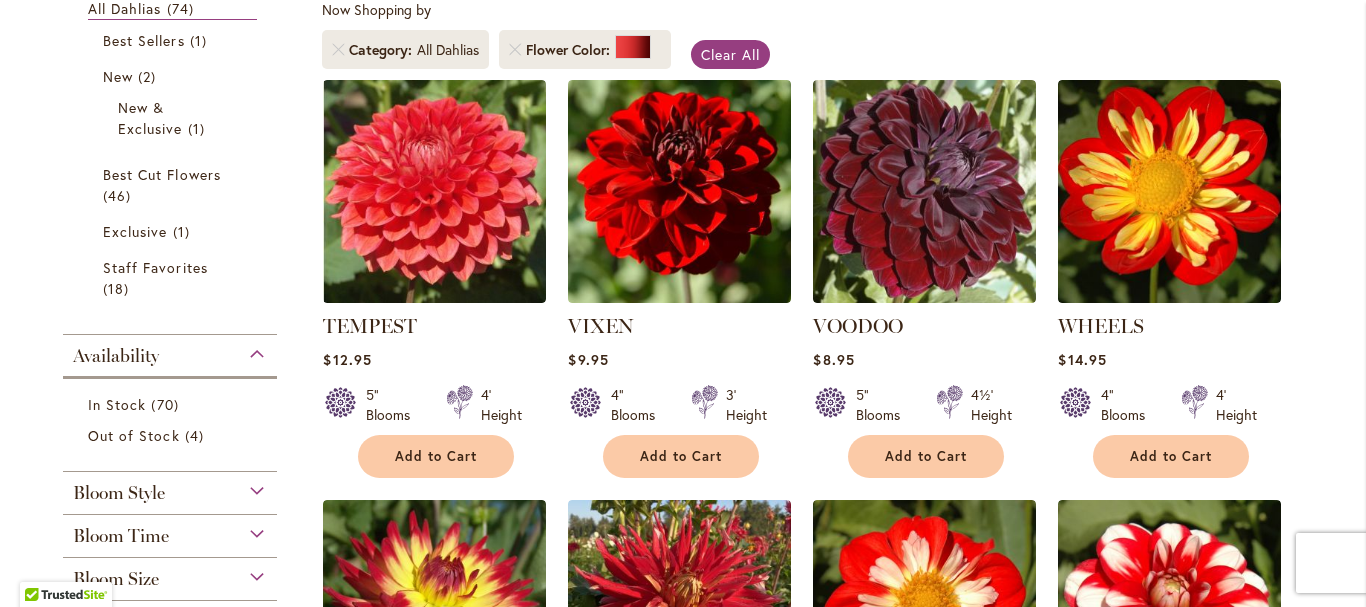 scroll, scrollTop: 368, scrollLeft: 0, axis: vertical 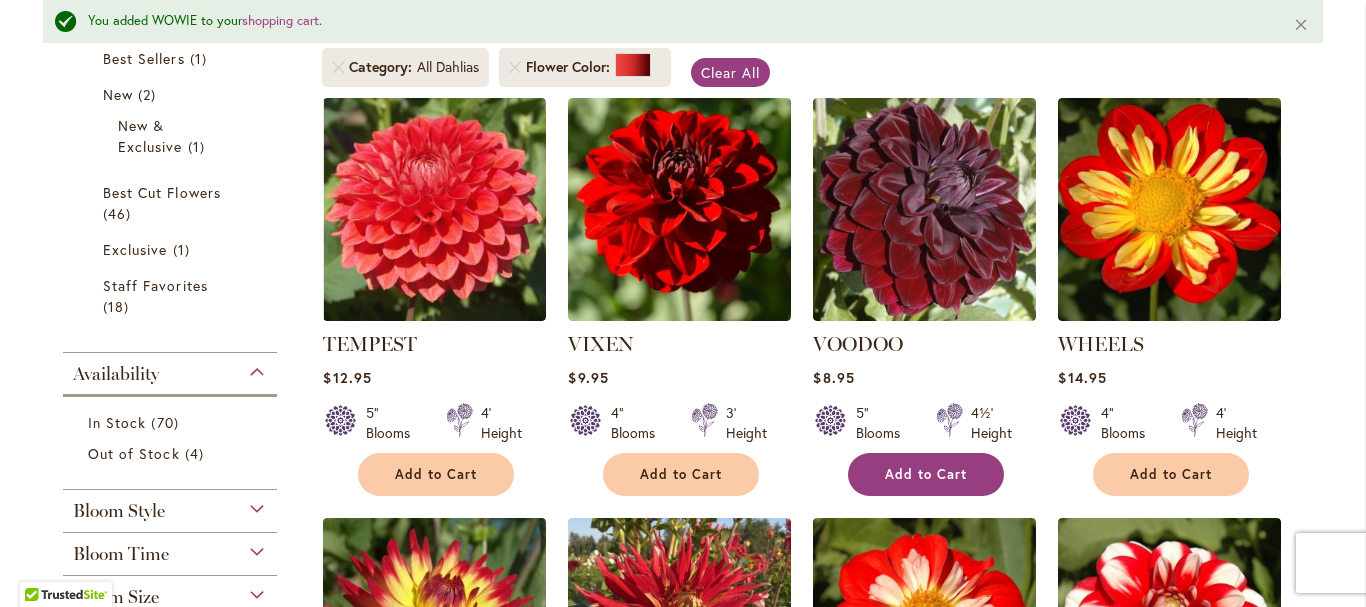 click on "Add to Cart" at bounding box center [926, 474] 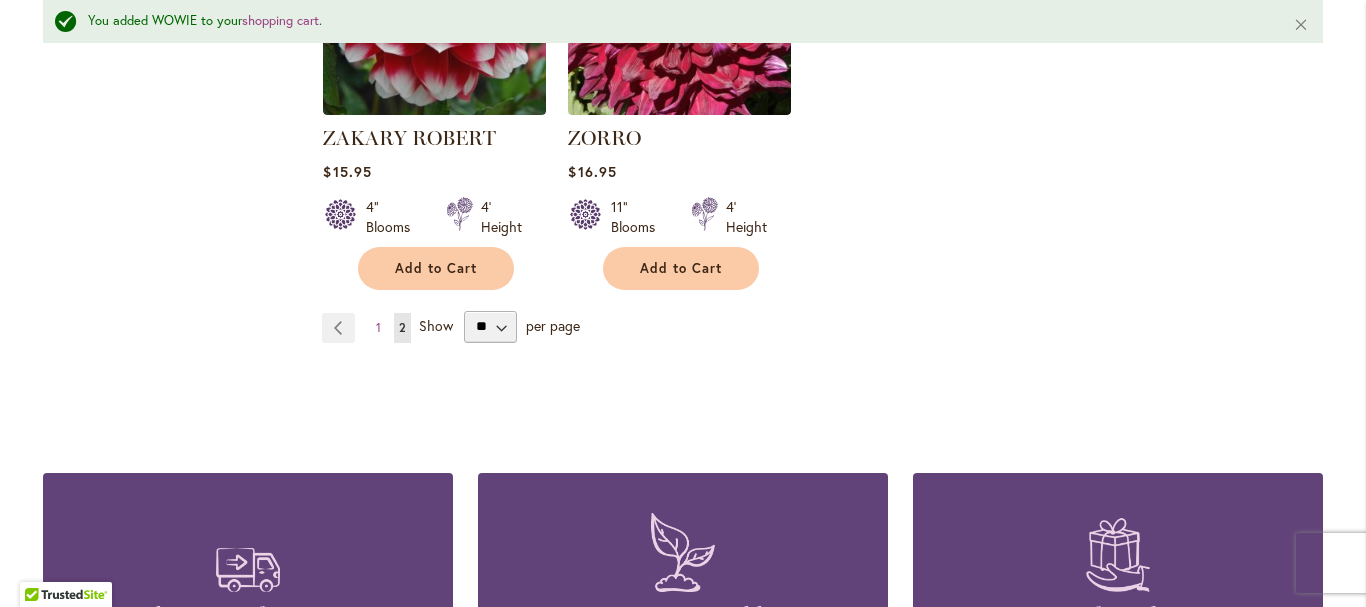 scroll, scrollTop: 1470, scrollLeft: 0, axis: vertical 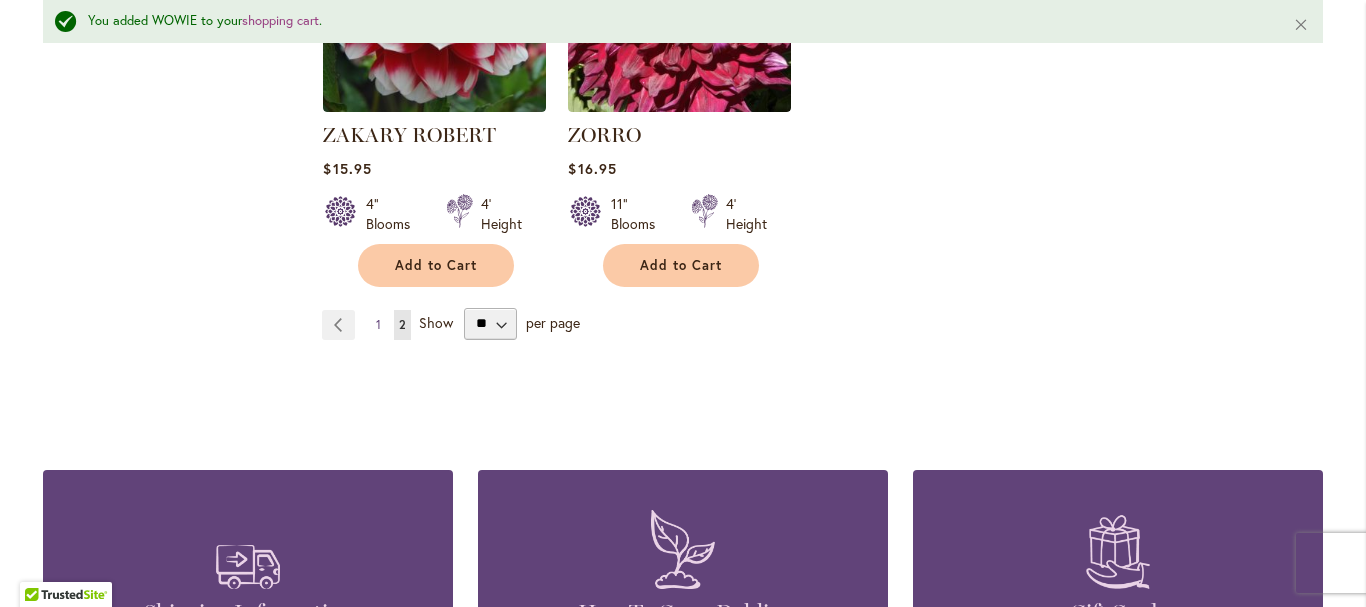 click on "1" at bounding box center (378, 324) 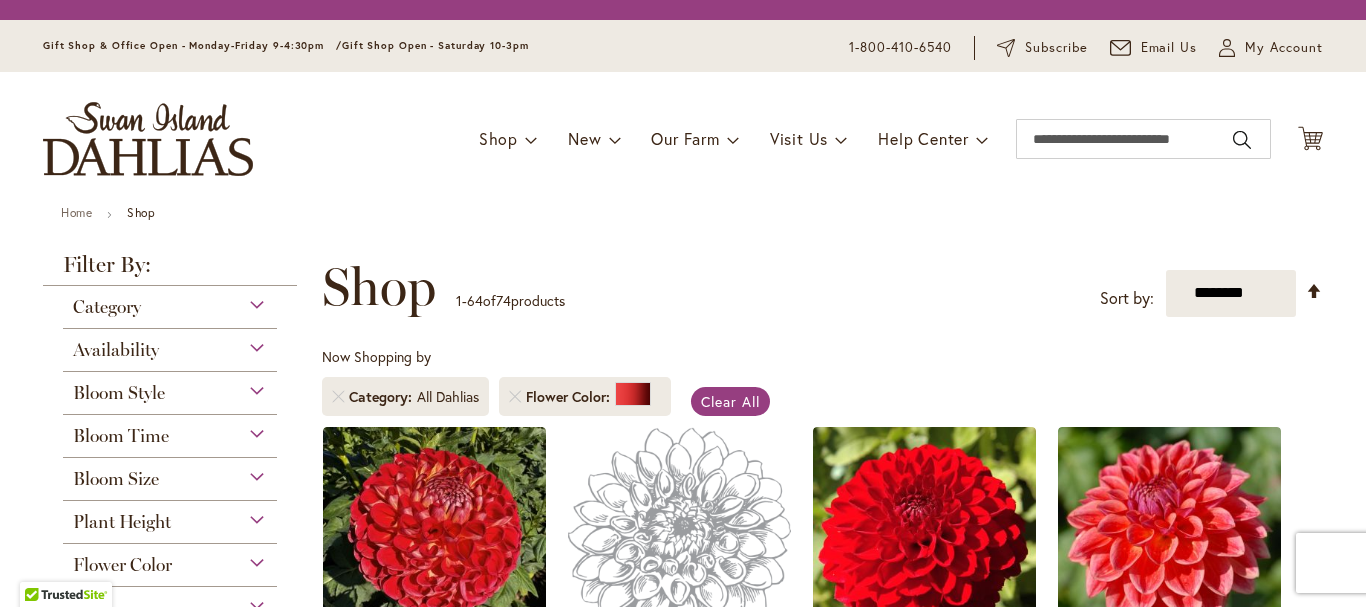 scroll, scrollTop: 0, scrollLeft: 0, axis: both 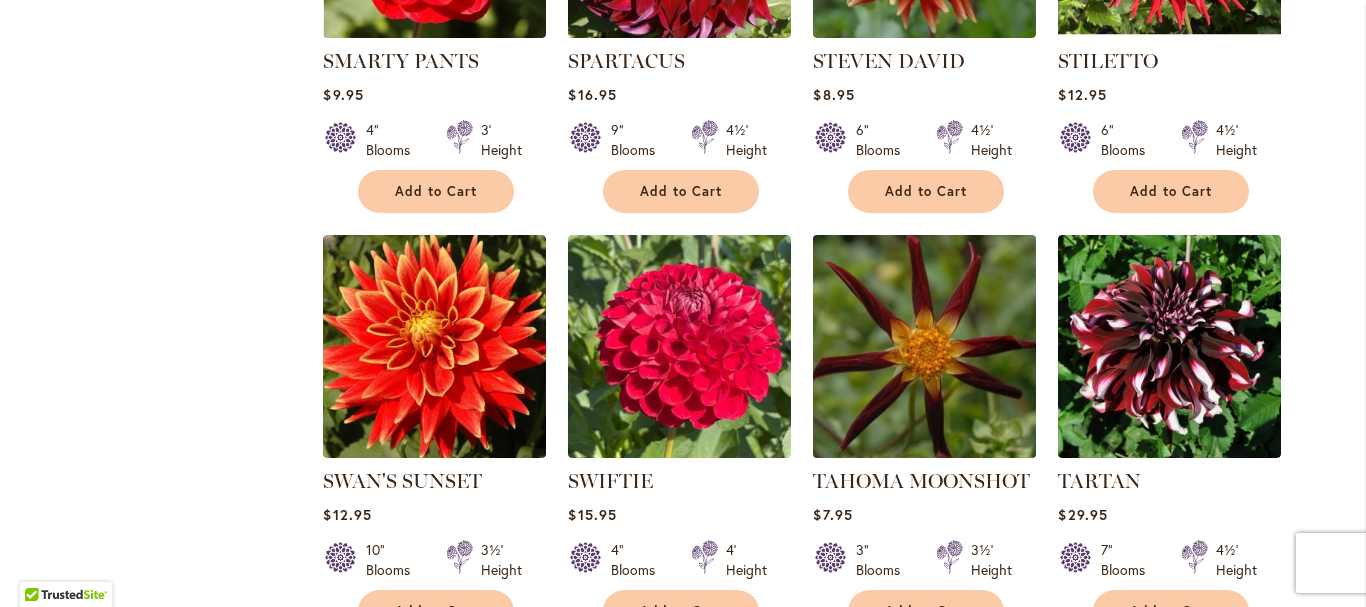 type on "**********" 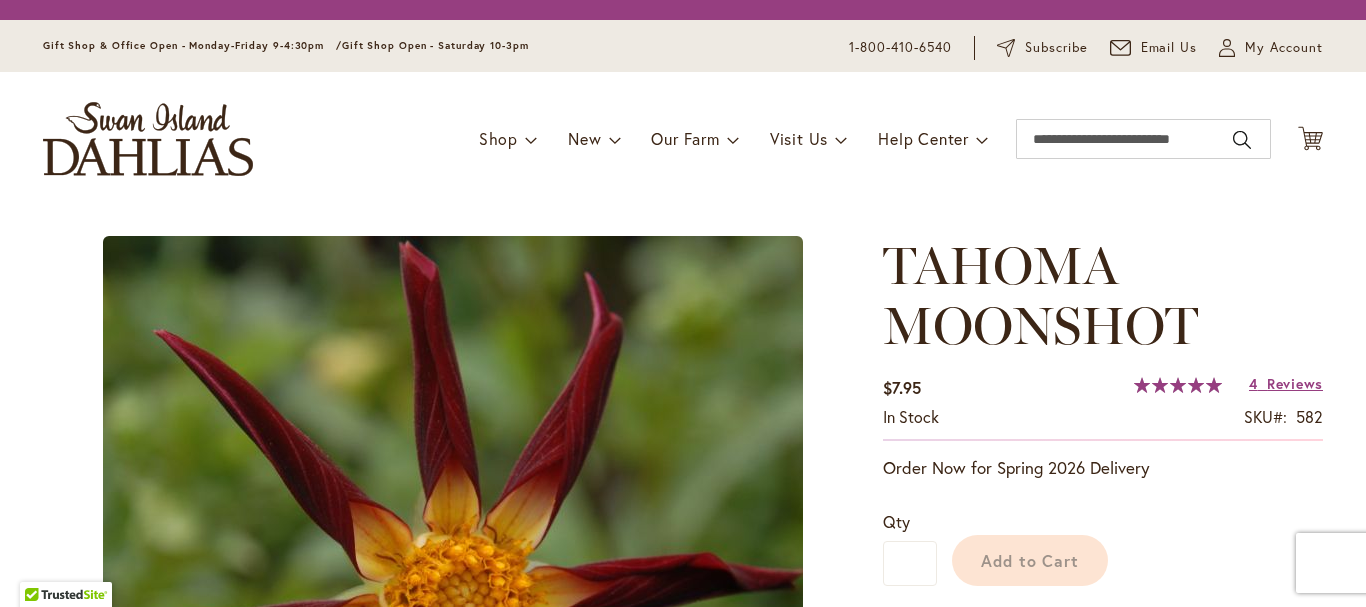 scroll, scrollTop: 0, scrollLeft: 0, axis: both 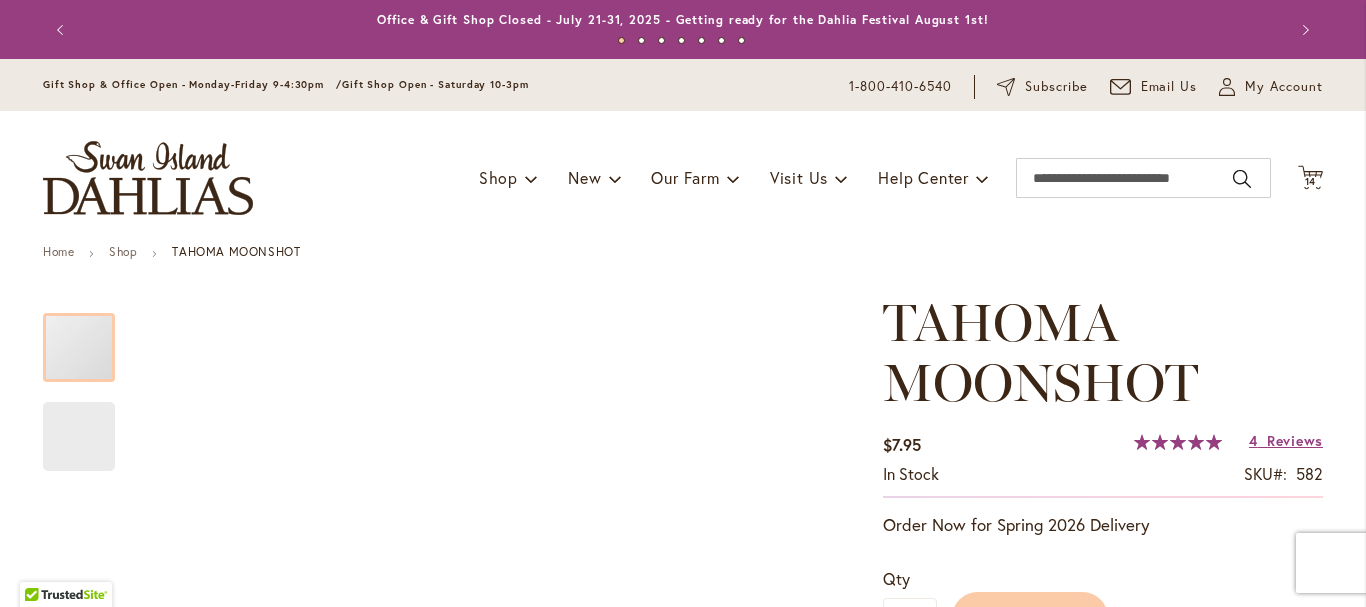 type on "****" 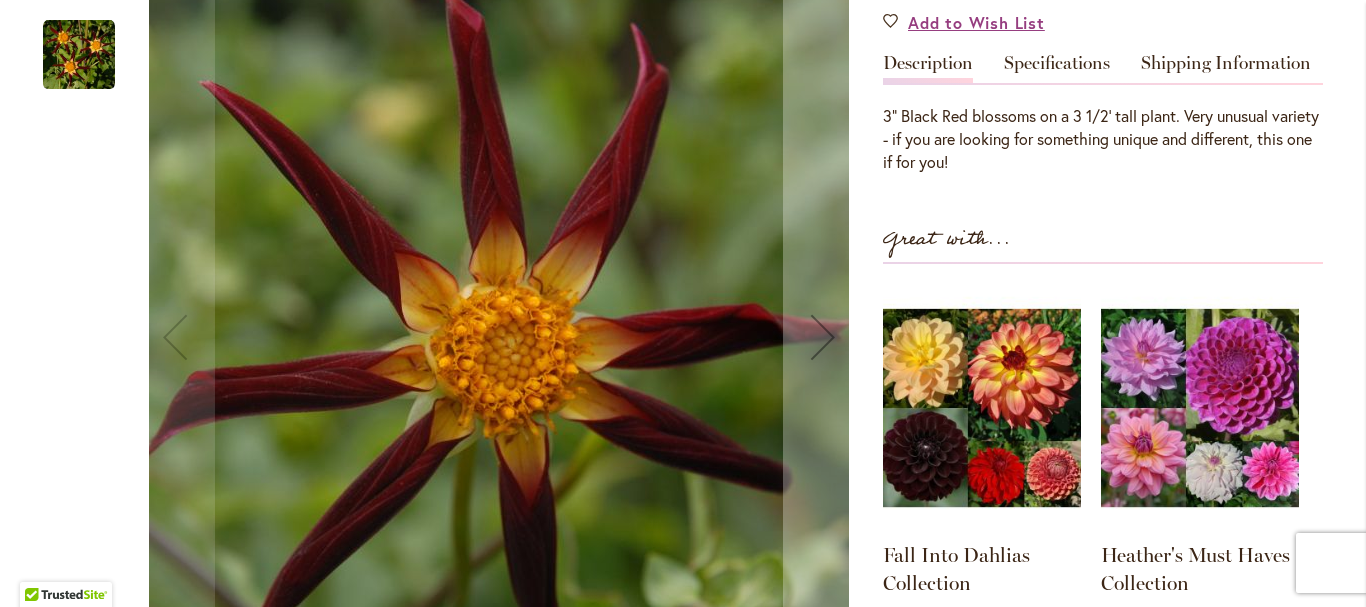 scroll, scrollTop: 673, scrollLeft: 0, axis: vertical 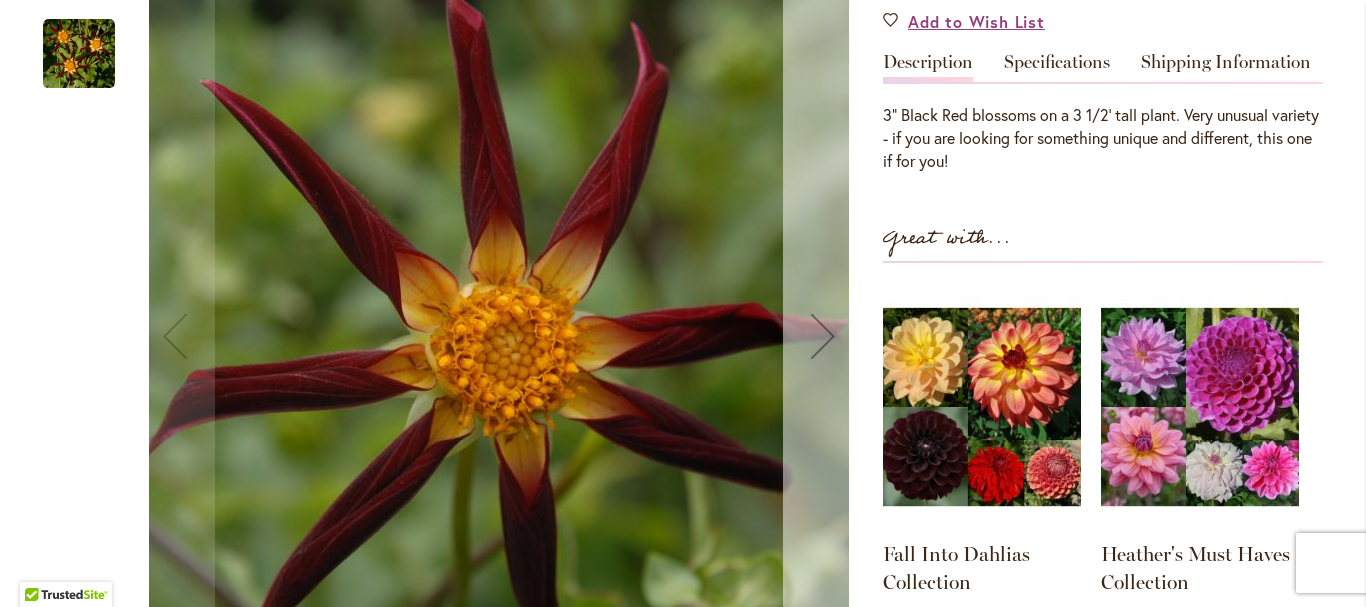 type on "**********" 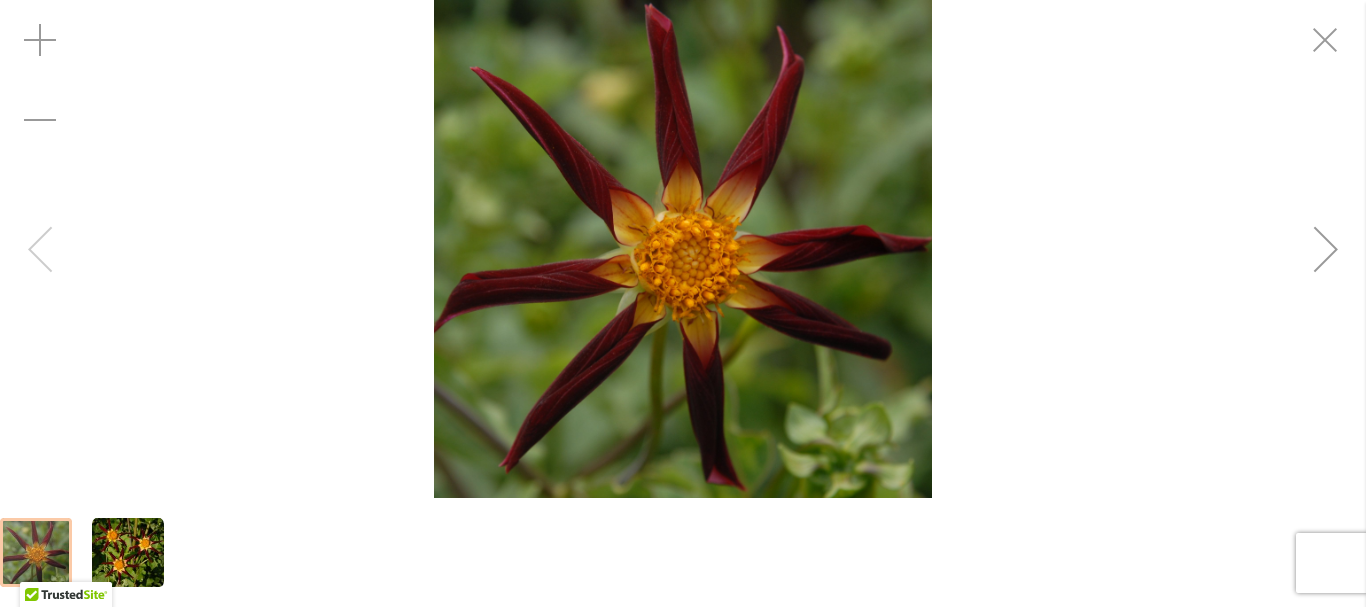 click at bounding box center (683, 249) 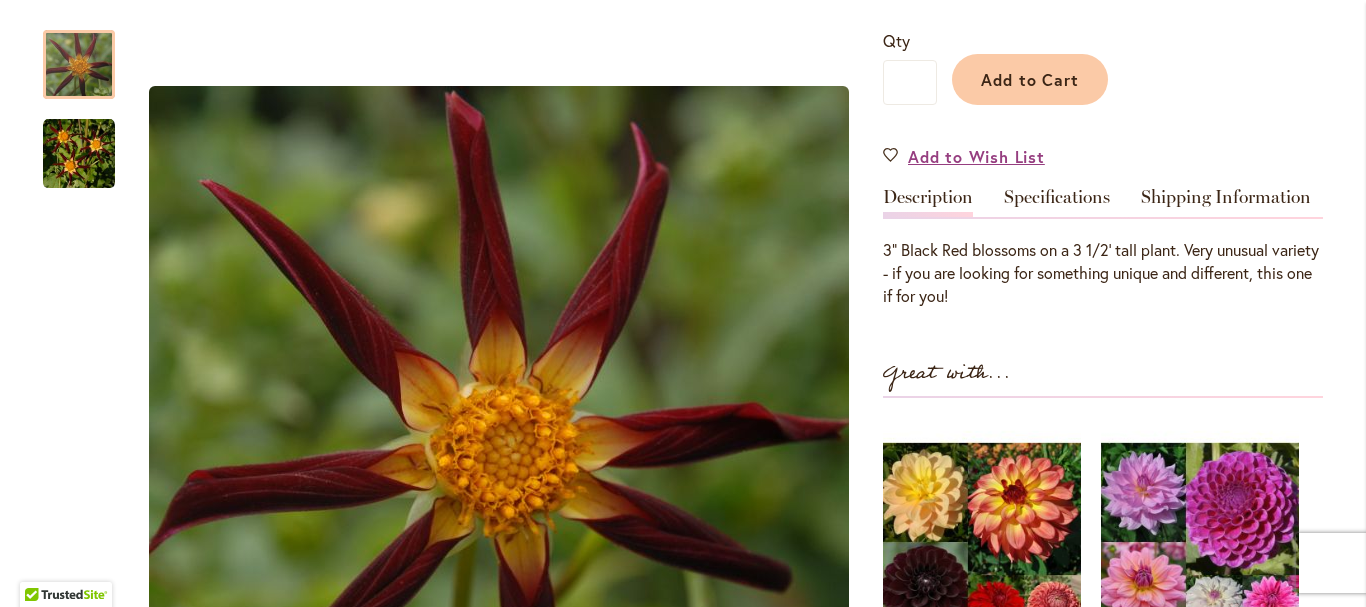 scroll, scrollTop: 524, scrollLeft: 0, axis: vertical 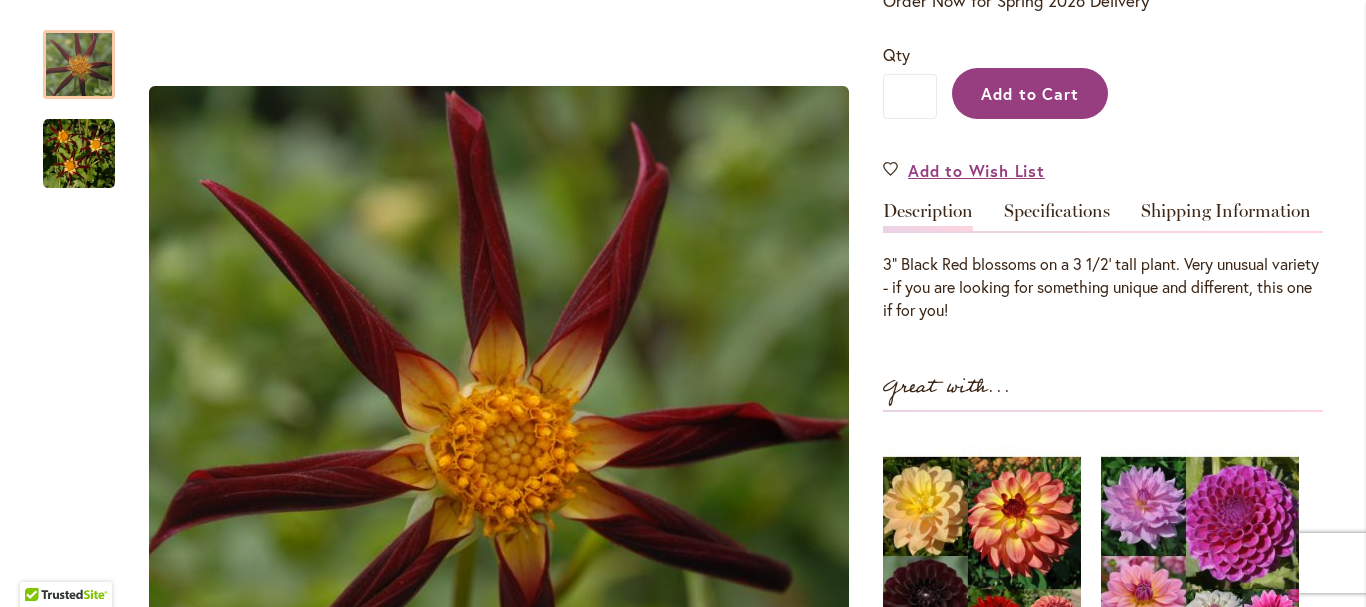 click on "Add to Cart" at bounding box center [1030, 93] 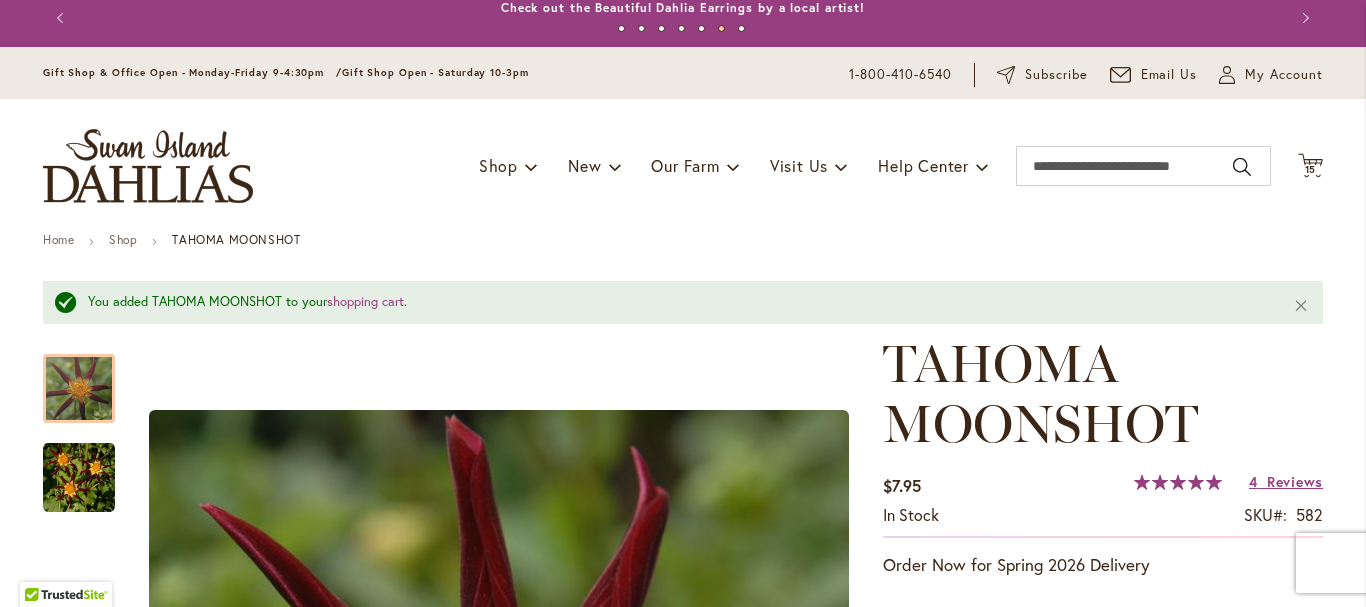 scroll, scrollTop: 0, scrollLeft: 0, axis: both 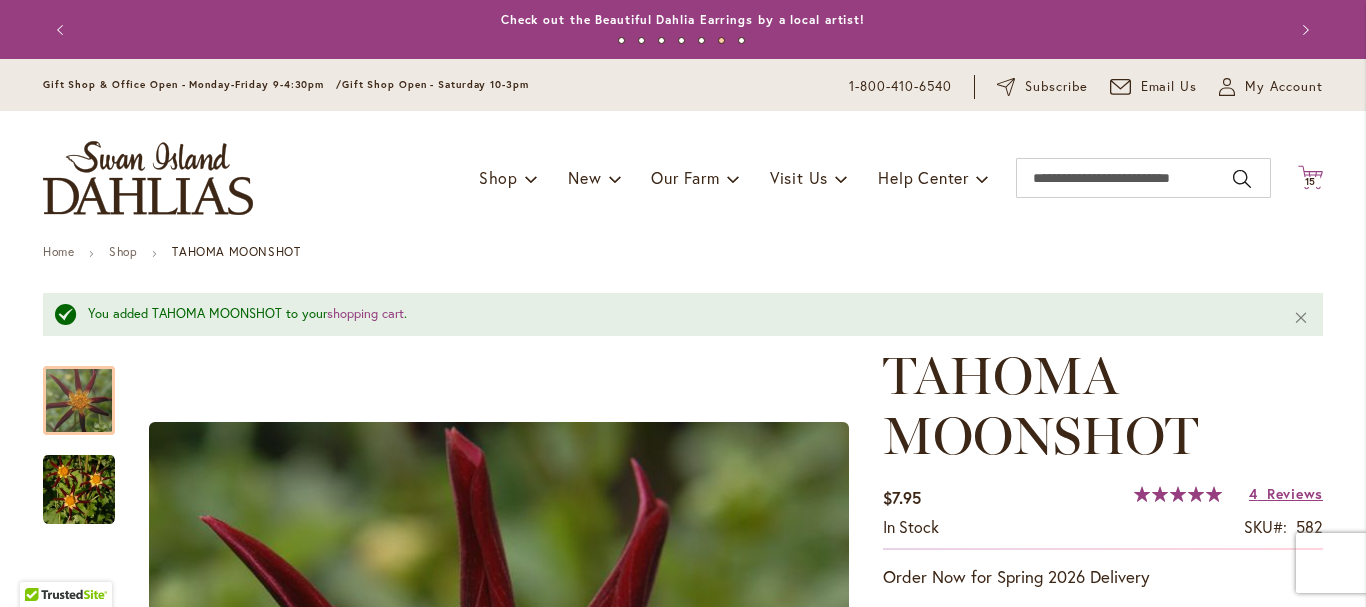 click on "15" at bounding box center [1311, 181] 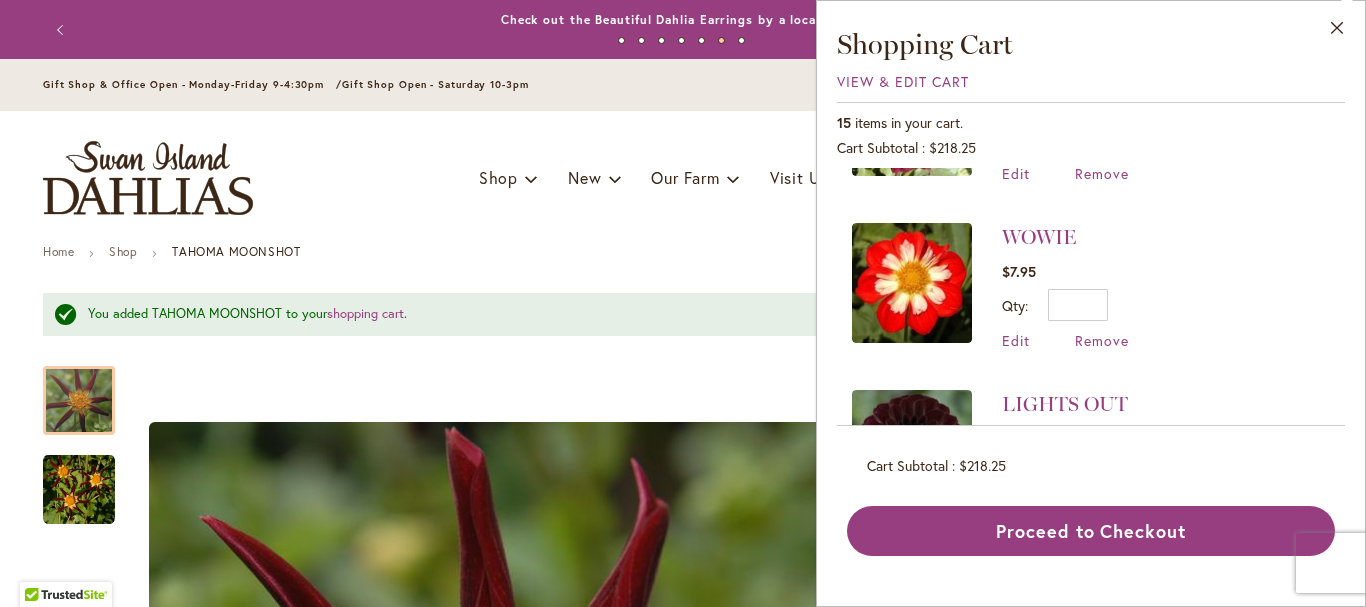 scroll, scrollTop: 295, scrollLeft: 0, axis: vertical 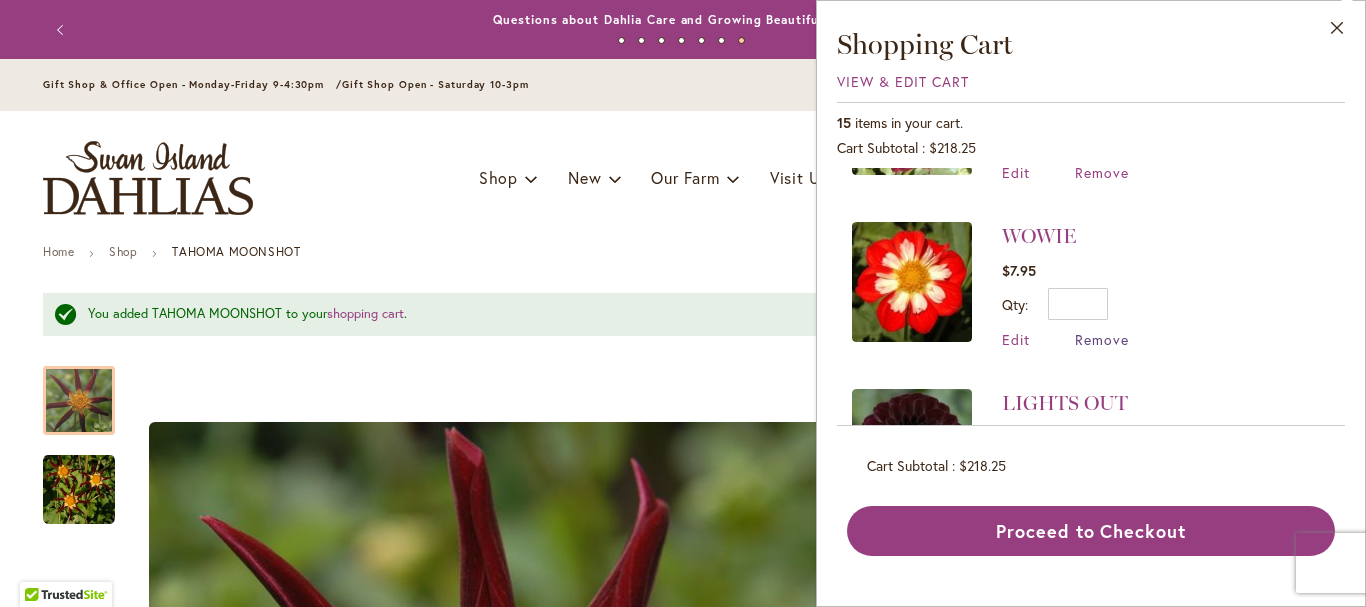 click on "Remove" at bounding box center [1102, 339] 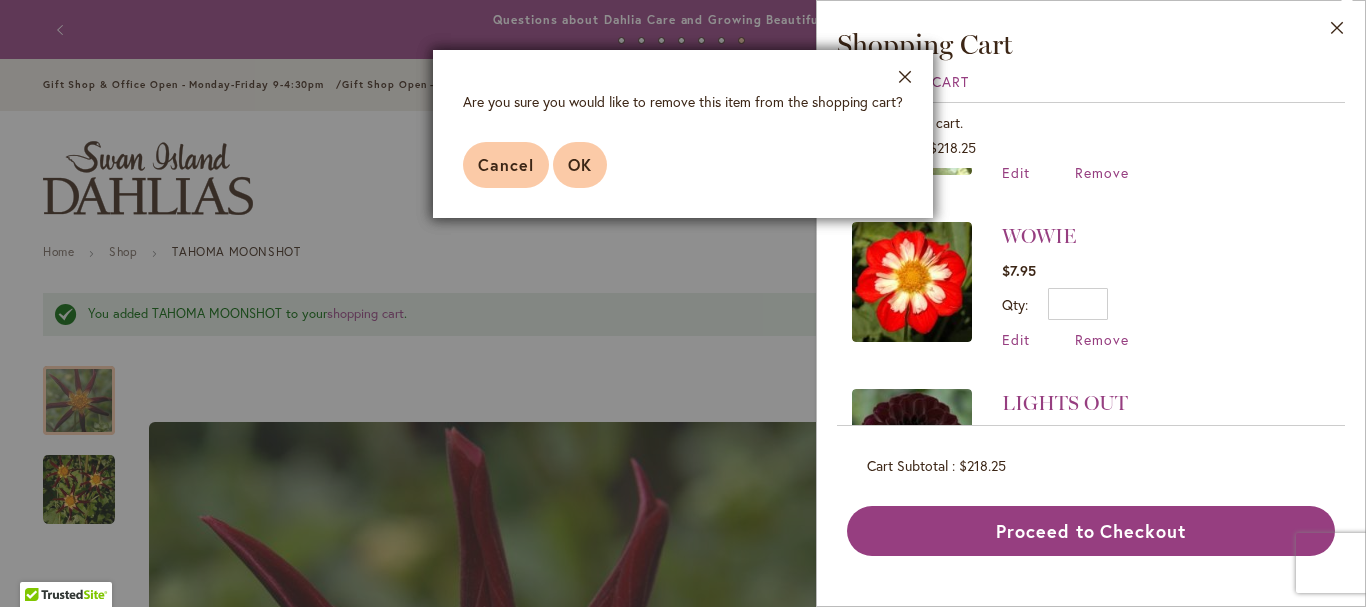 click on "OK" at bounding box center (580, 164) 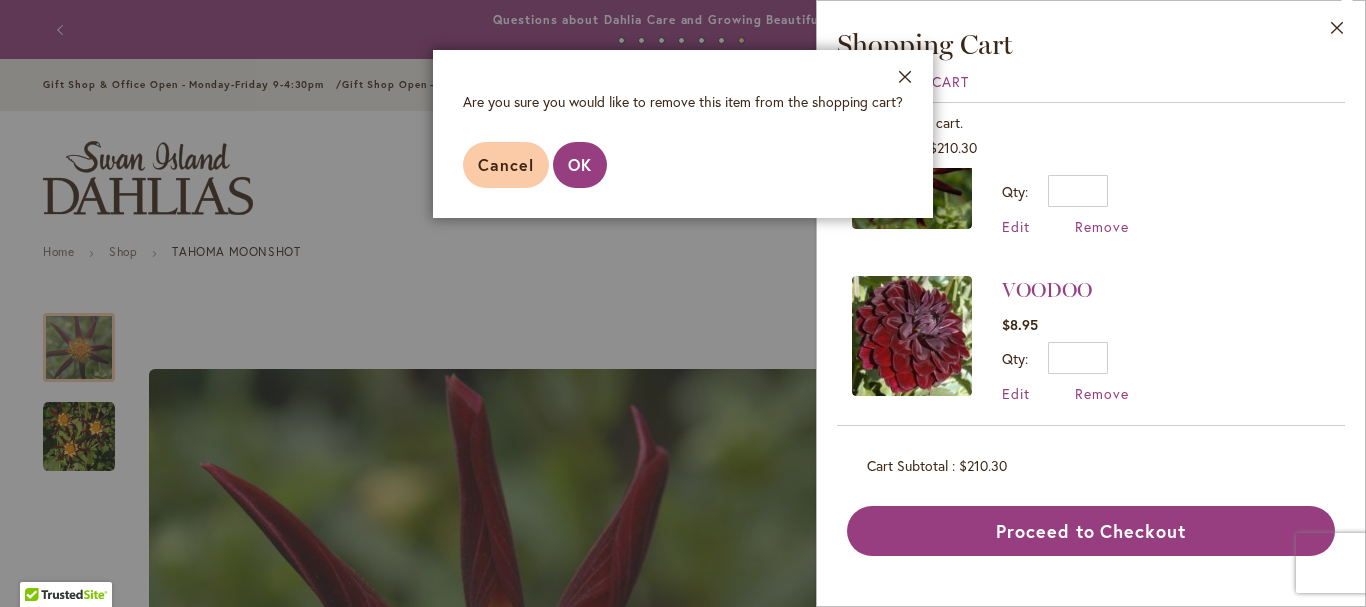 scroll, scrollTop: 0, scrollLeft: 0, axis: both 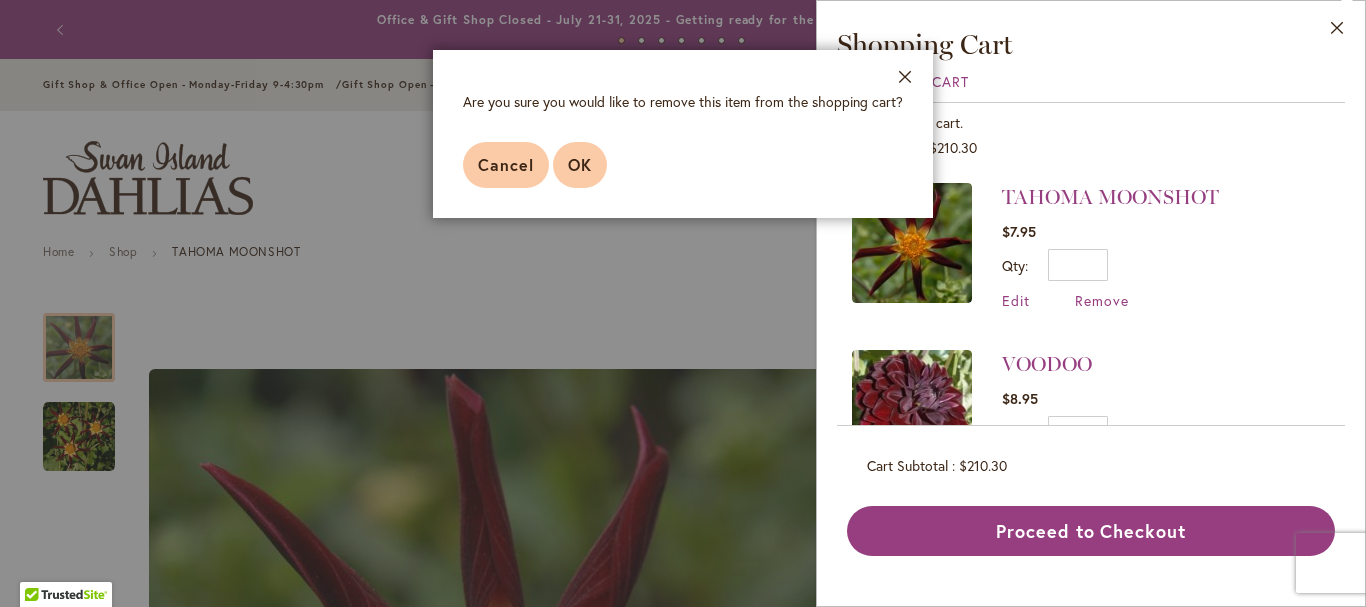 click on "OK" at bounding box center (580, 164) 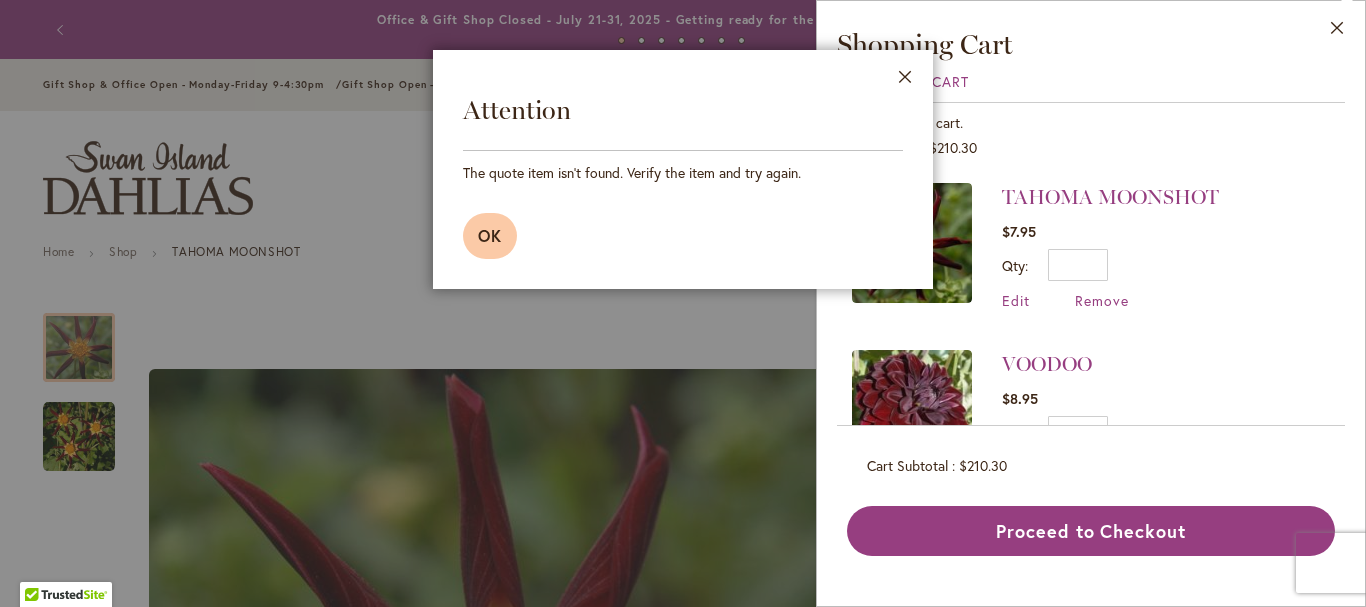 click on "OK" at bounding box center (490, 235) 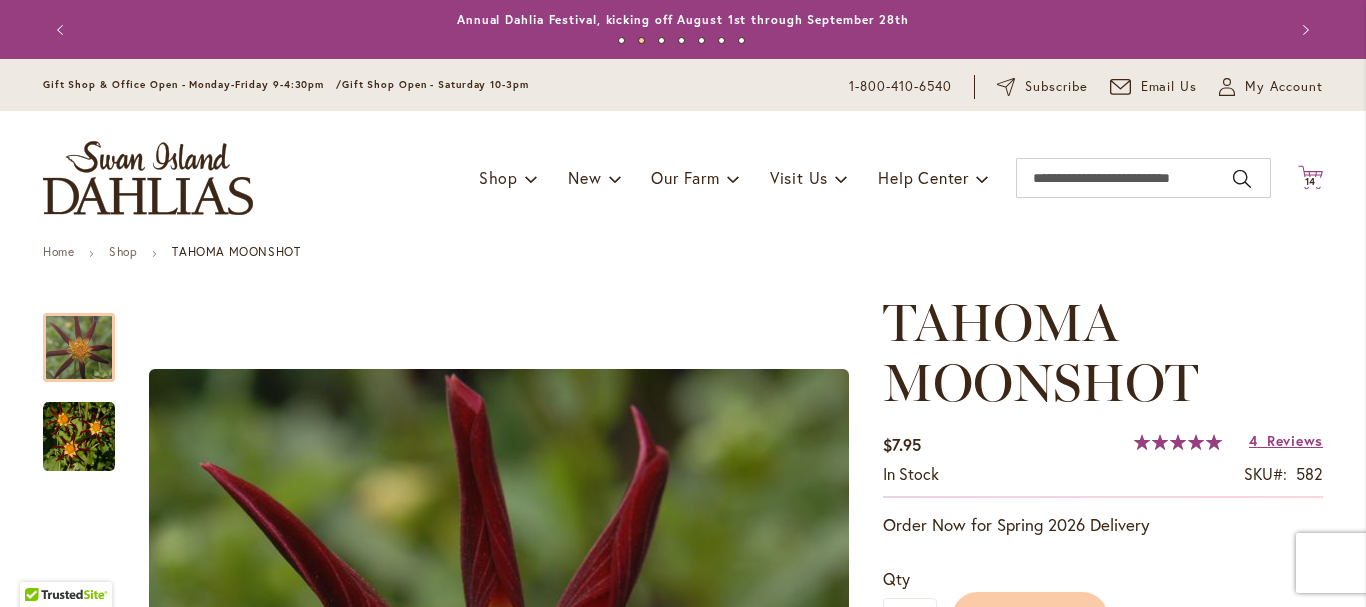 click on "14" at bounding box center (1311, 181) 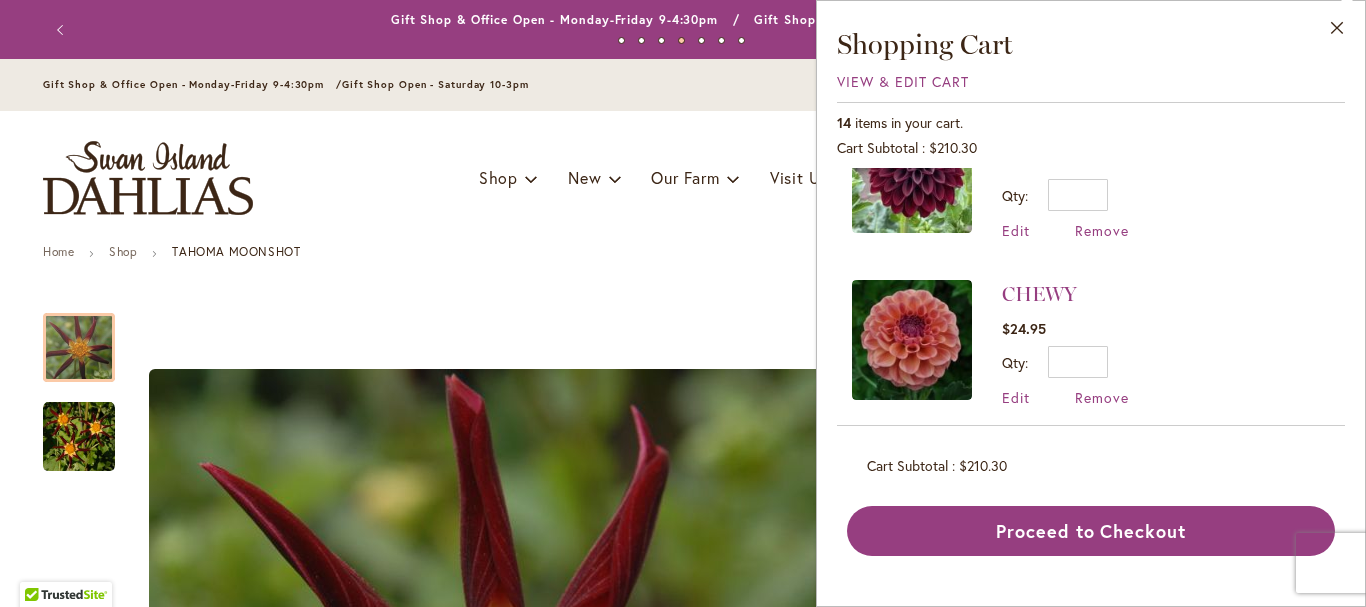 scroll, scrollTop: 1406, scrollLeft: 0, axis: vertical 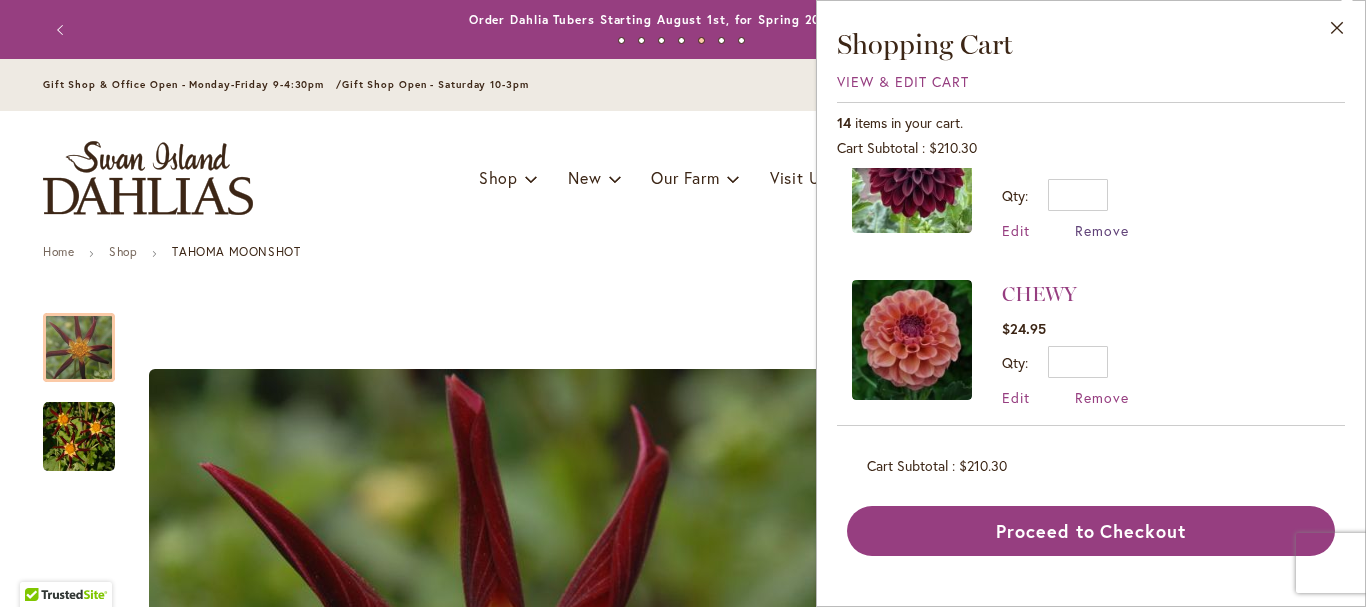 click on "Remove" at bounding box center [1102, 230] 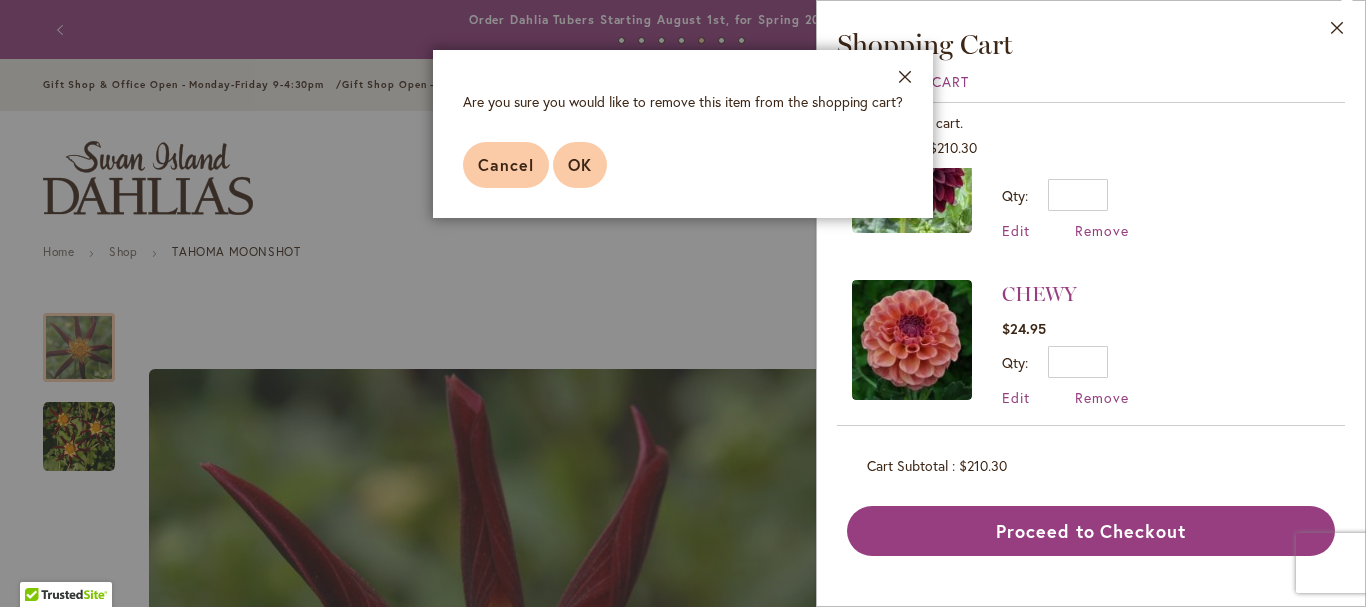 click on "OK" at bounding box center [580, 165] 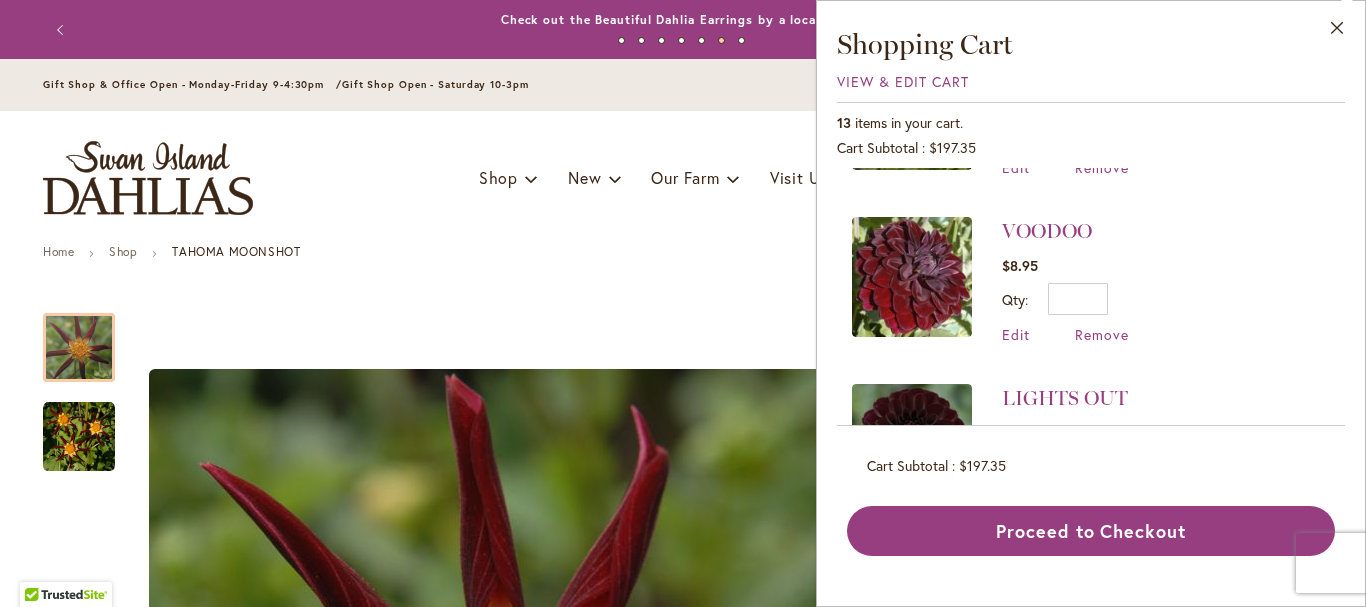 scroll, scrollTop: 134, scrollLeft: 0, axis: vertical 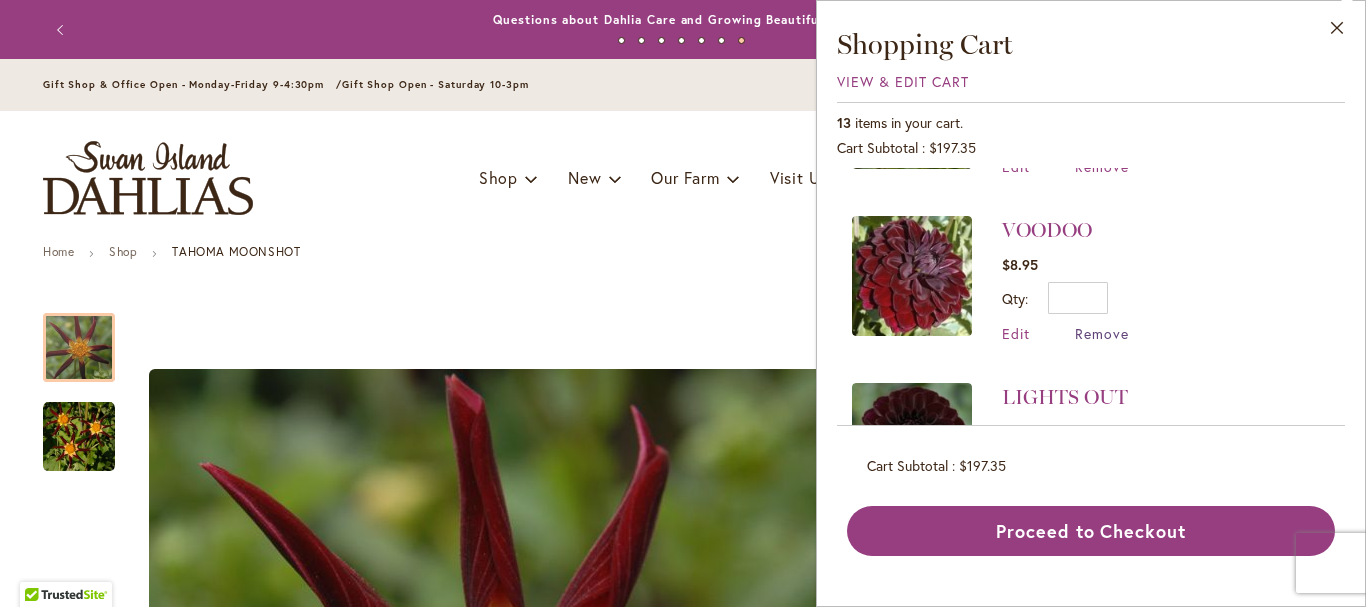 click on "Remove" at bounding box center [1102, 333] 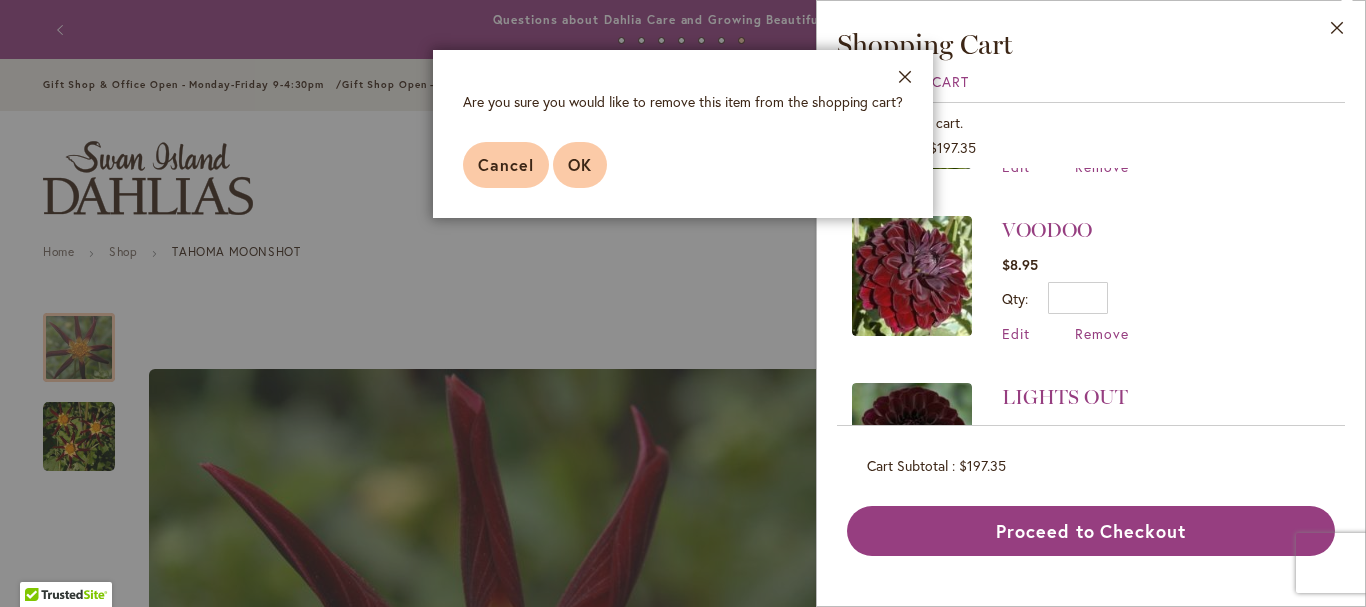 click on "OK" at bounding box center [580, 164] 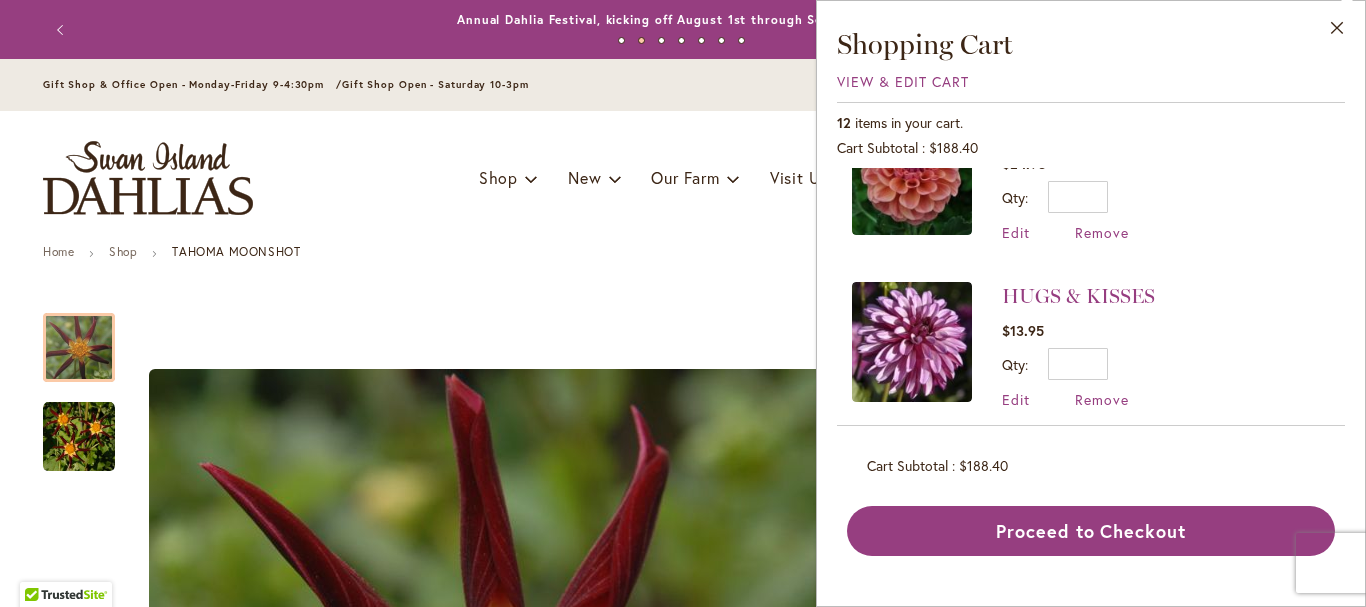 scroll, scrollTop: 1287, scrollLeft: 0, axis: vertical 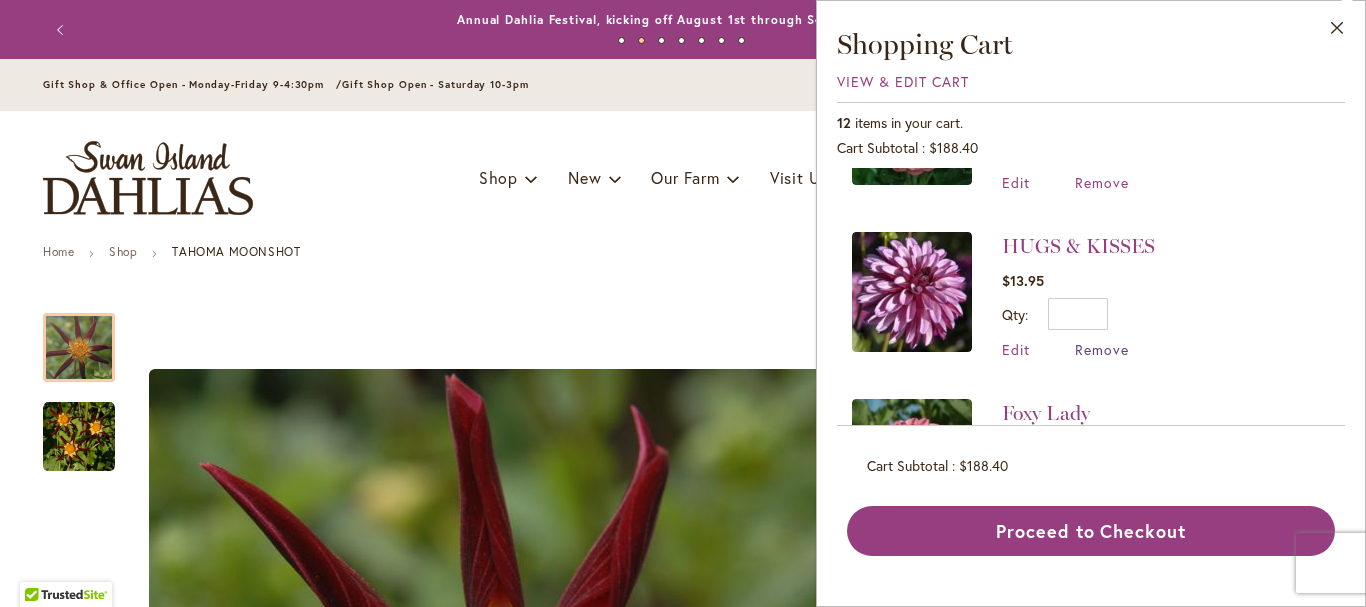 click on "Remove" at bounding box center [1102, 349] 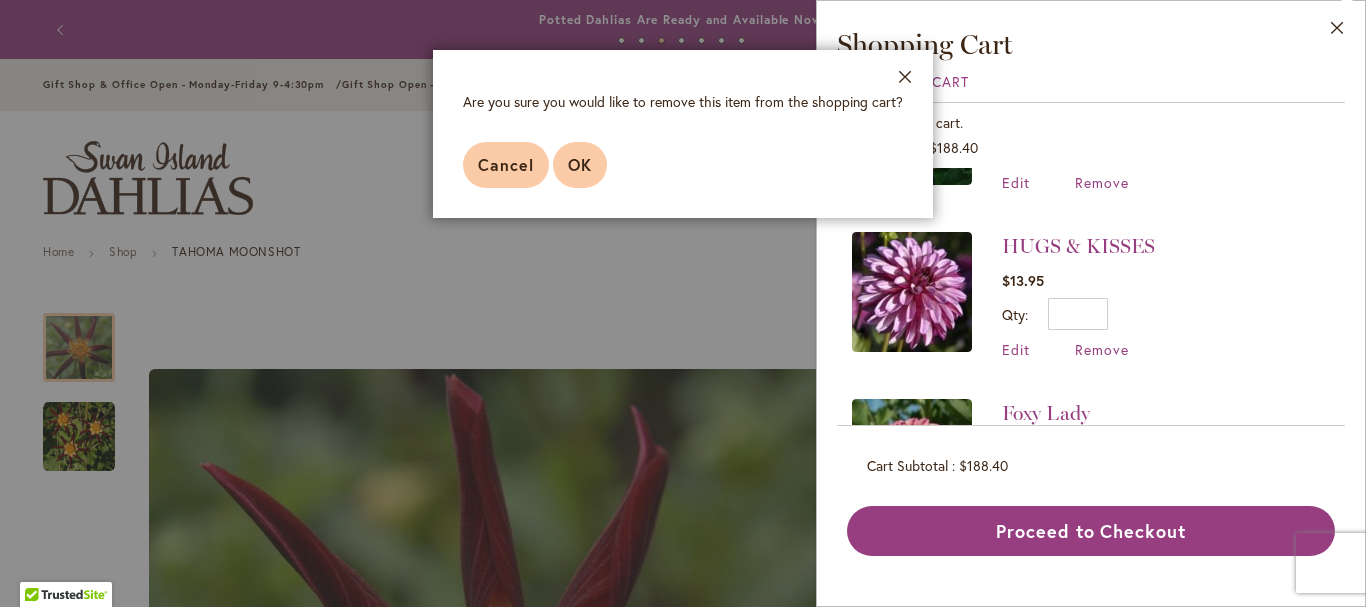 click on "OK" at bounding box center (580, 164) 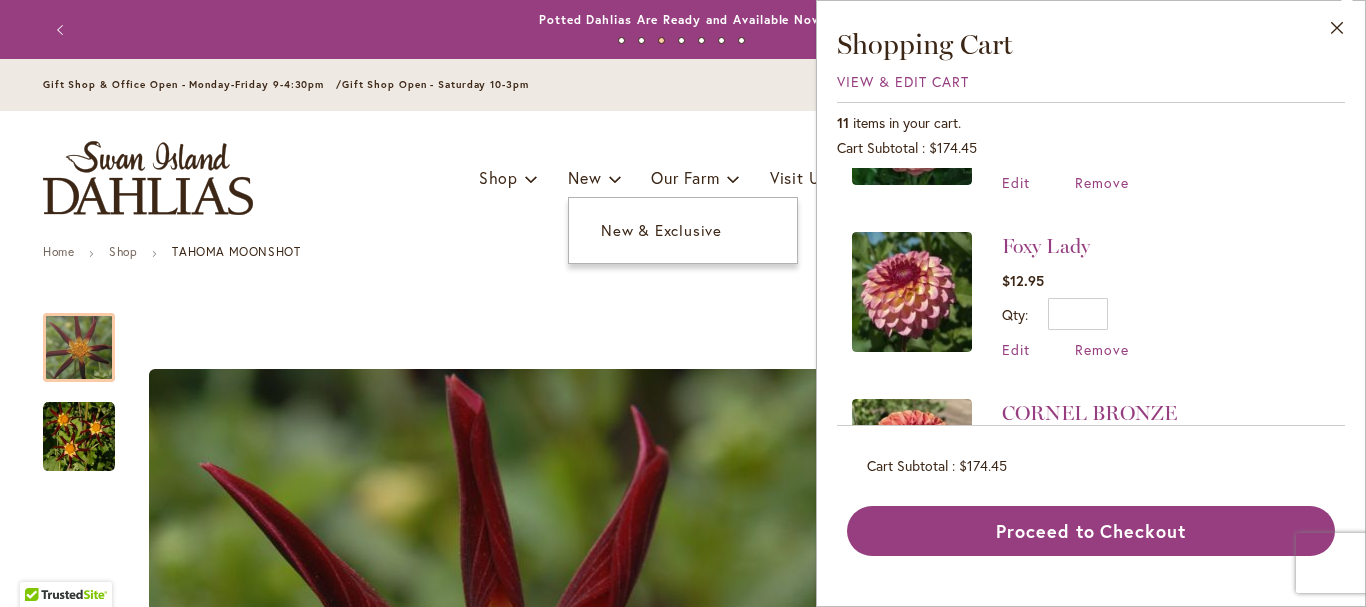 scroll, scrollTop: 0, scrollLeft: 0, axis: both 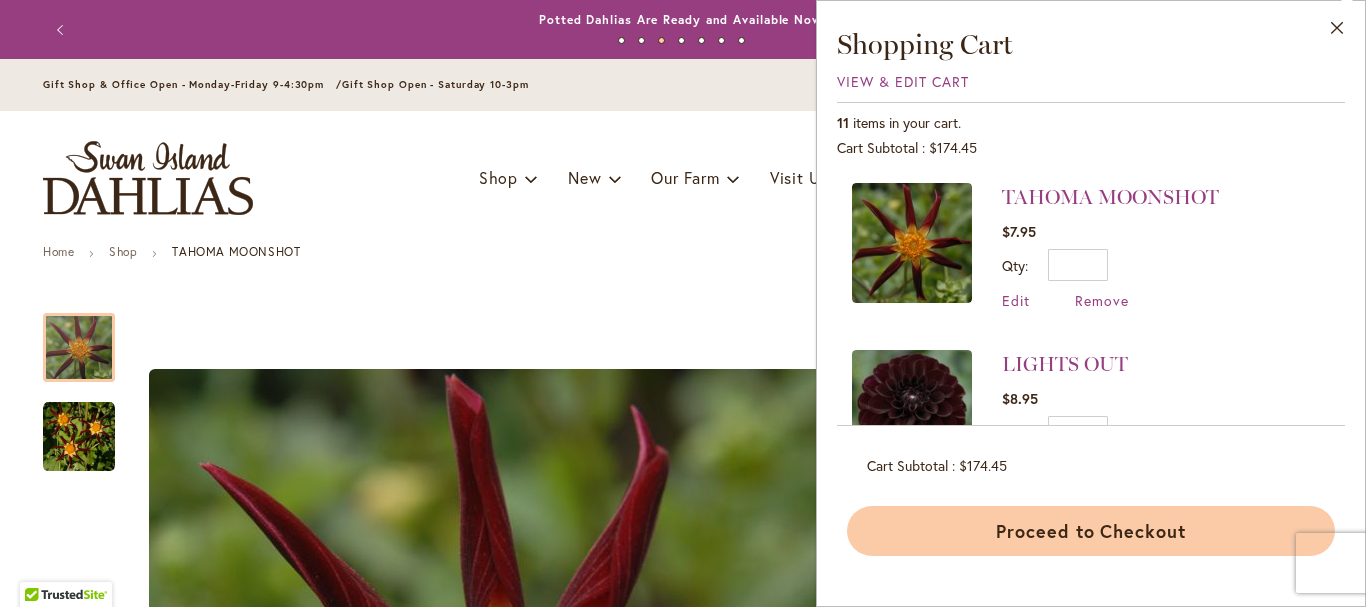 click on "Proceed to Checkout" at bounding box center [1091, 531] 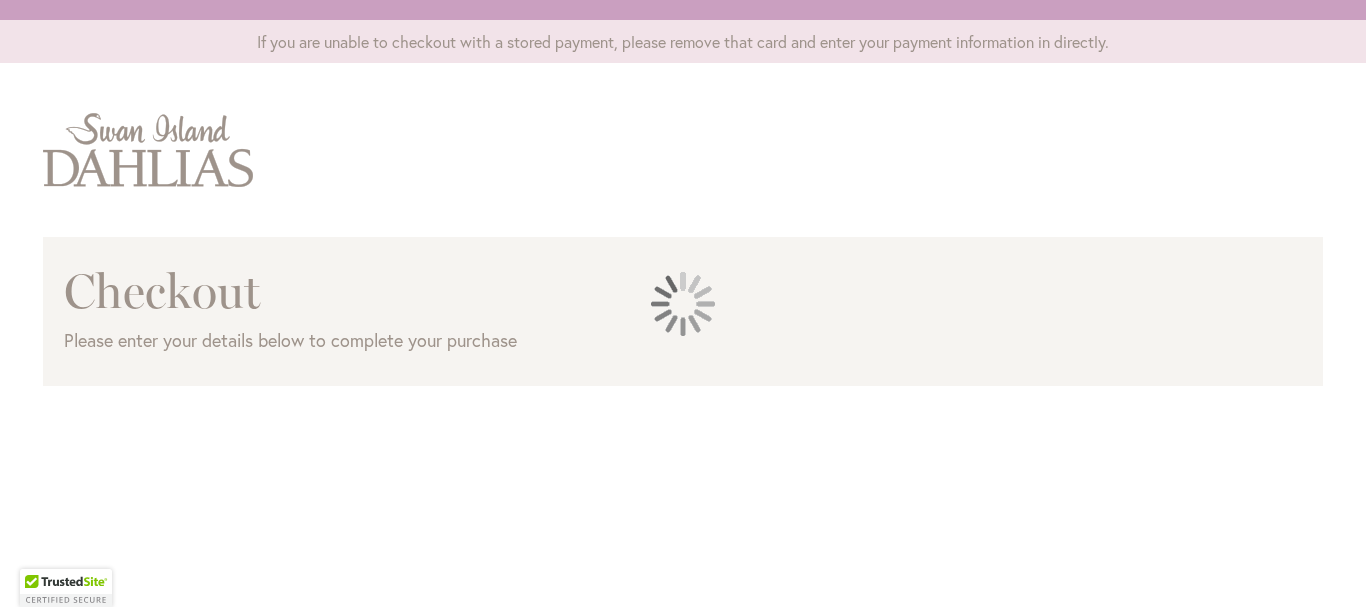 scroll, scrollTop: 0, scrollLeft: 0, axis: both 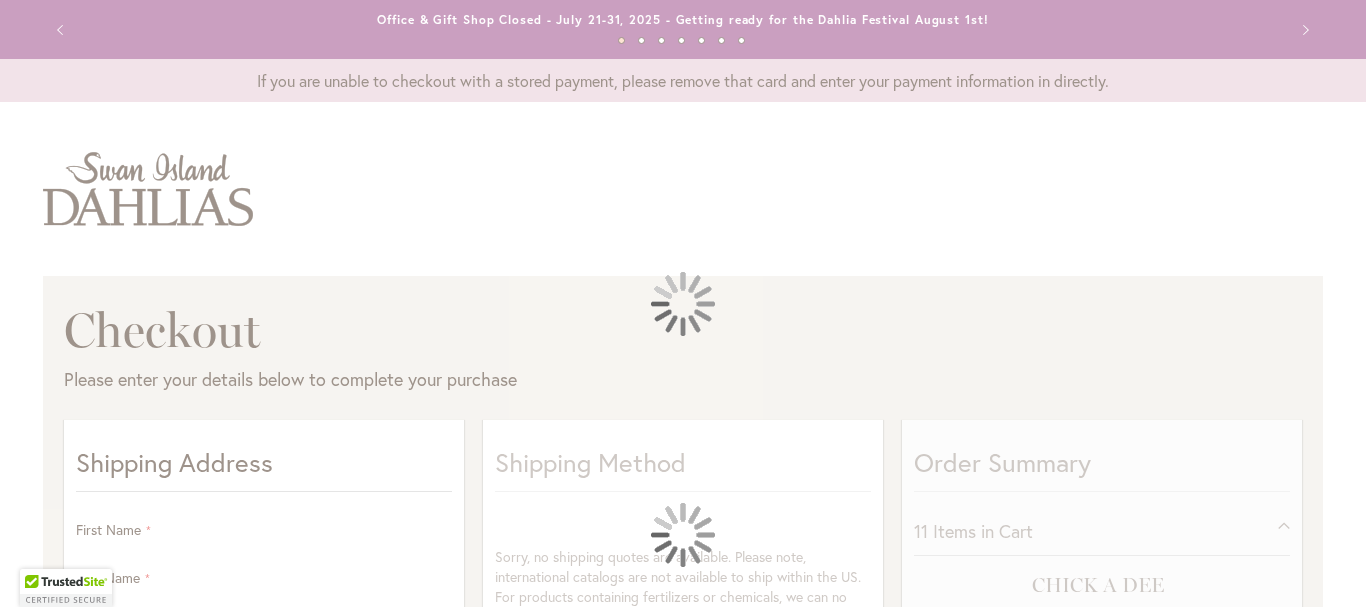 select on "**" 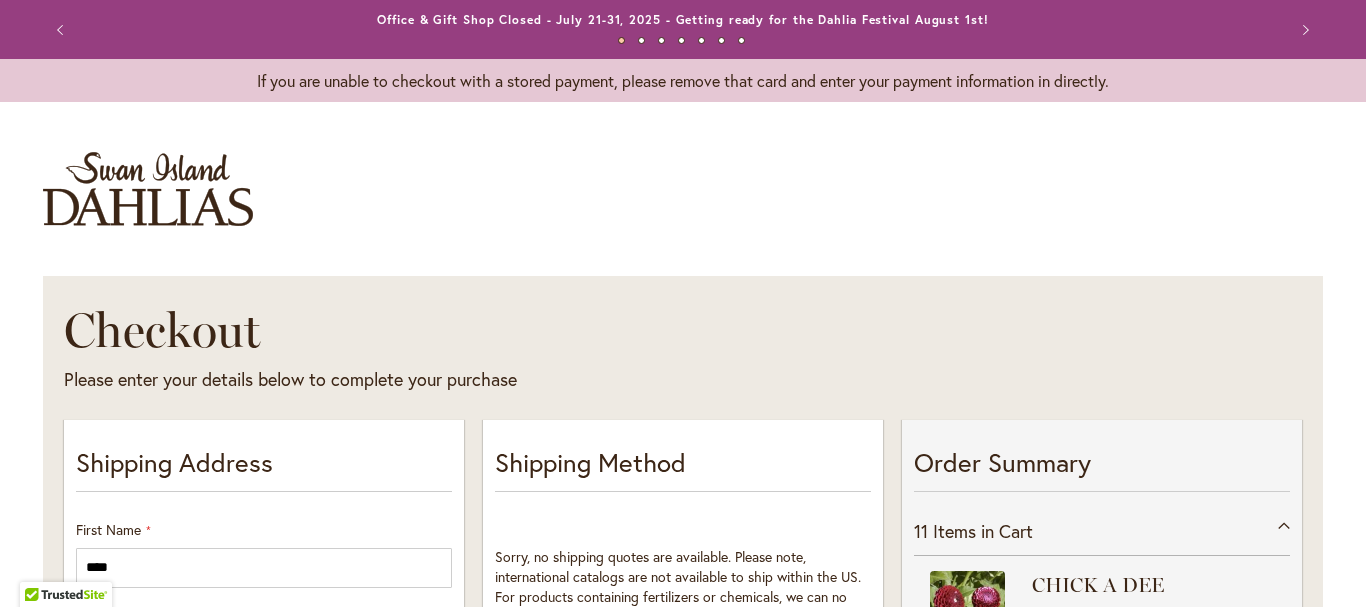 scroll, scrollTop: 352, scrollLeft: 0, axis: vertical 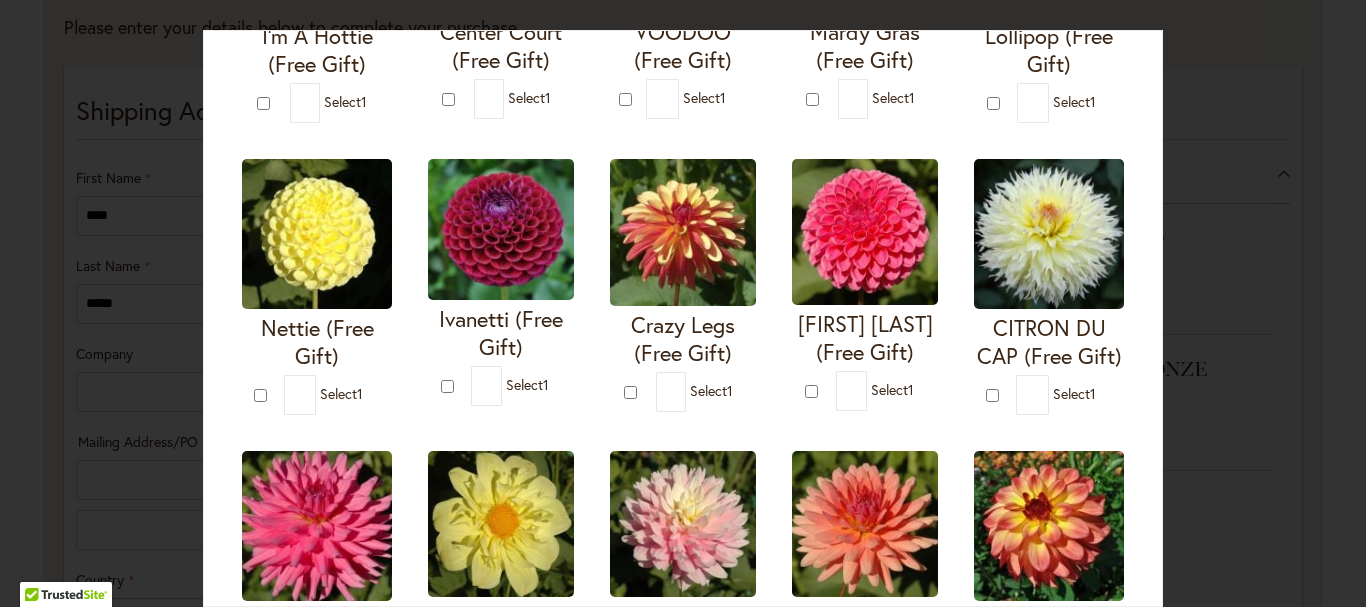 click at bounding box center (450, 386) 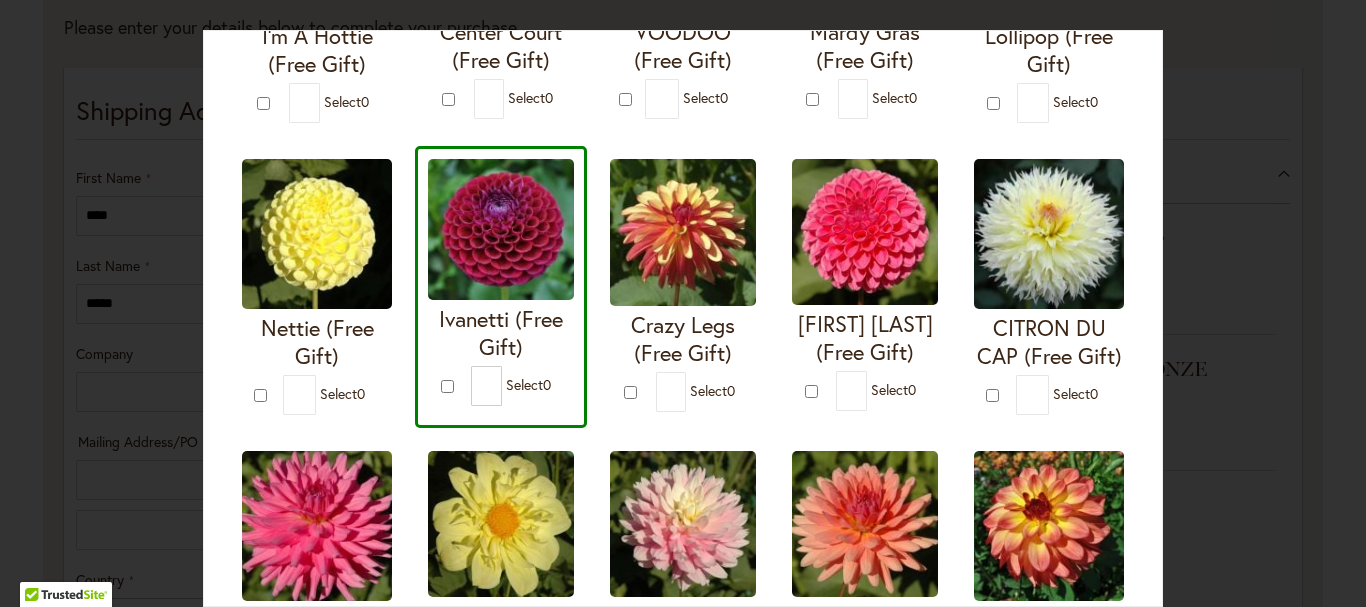 scroll, scrollTop: 838, scrollLeft: 0, axis: vertical 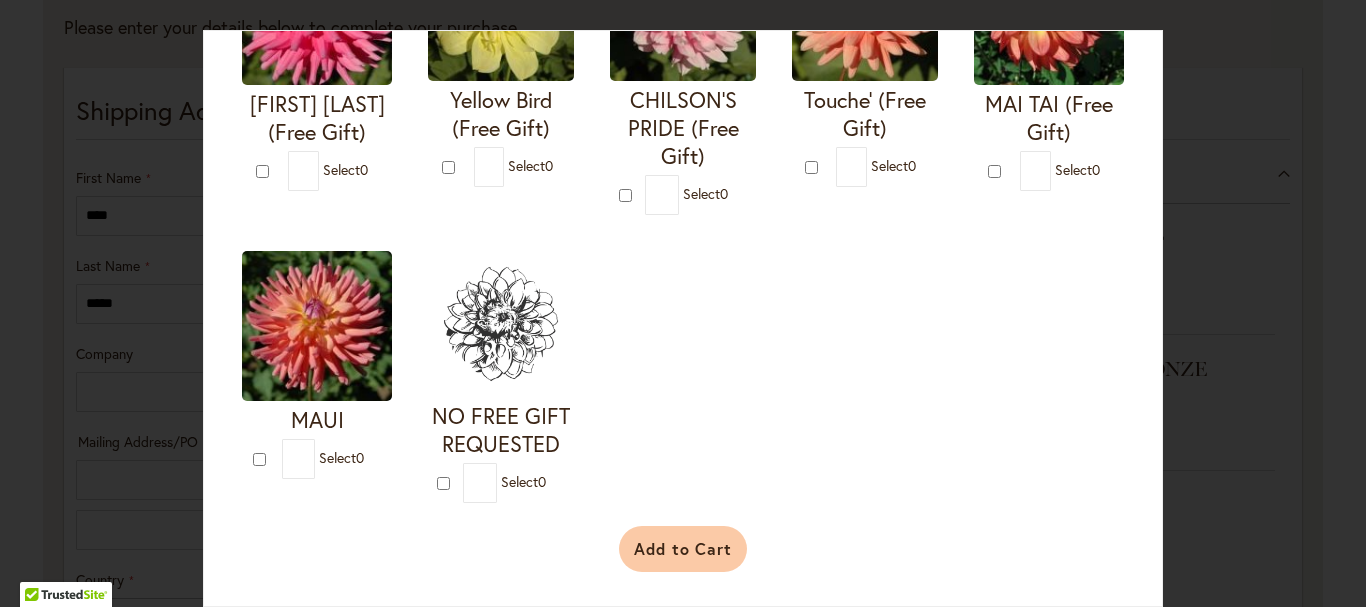 click on "Add to Cart" at bounding box center (683, 549) 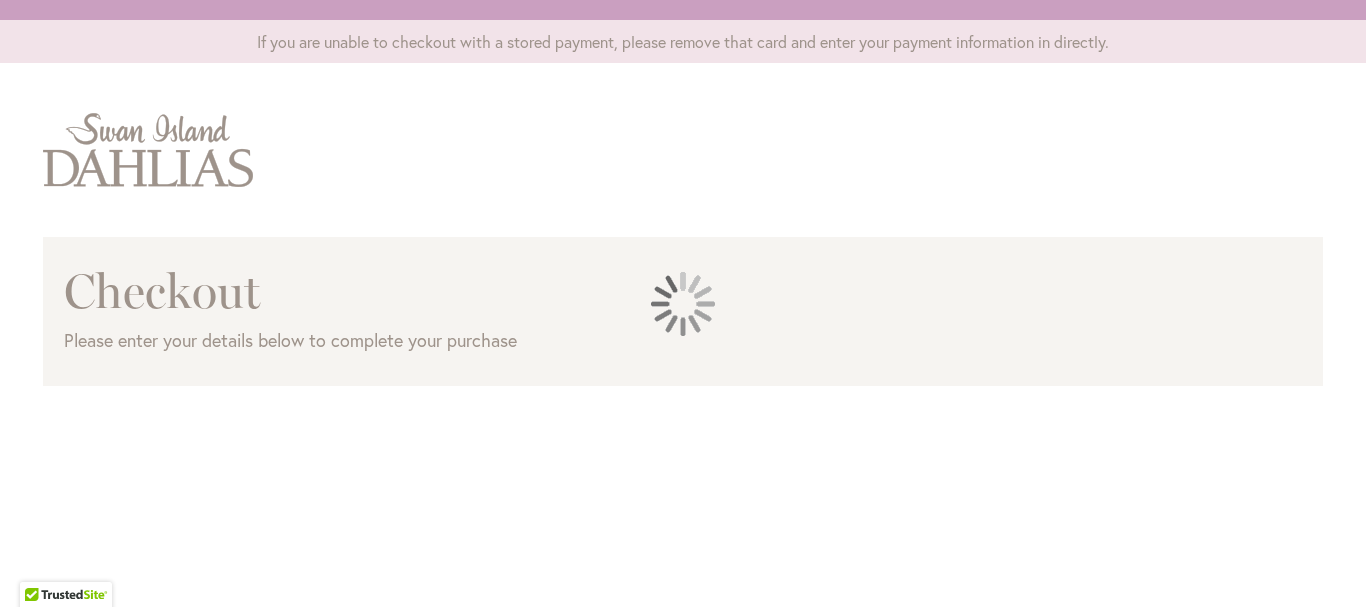 scroll, scrollTop: 0, scrollLeft: 0, axis: both 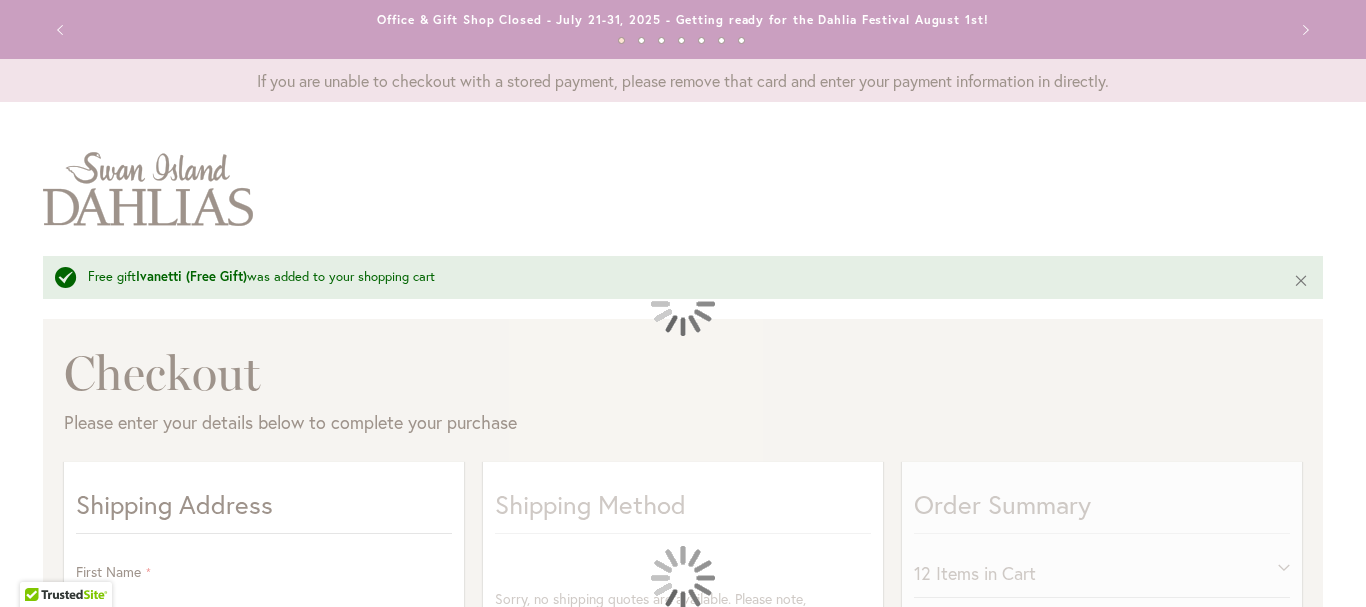 select on "**" 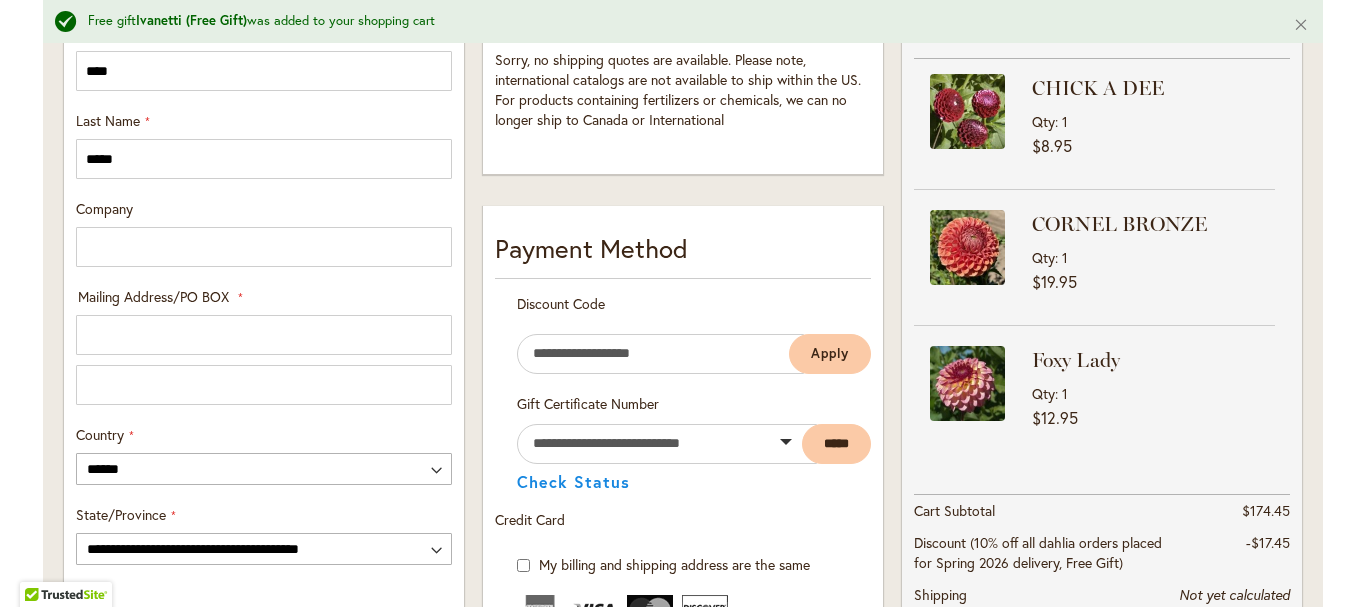 scroll, scrollTop: 538, scrollLeft: 0, axis: vertical 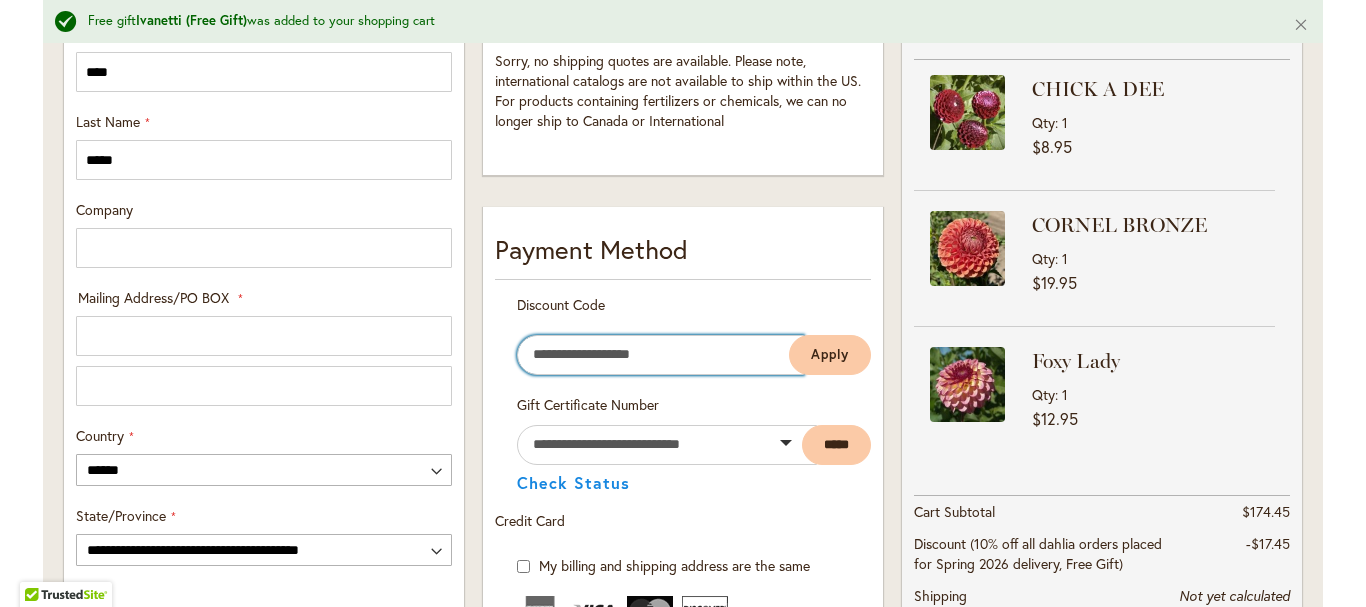 click on "Enter discount code" at bounding box center (660, 355) 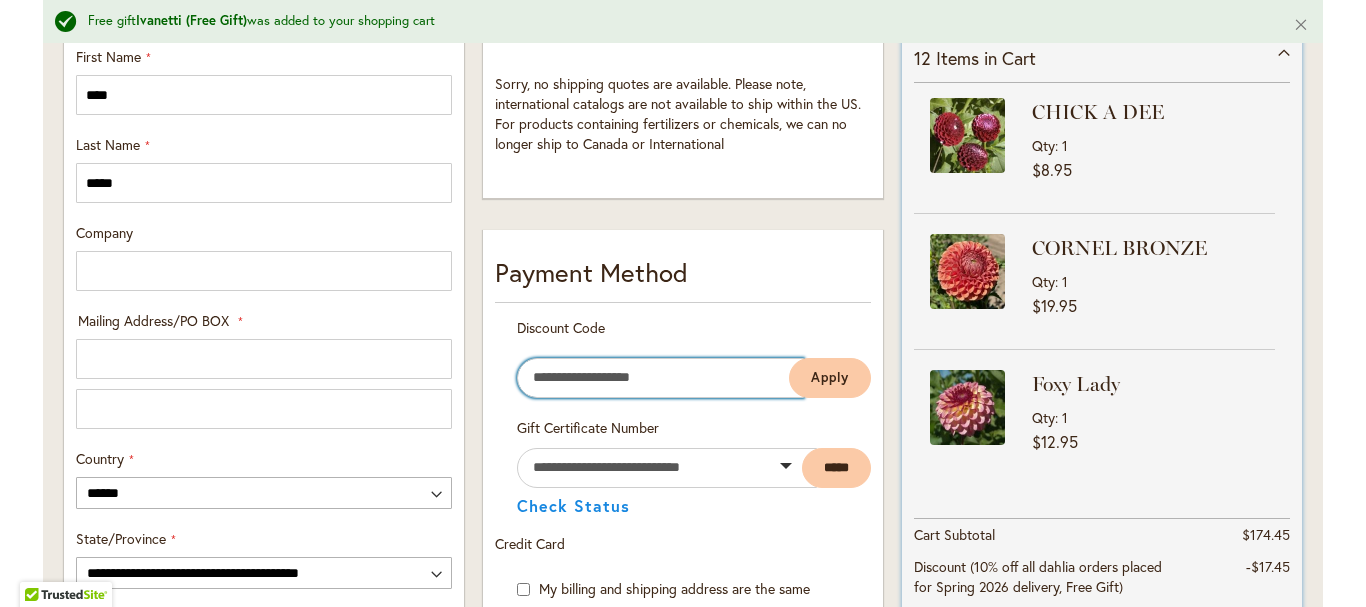 scroll, scrollTop: 514, scrollLeft: 0, axis: vertical 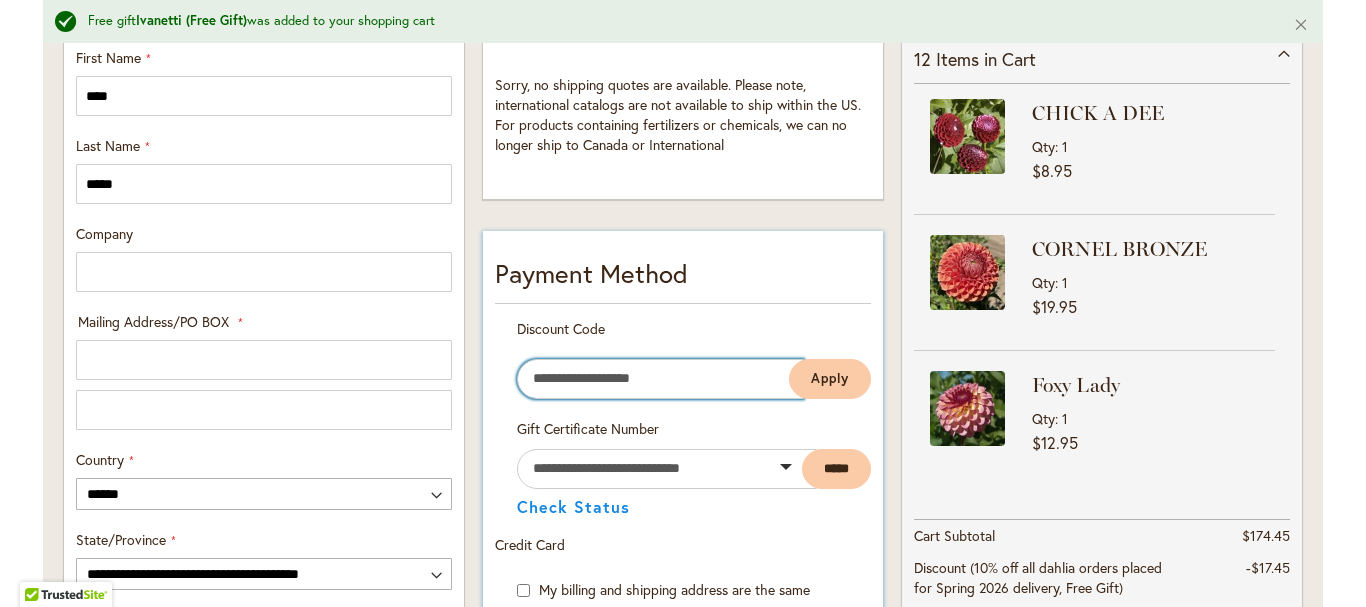 paste on "**********" 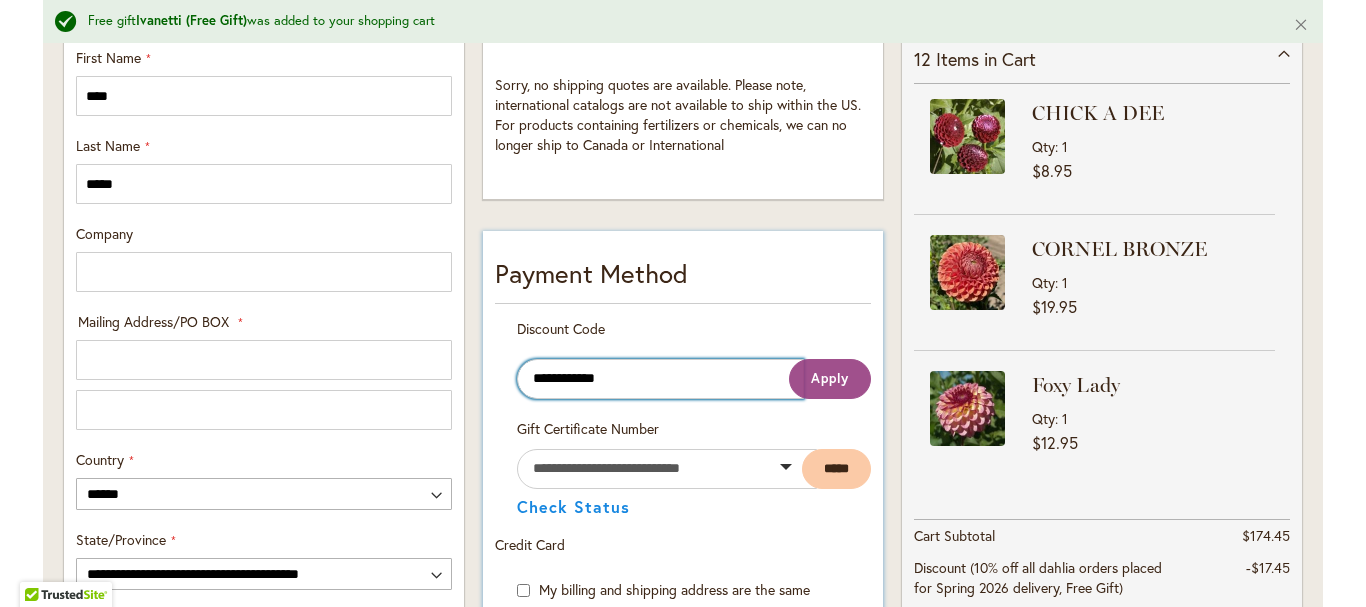 type on "**********" 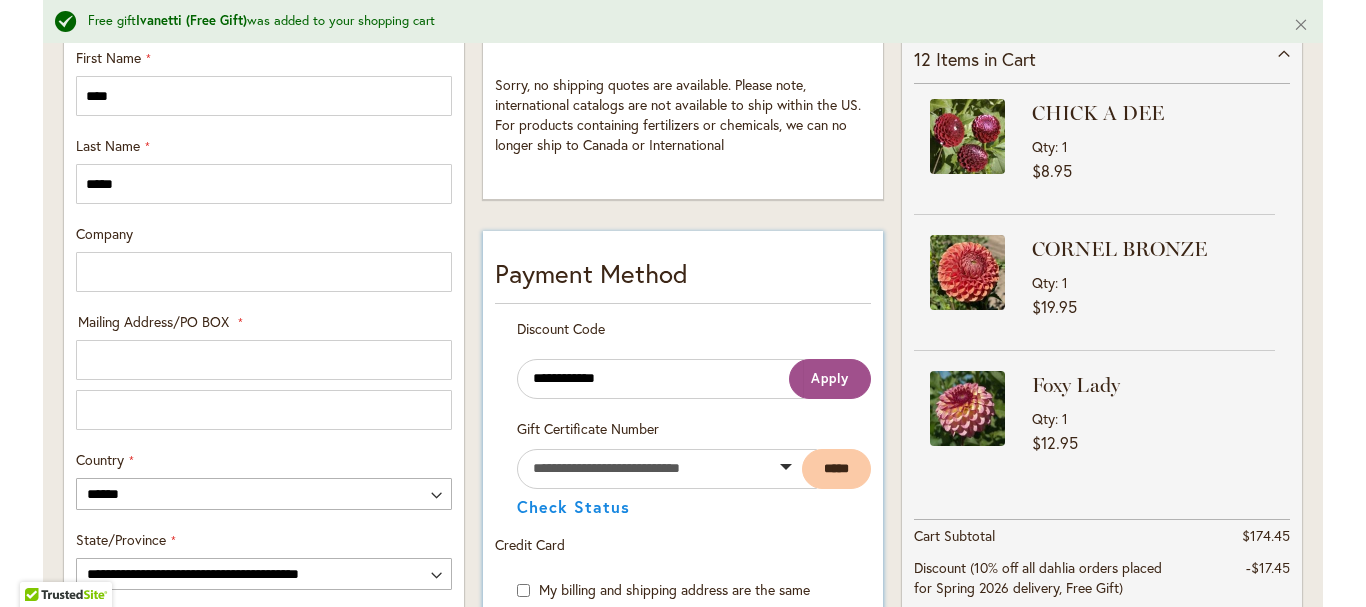 click on "Apply" at bounding box center (830, 378) 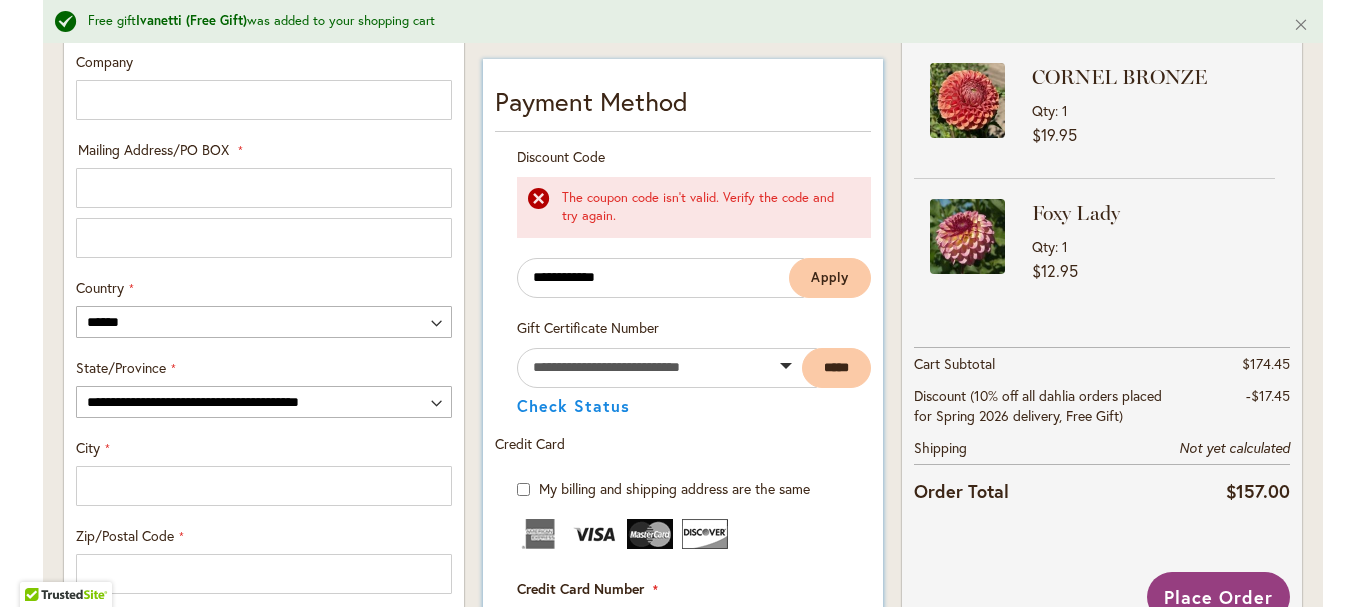 scroll, scrollTop: 687, scrollLeft: 0, axis: vertical 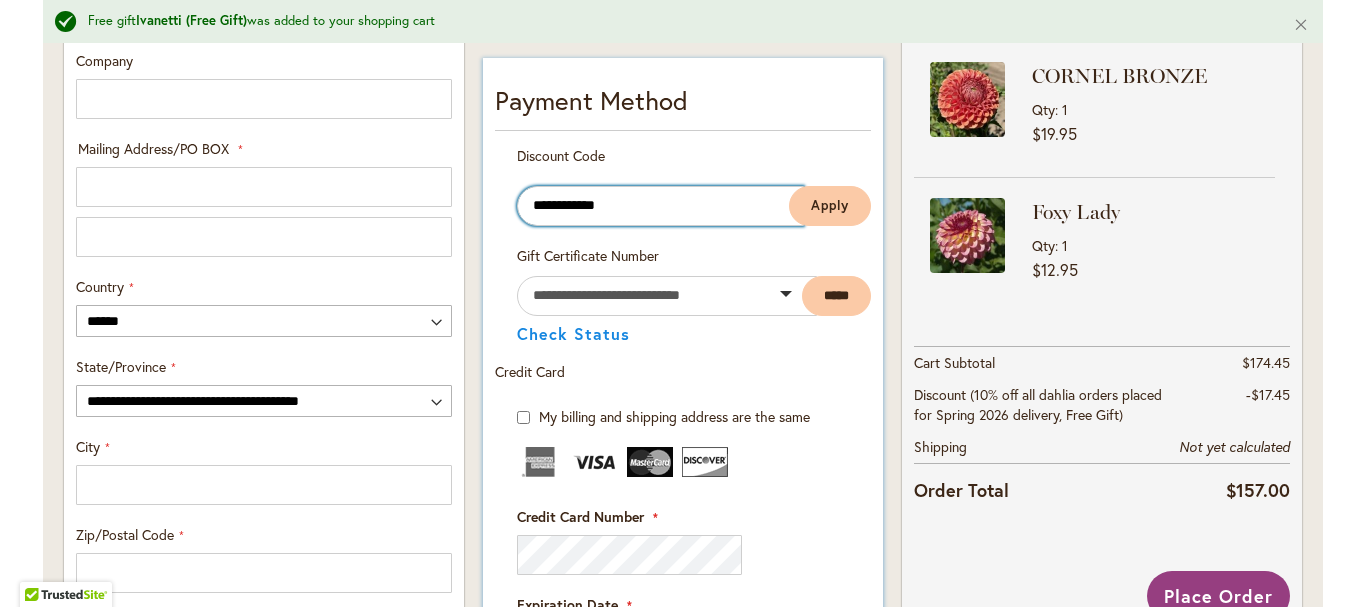 click on "**********" at bounding box center (660, 206) 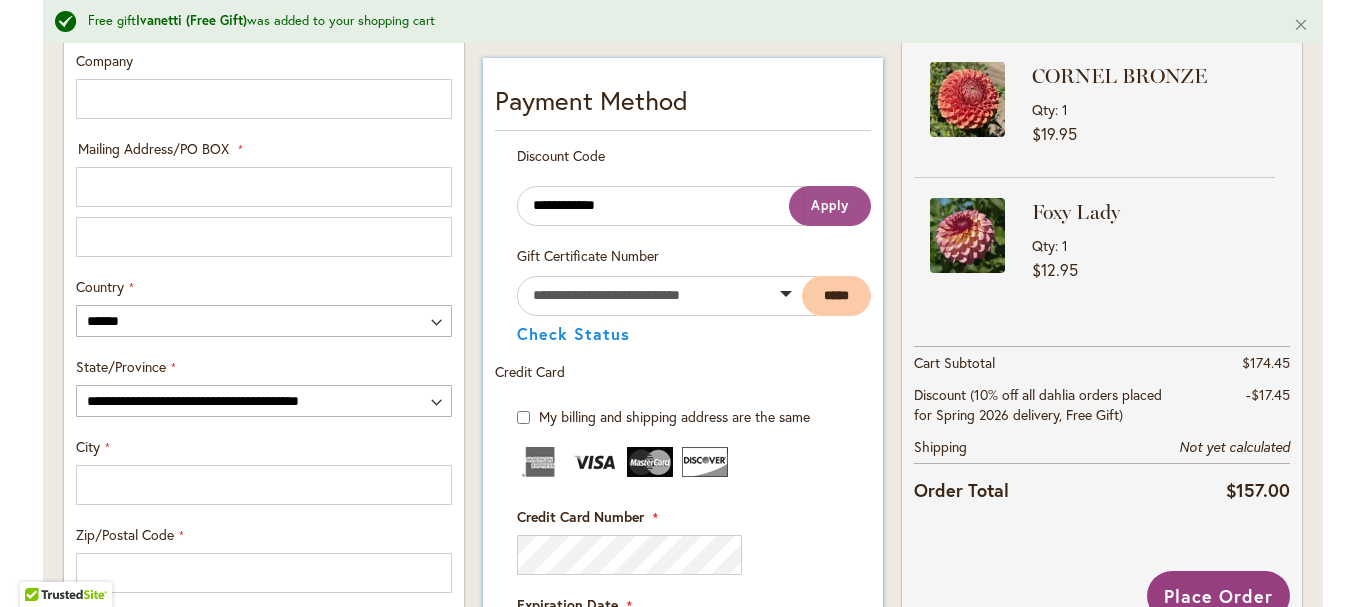 click on "Apply" at bounding box center (830, 206) 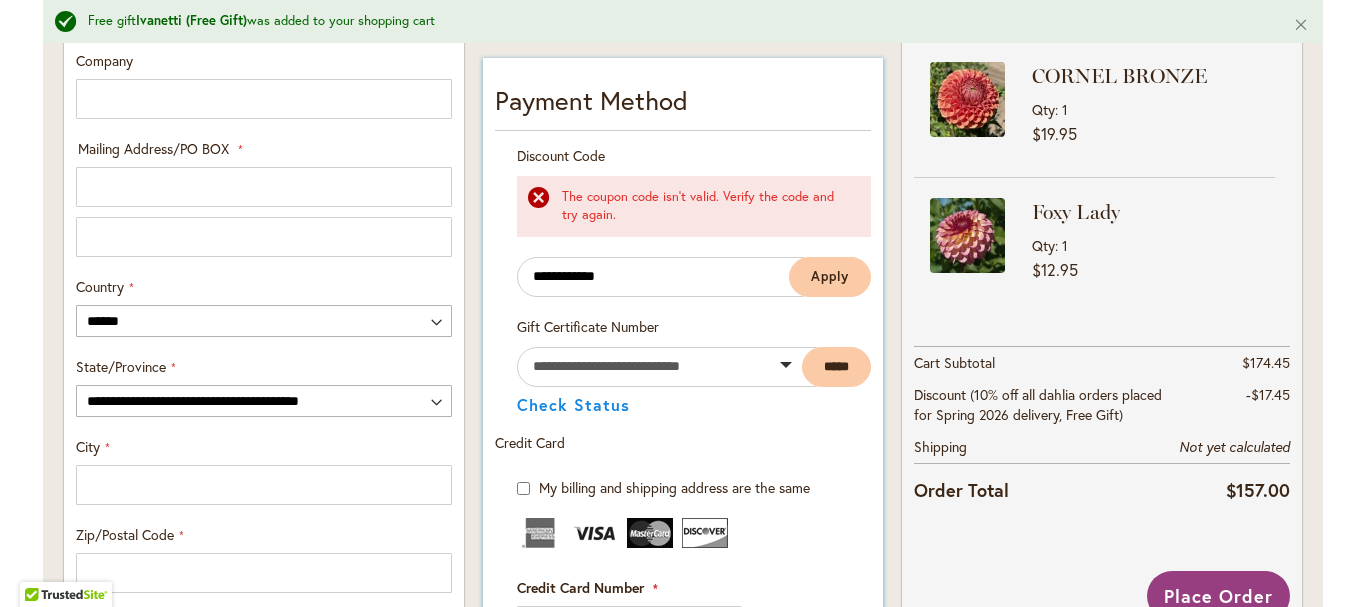 click on "The coupon code isn't valid. Verify the code and try again." at bounding box center (706, 206) 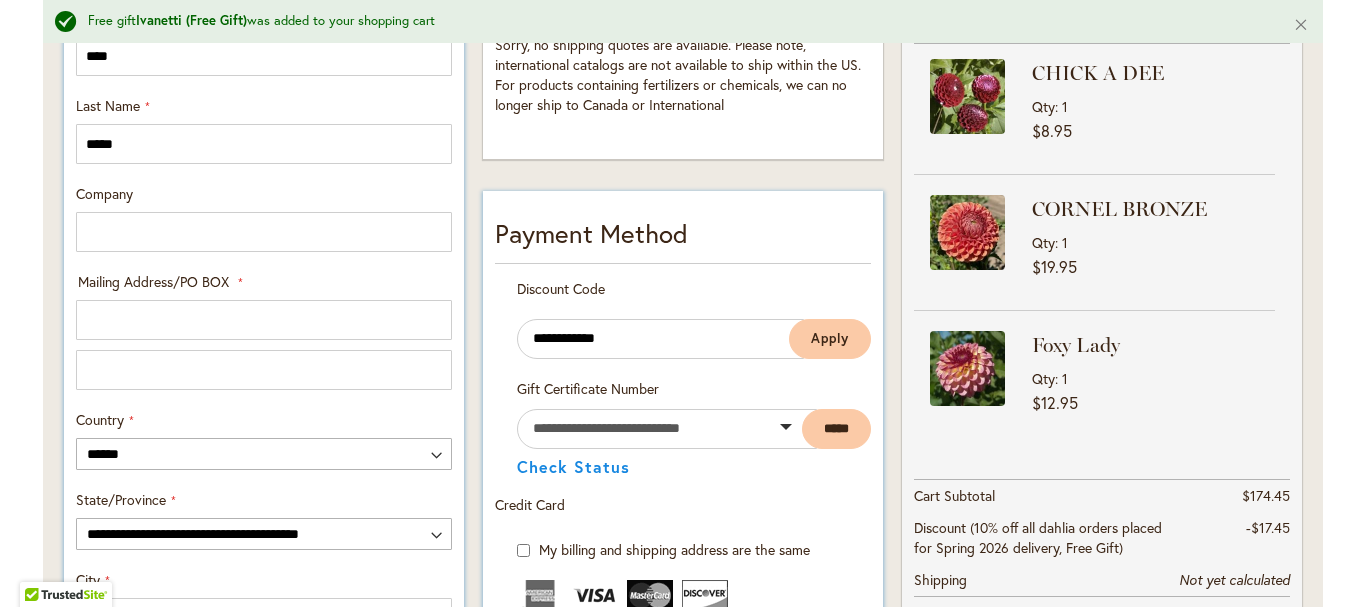 scroll, scrollTop: 439, scrollLeft: 0, axis: vertical 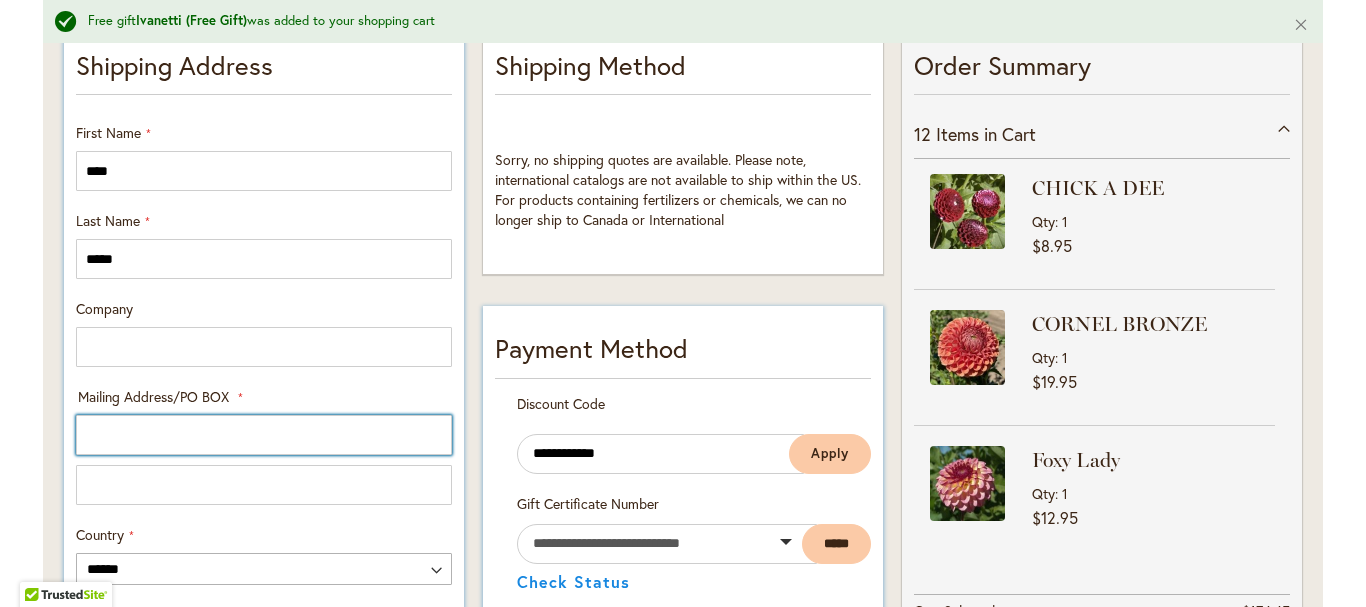 click on "Mailing Address/PO BOX: Line 1" at bounding box center [264, 435] 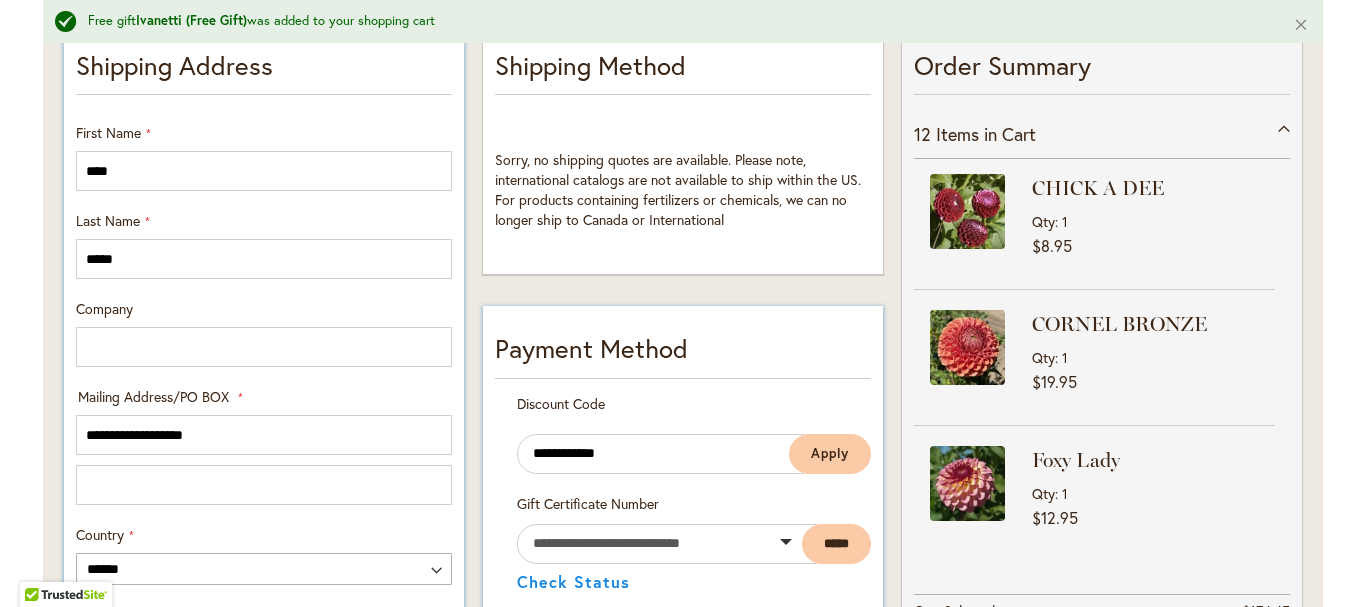 select on "**" 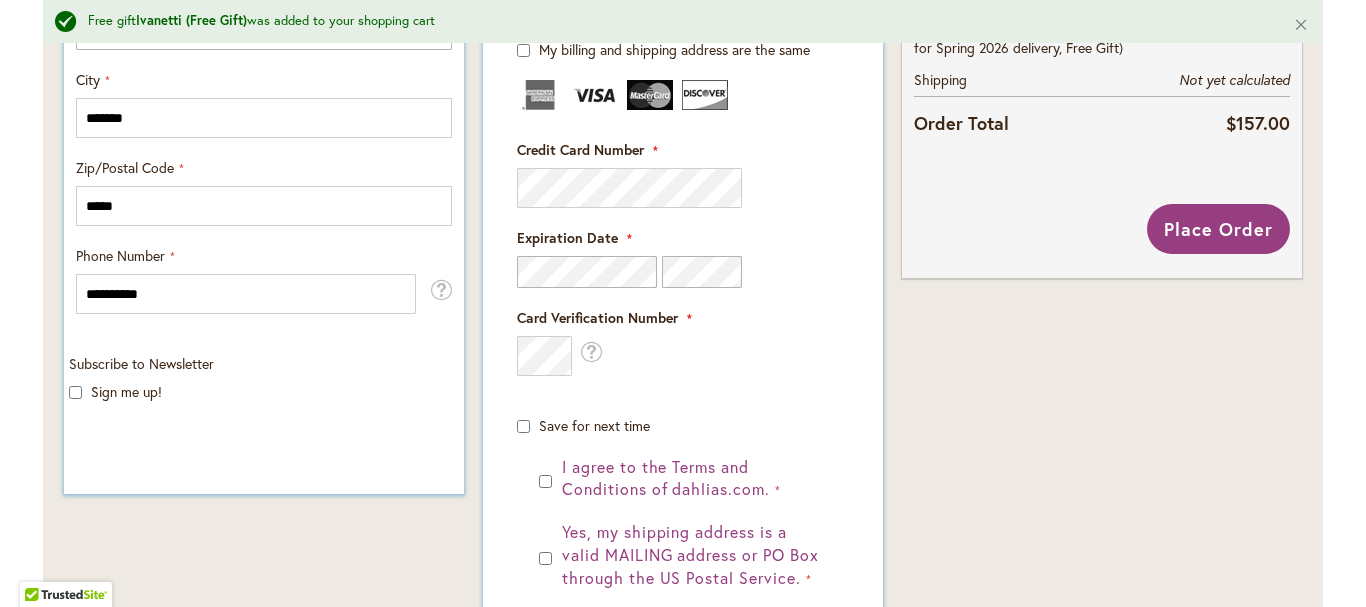 scroll, scrollTop: 1082, scrollLeft: 0, axis: vertical 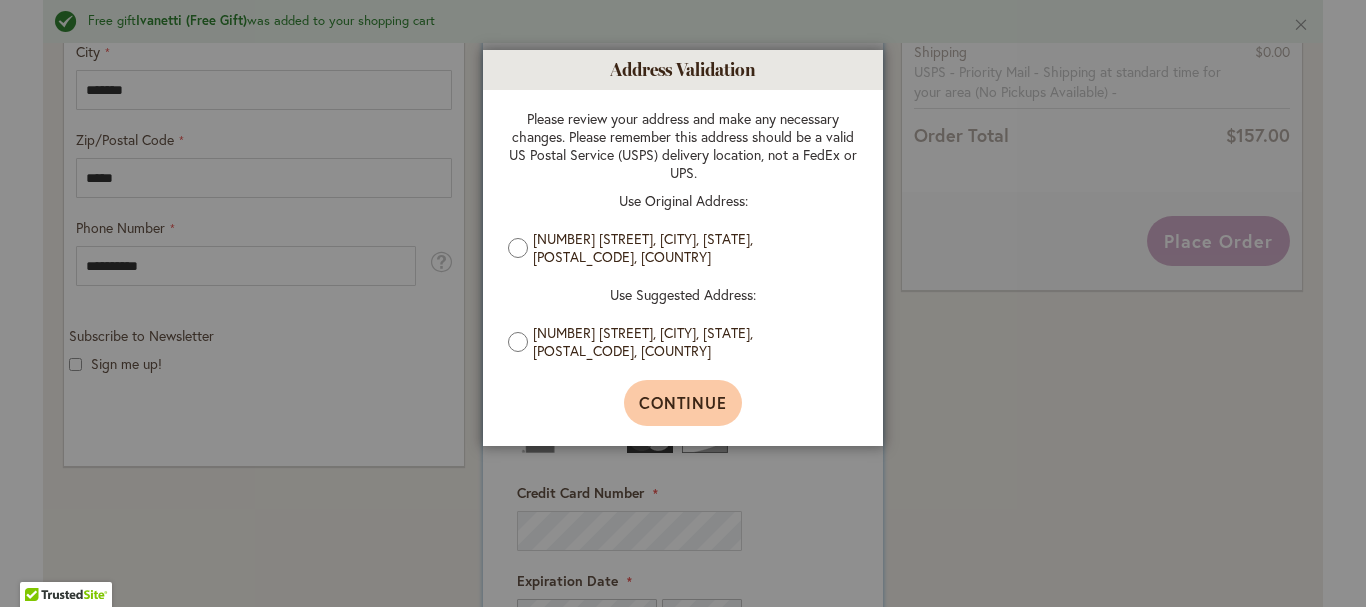 click on "Continue" at bounding box center (683, 402) 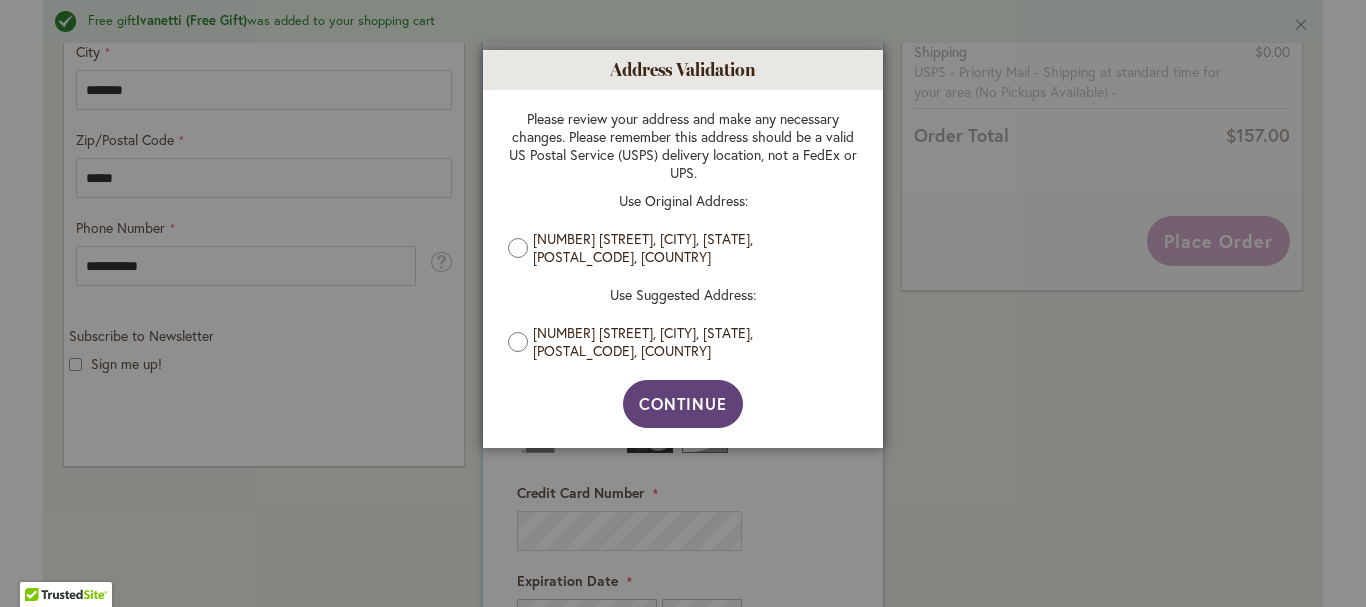 type on "**********" 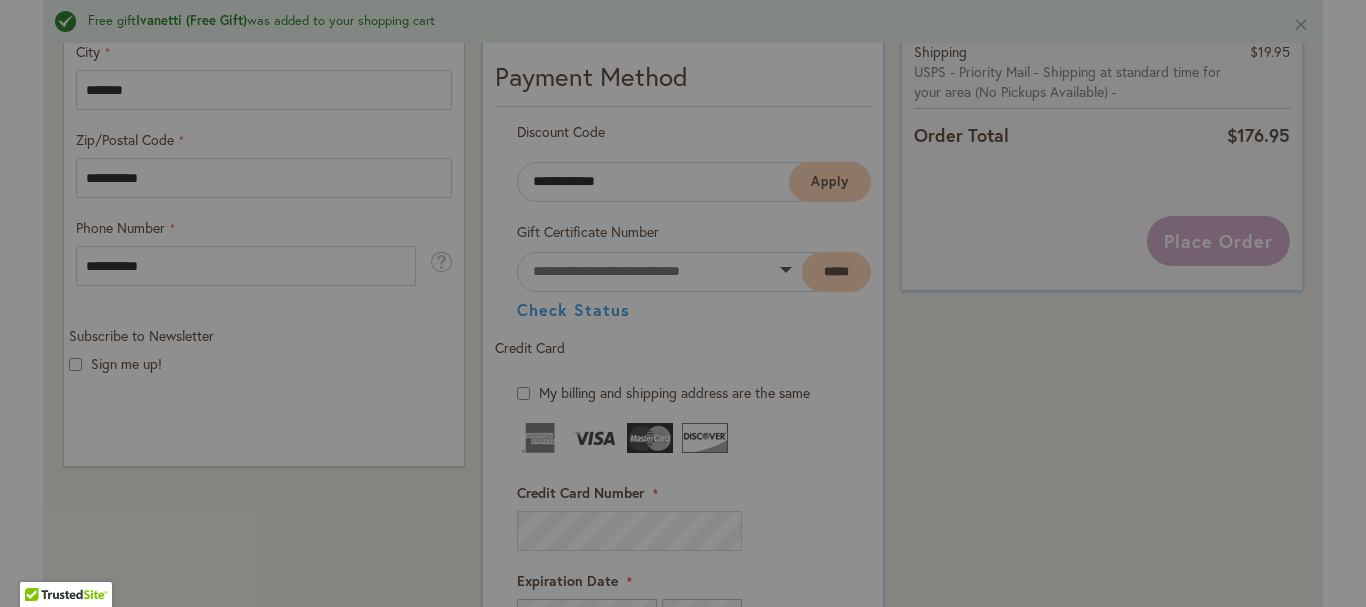 scroll, scrollTop: 571, scrollLeft: 0, axis: vertical 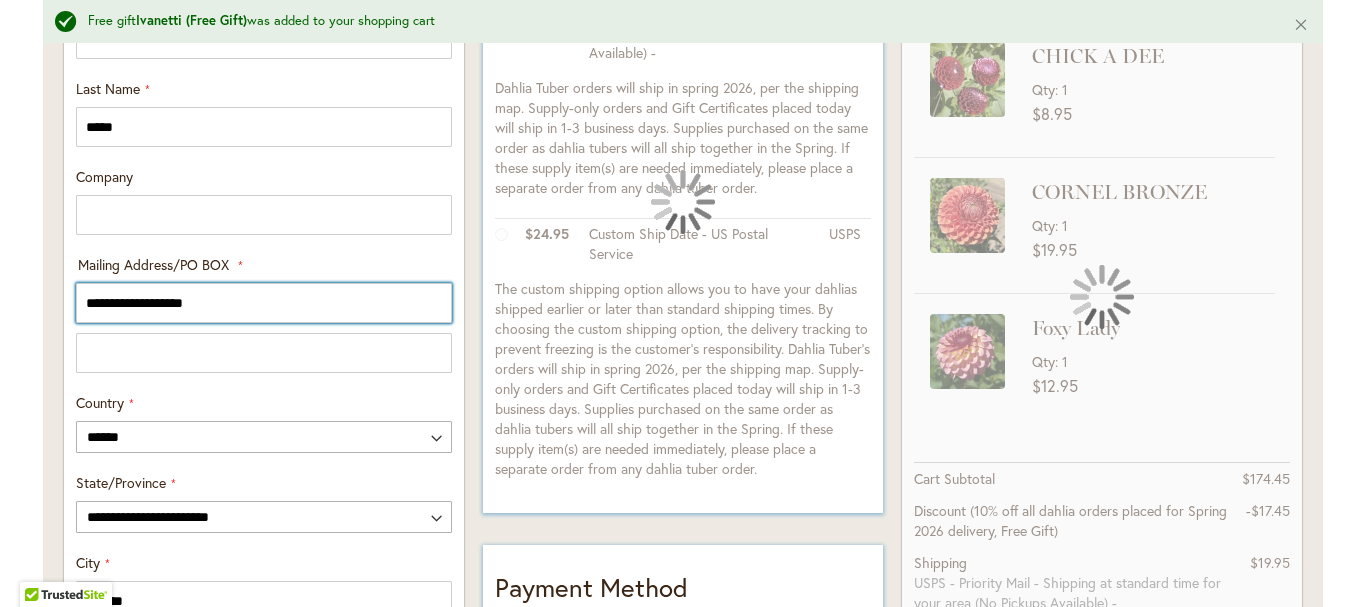 type 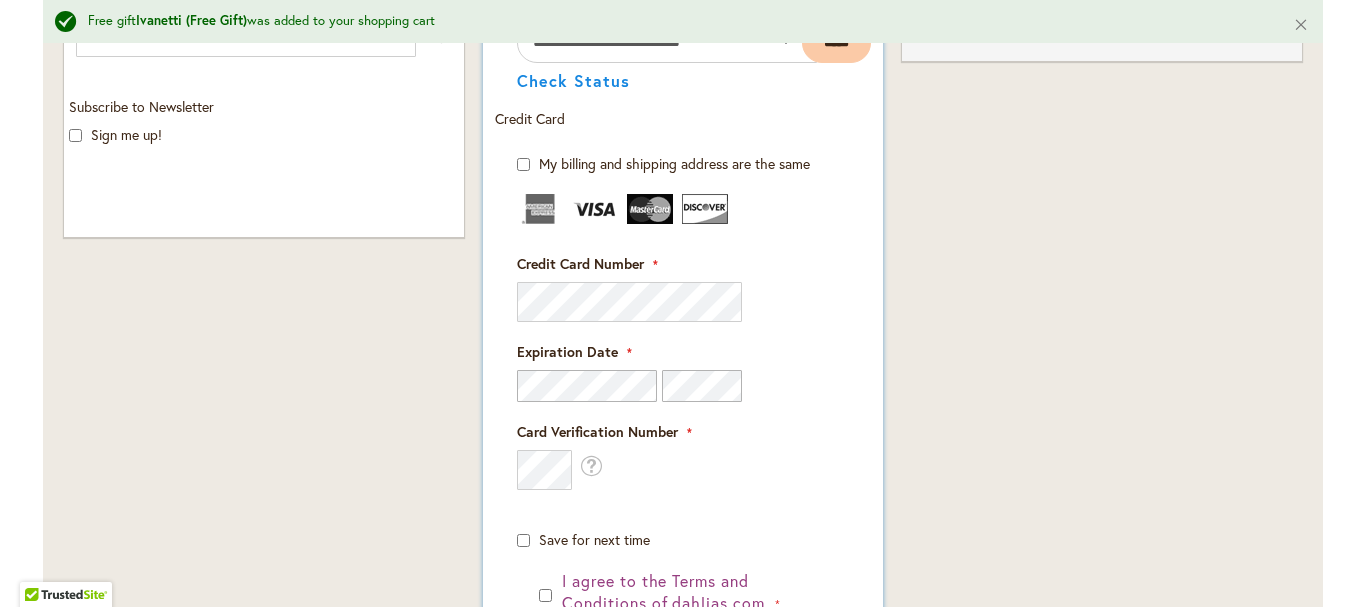 scroll, scrollTop: 1312, scrollLeft: 0, axis: vertical 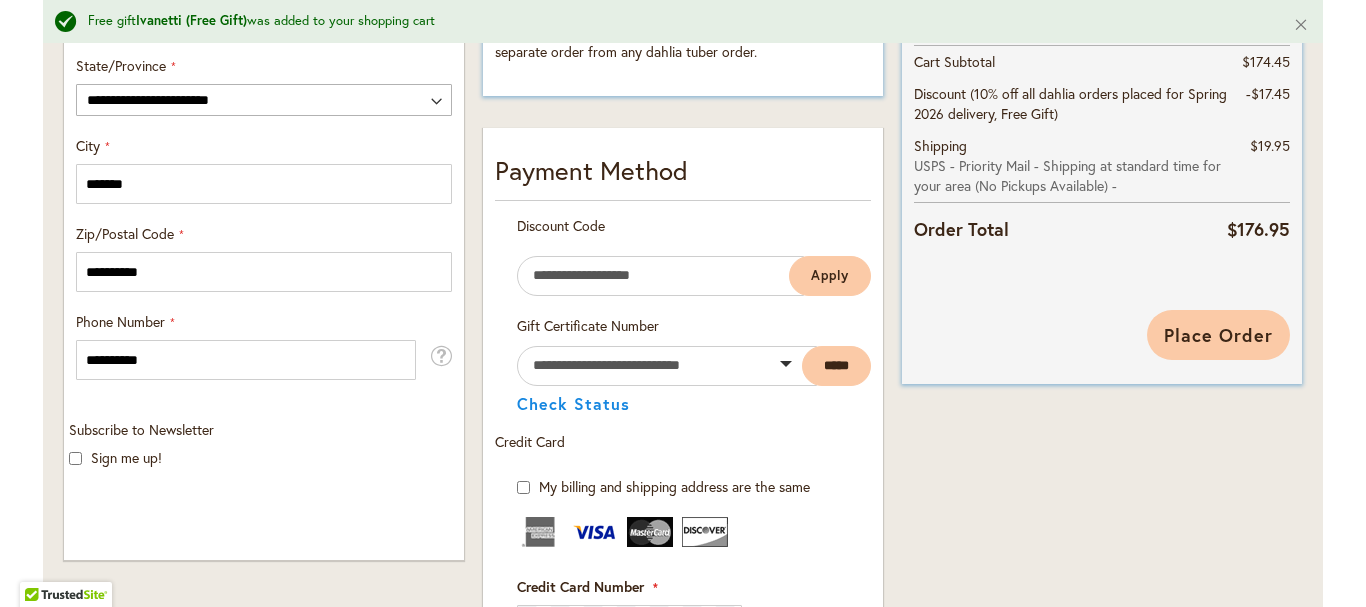 click on "Place Order" at bounding box center (1218, 335) 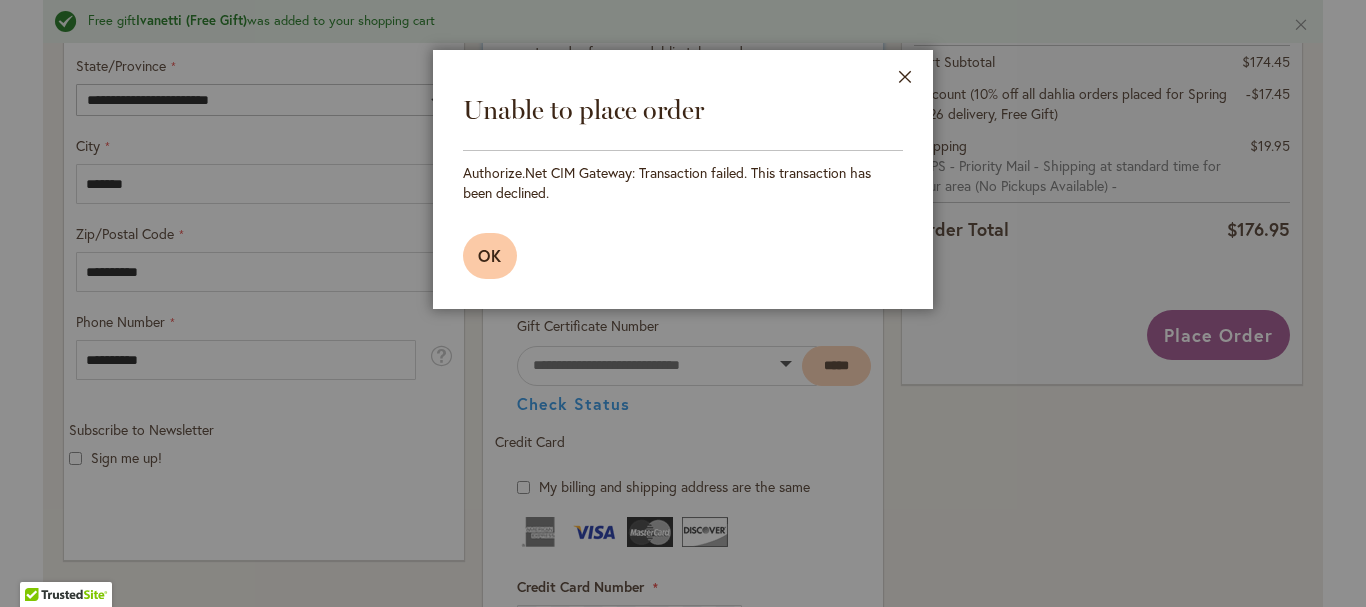 click on "OK" at bounding box center [490, 255] 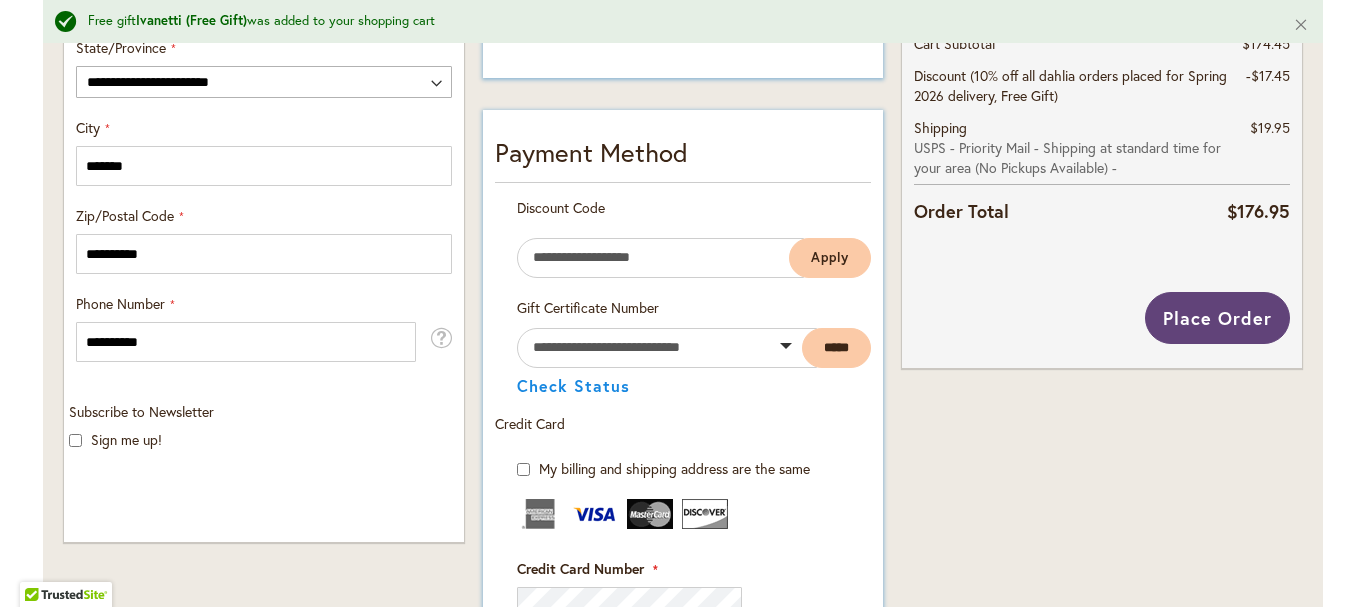 scroll, scrollTop: 1274, scrollLeft: 0, axis: vertical 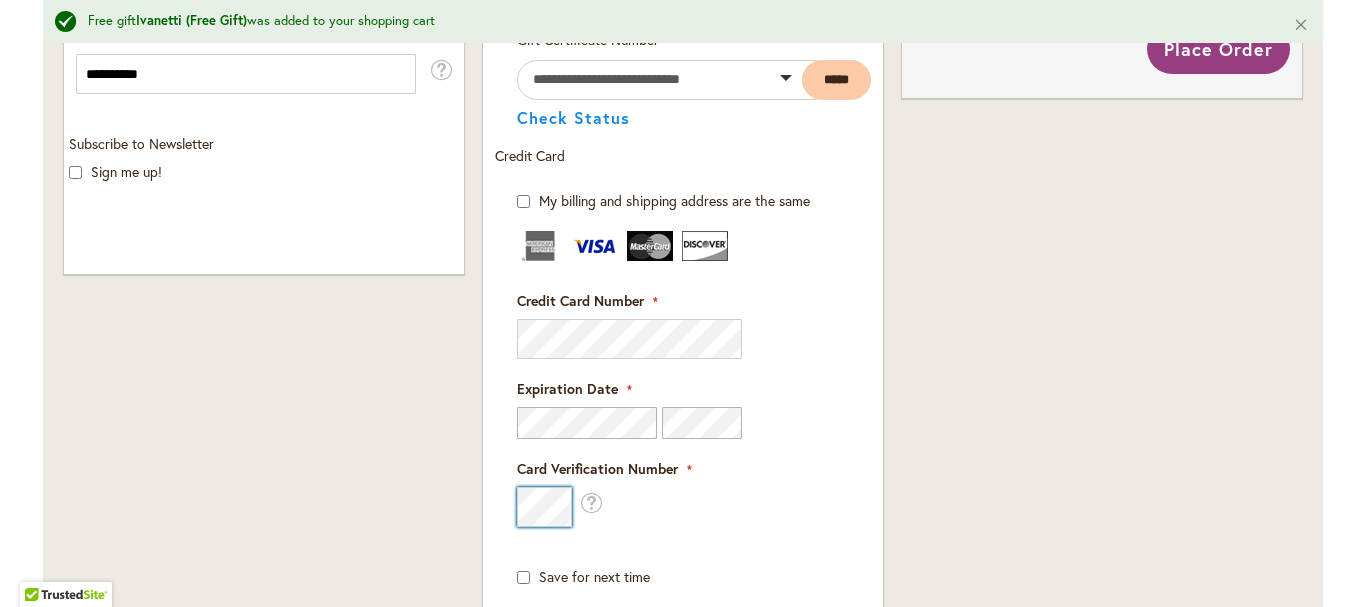click on "Shipping Address
First Name
****
Last Name
*****
Company
Mailing Address/PO BOX" at bounding box center [683, 108] 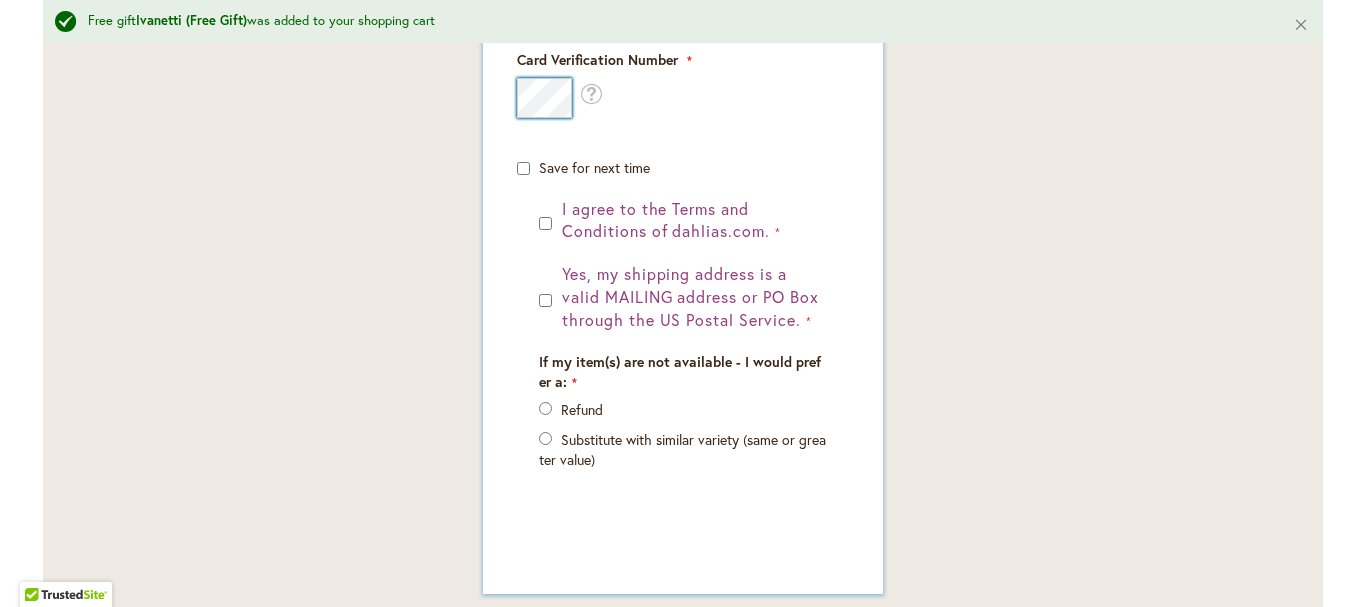 scroll, scrollTop: 1682, scrollLeft: 0, axis: vertical 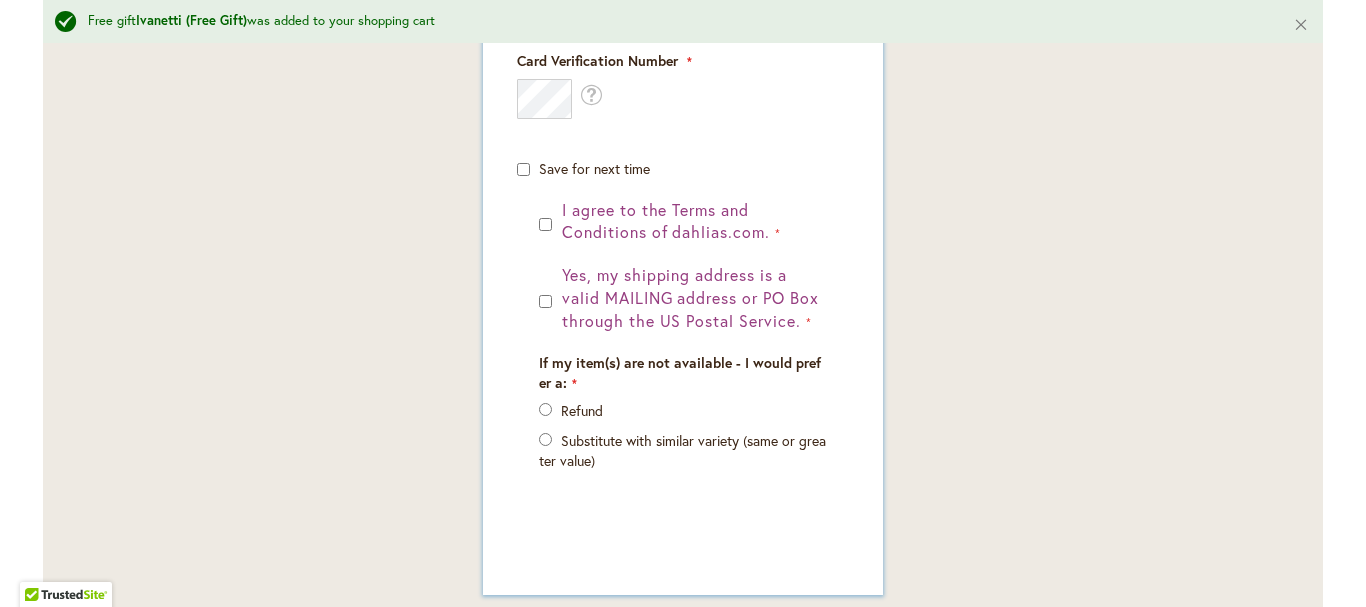 click on "I agree to the Terms and Conditions of dahlias.com.
Yes, my shipping address is a valid MAILING address or PO Box through the US Postal Service.
If my item(s) are not available - I would prefer a:
Refund
Substitute with similar variety (same or greater value)" at bounding box center [683, 365] 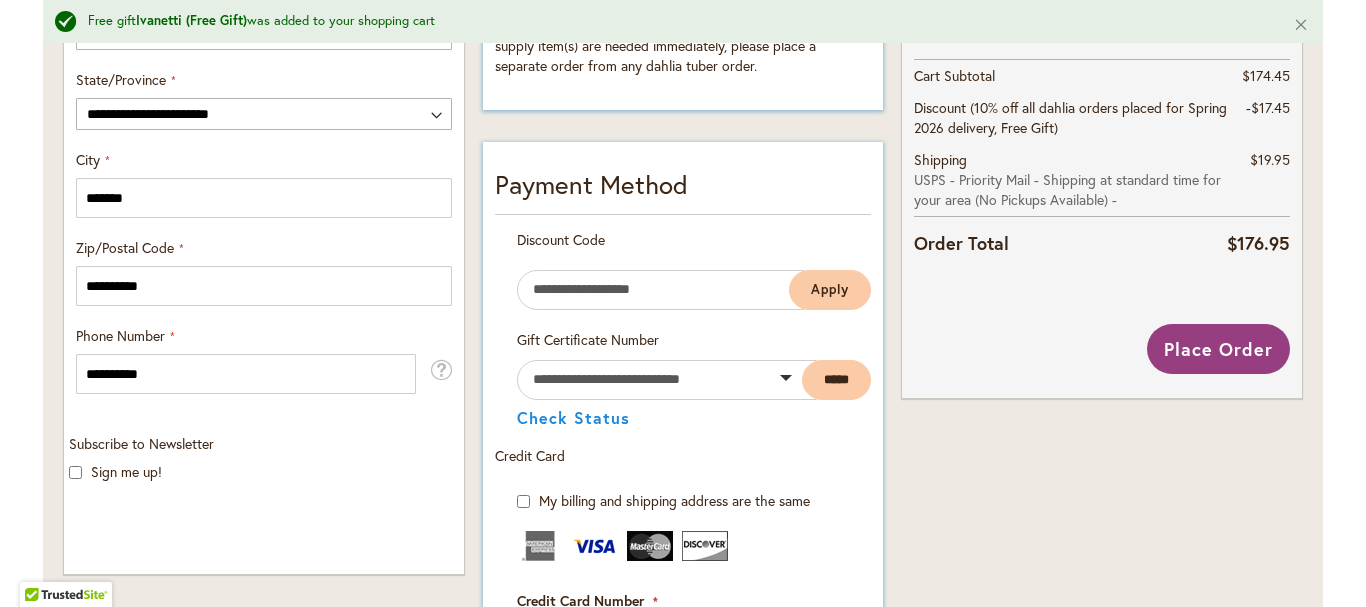 scroll, scrollTop: 970, scrollLeft: 0, axis: vertical 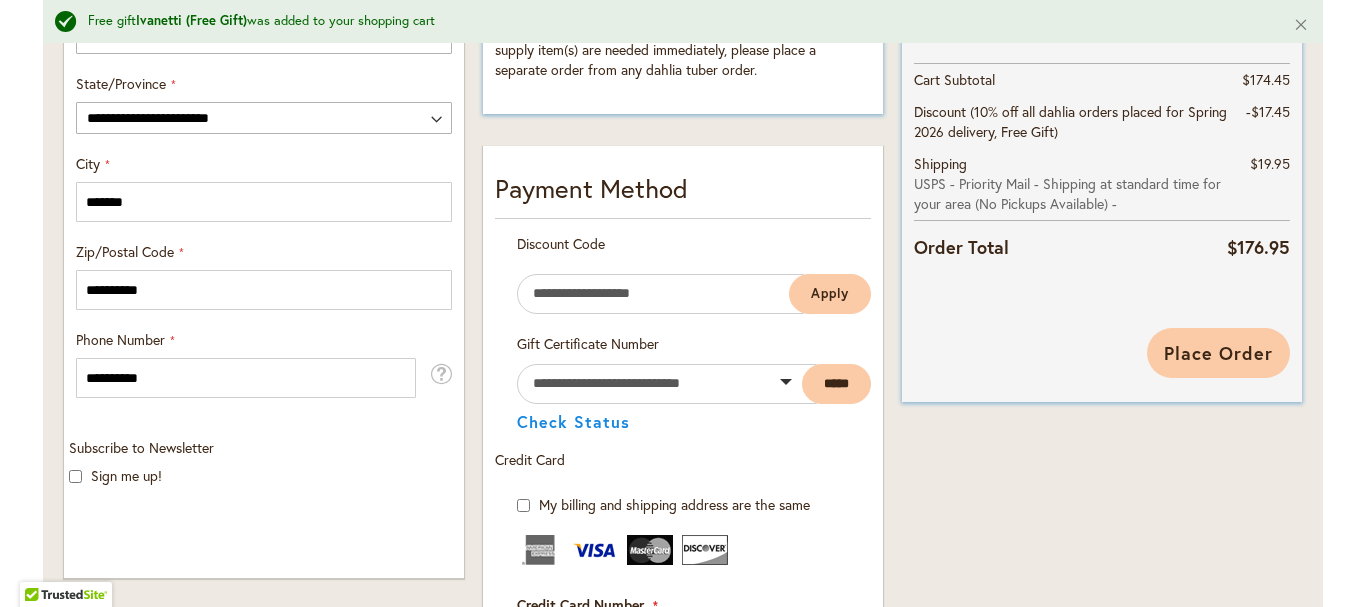 click on "Place Order" at bounding box center (1218, 353) 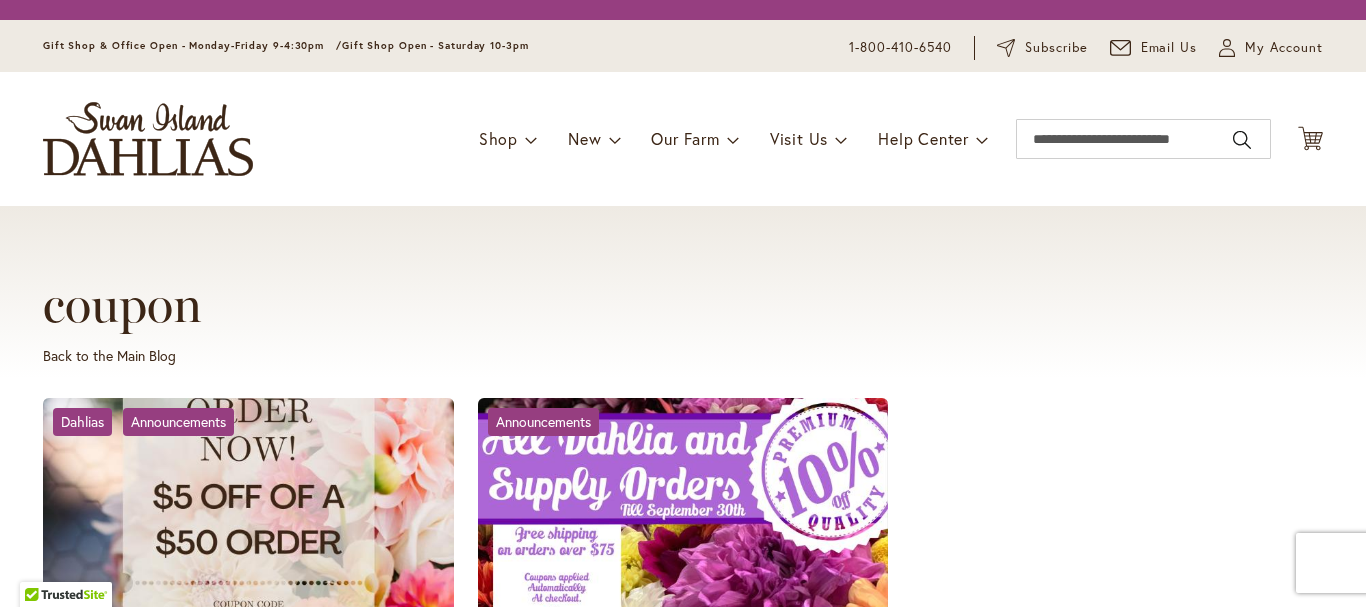 scroll, scrollTop: 0, scrollLeft: 0, axis: both 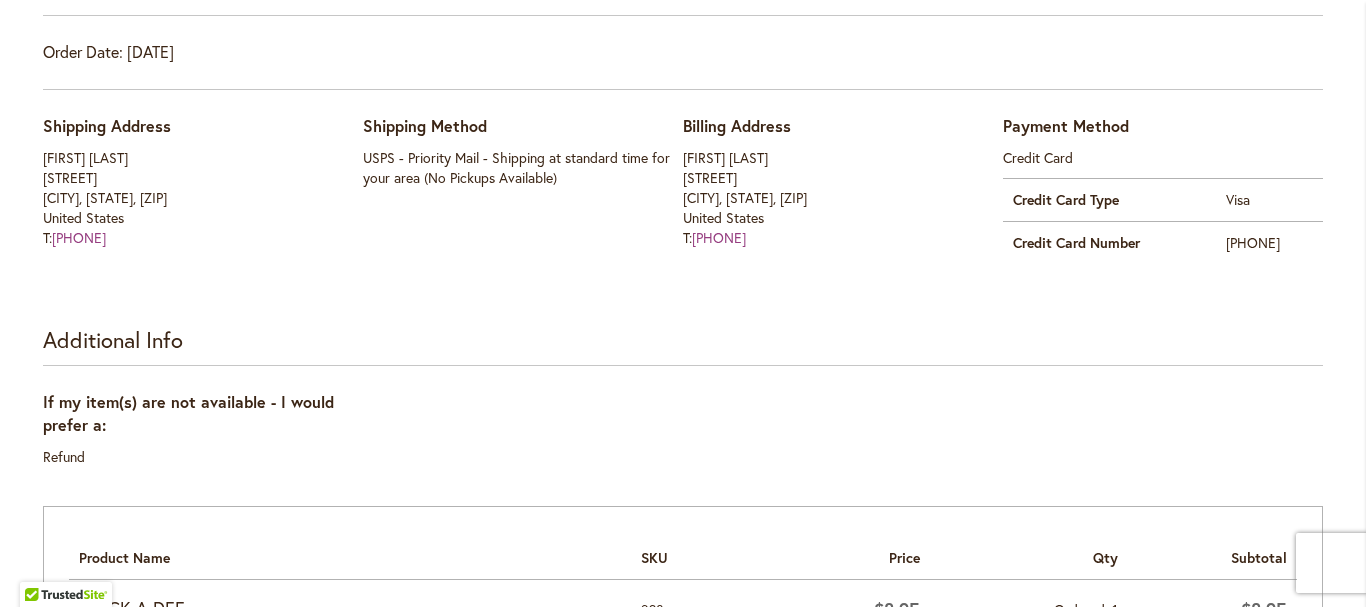 type on "**********" 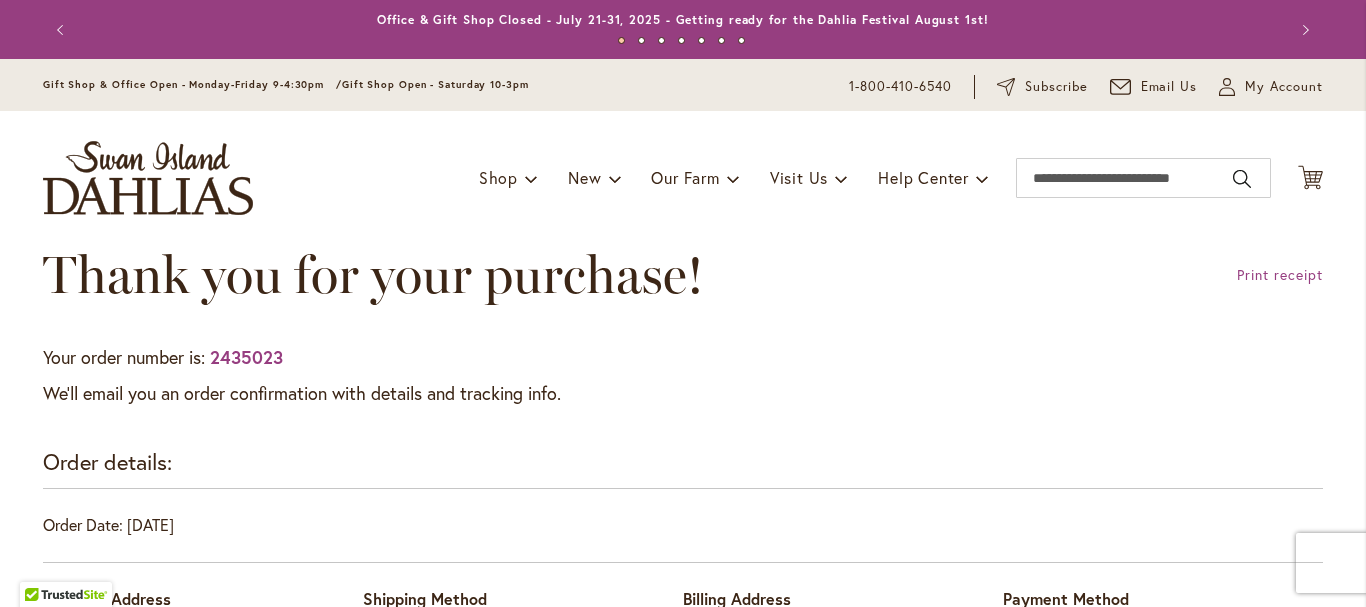scroll, scrollTop: 1, scrollLeft: 0, axis: vertical 